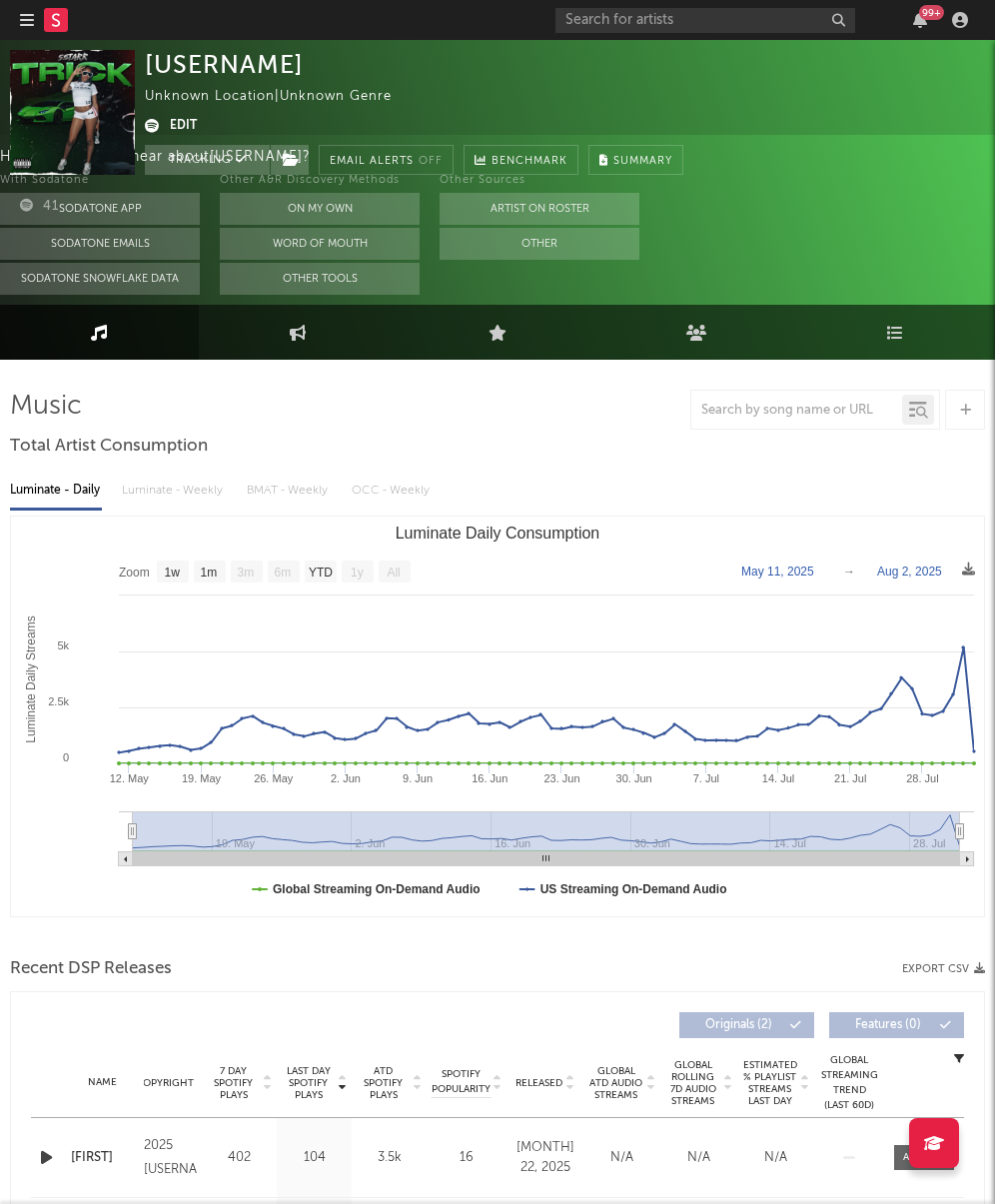 select on "1w" 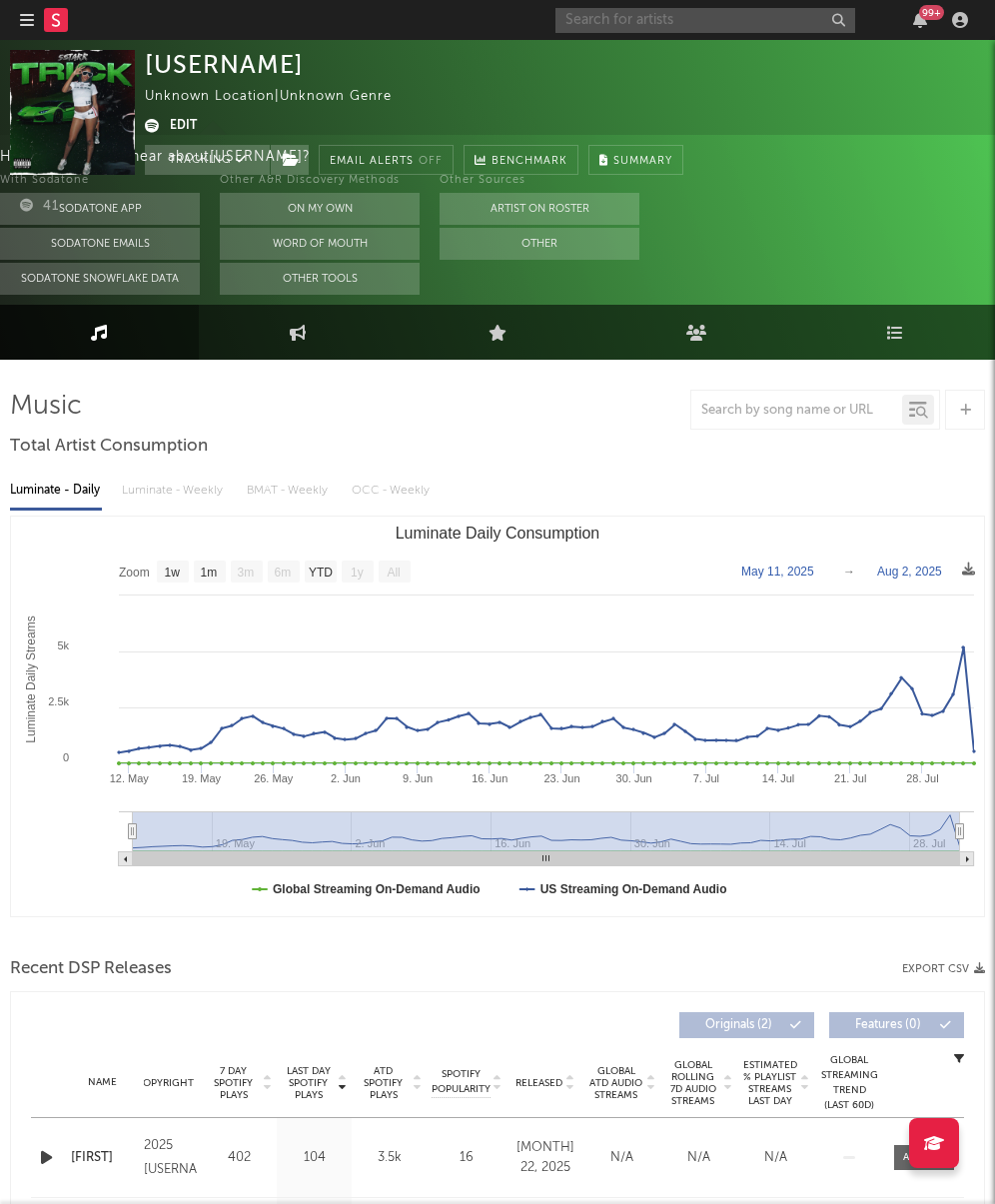 click at bounding box center [705, 20] 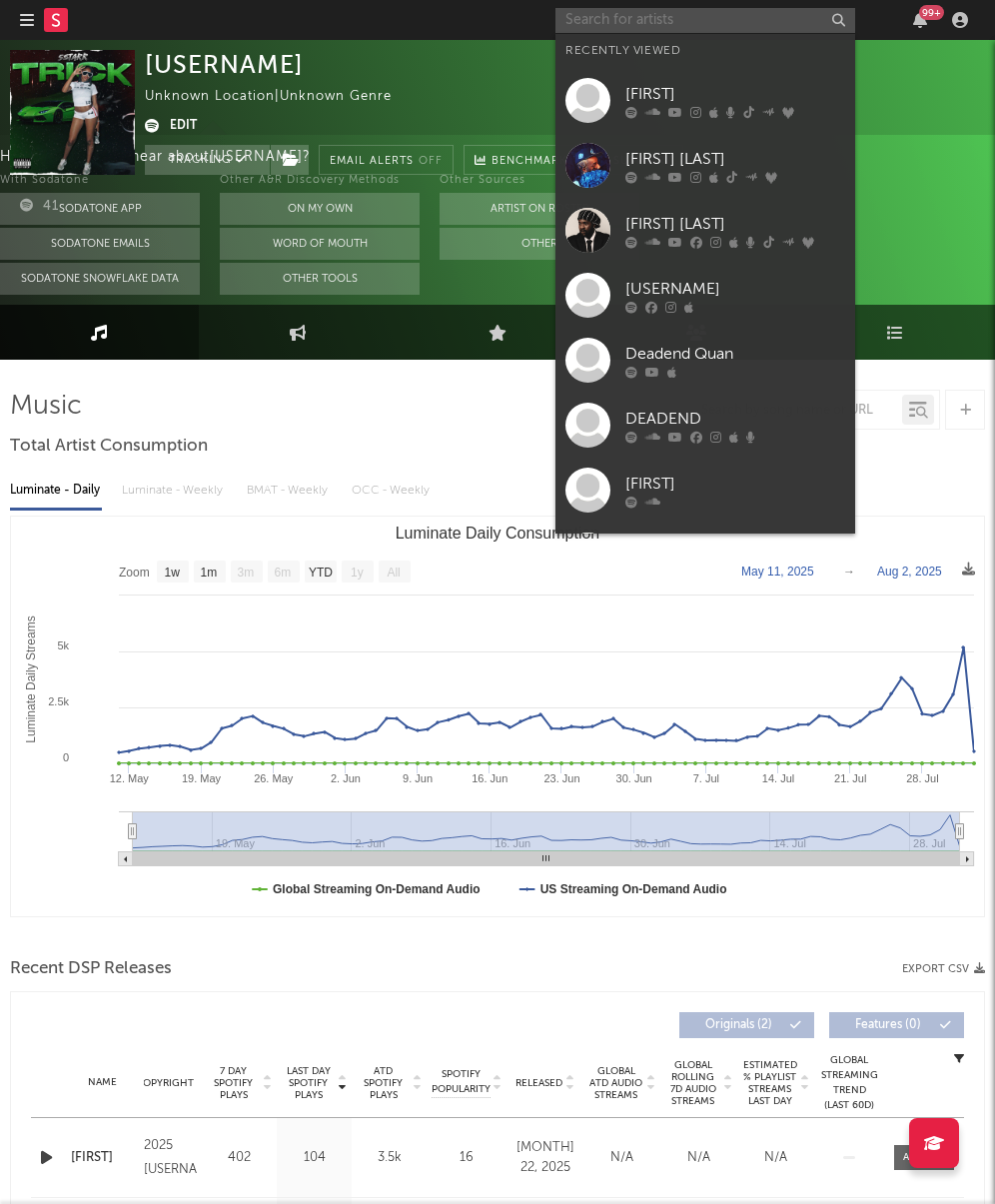 paste on "https://open.spotify.com/artist/1QfGQtDBsnclGCjUgNrTuX?si=2ULHsd2CTbalTvsmHvVKoQ" 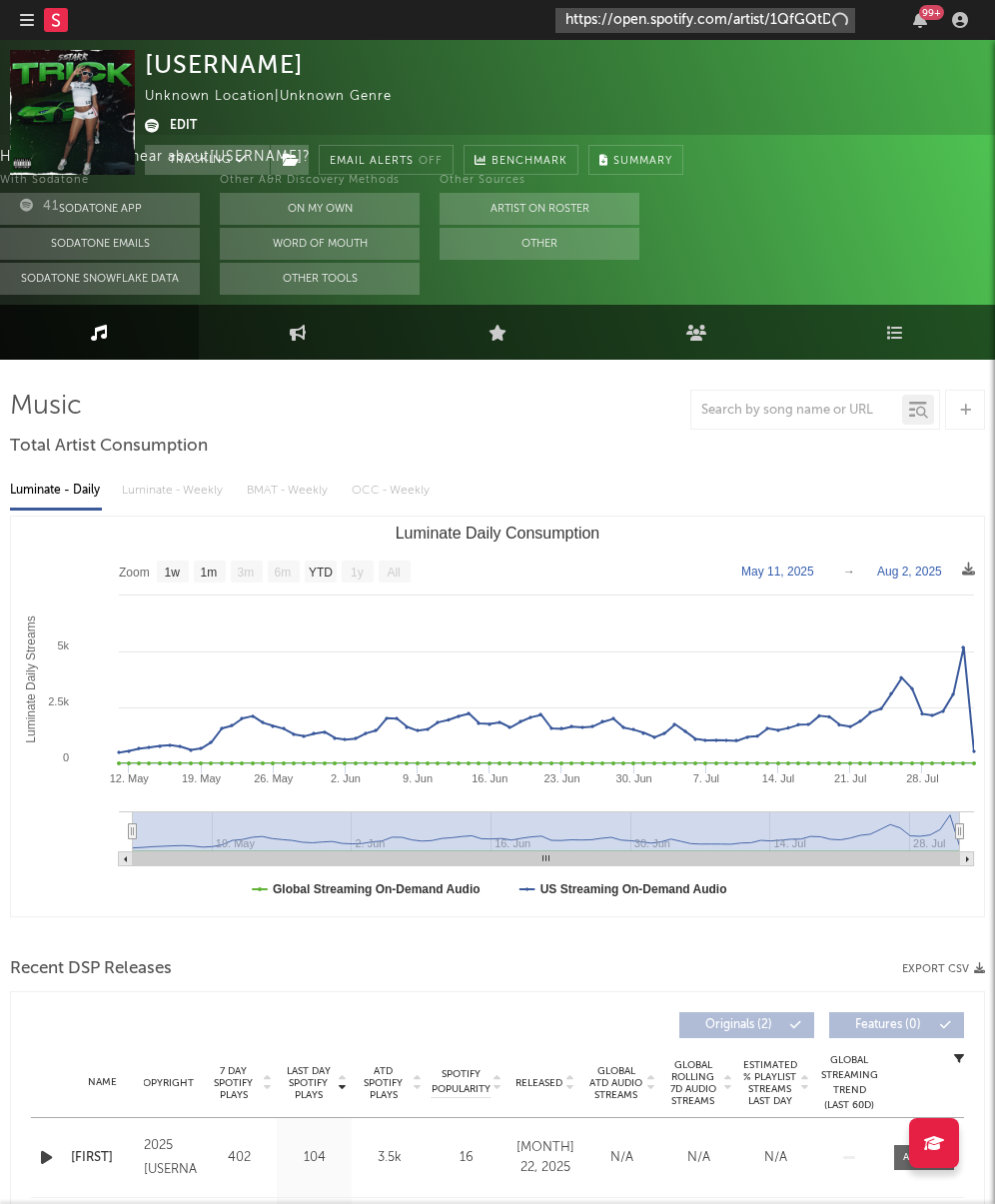 click on "https://open.spotify.com/artist/1QfGQtDBsnclGCjUgNrTuX?si=2ULHsd2CTbalTvsmHvVKoQ" at bounding box center [705, 20] 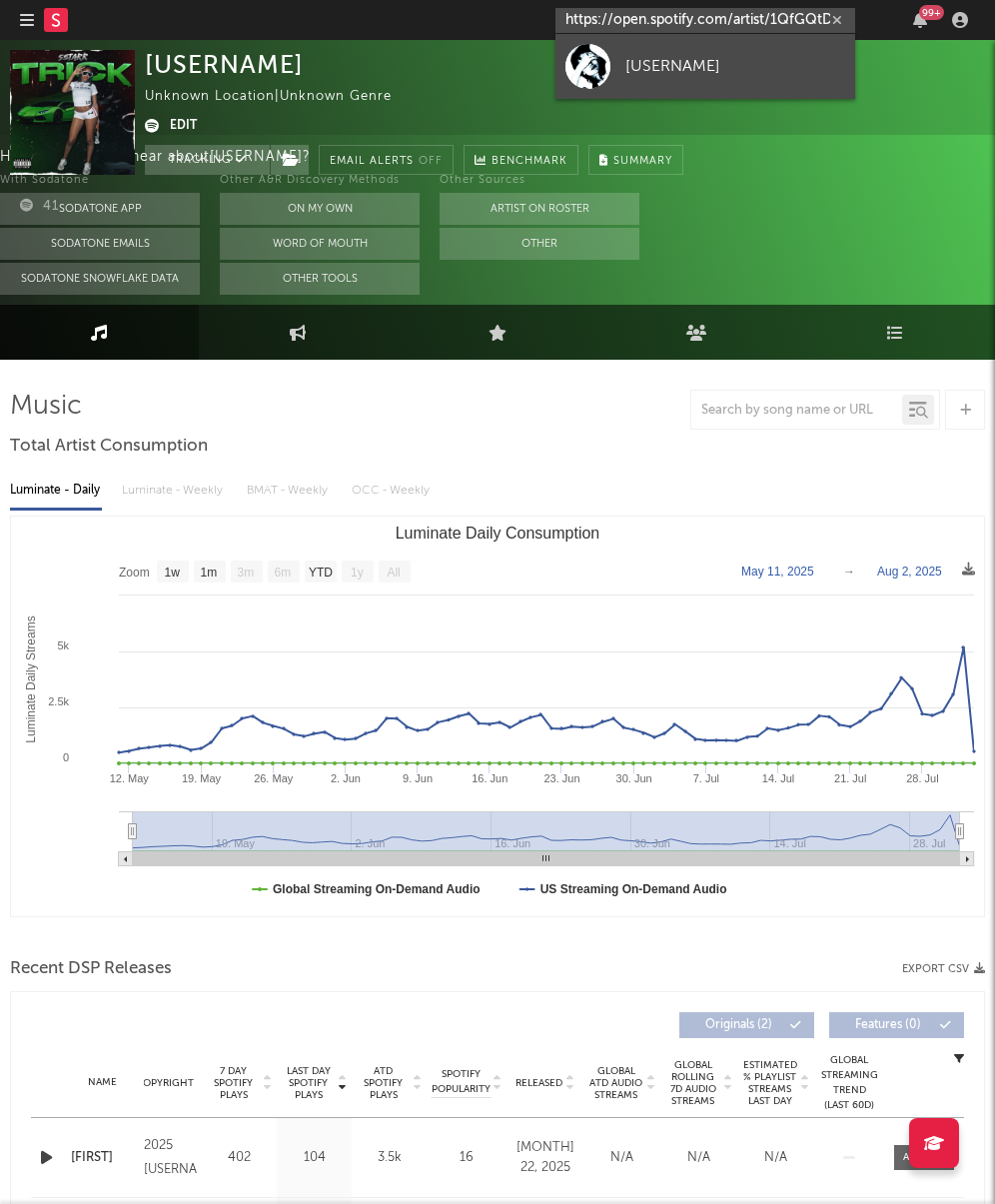 type on "https://open.spotify.com/artist/1QfGQtDBsnclGCjUgNrTuX?si=2ULHsd2CTbalTvsmHvVKoQ" 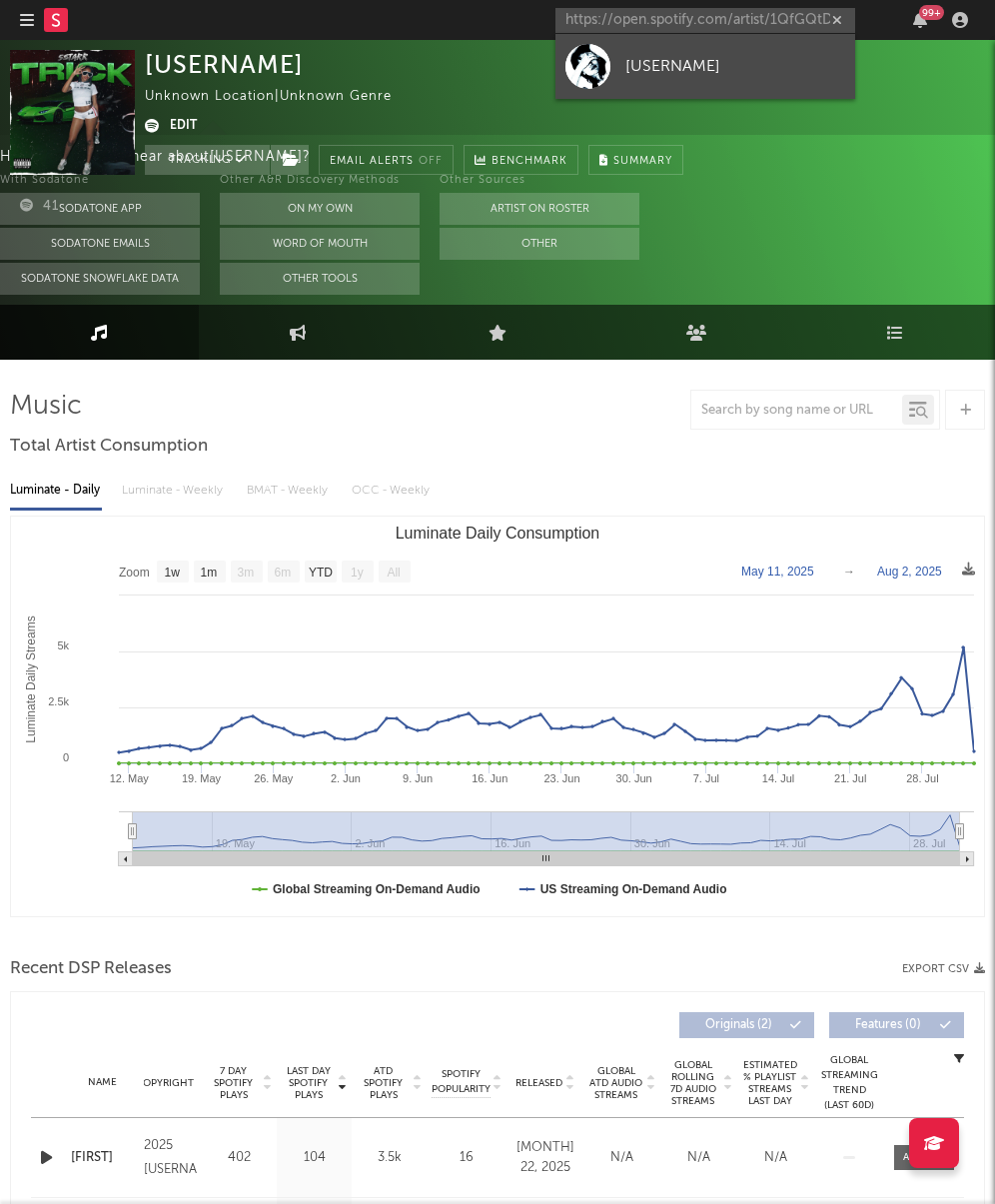 click on "[USERNAME]" at bounding box center (735, 66) 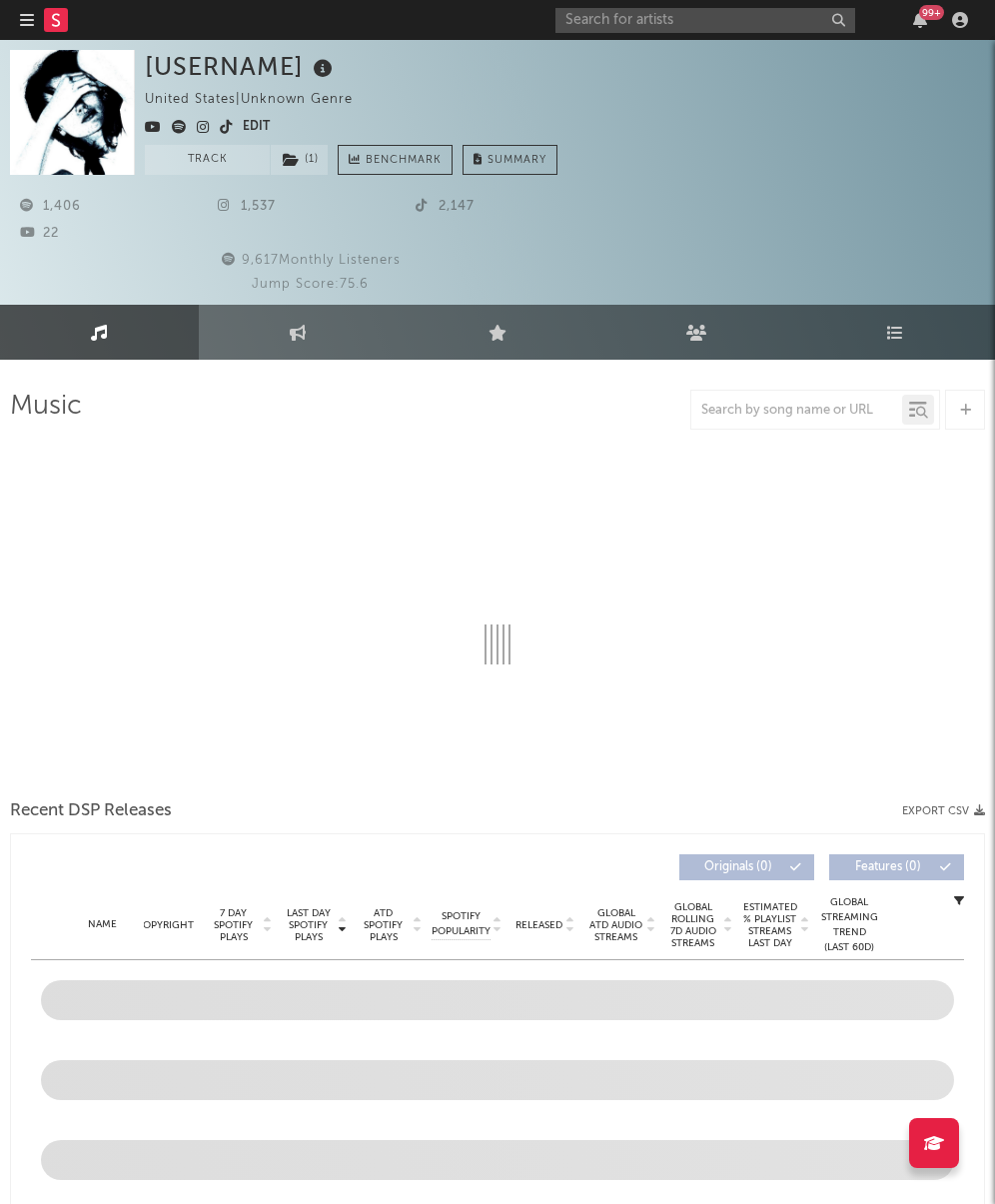 select on "6m" 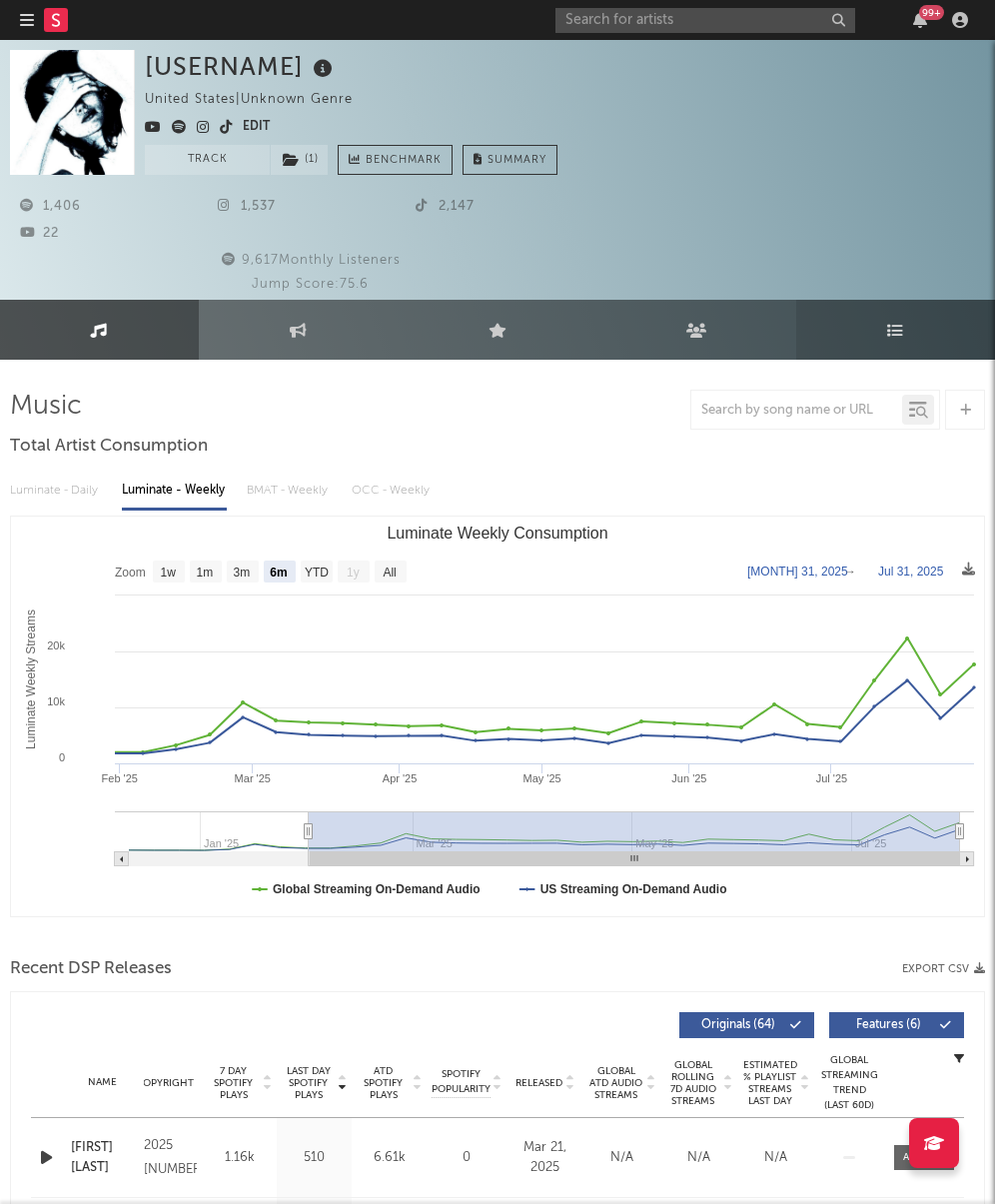 scroll, scrollTop: -1, scrollLeft: 0, axis: vertical 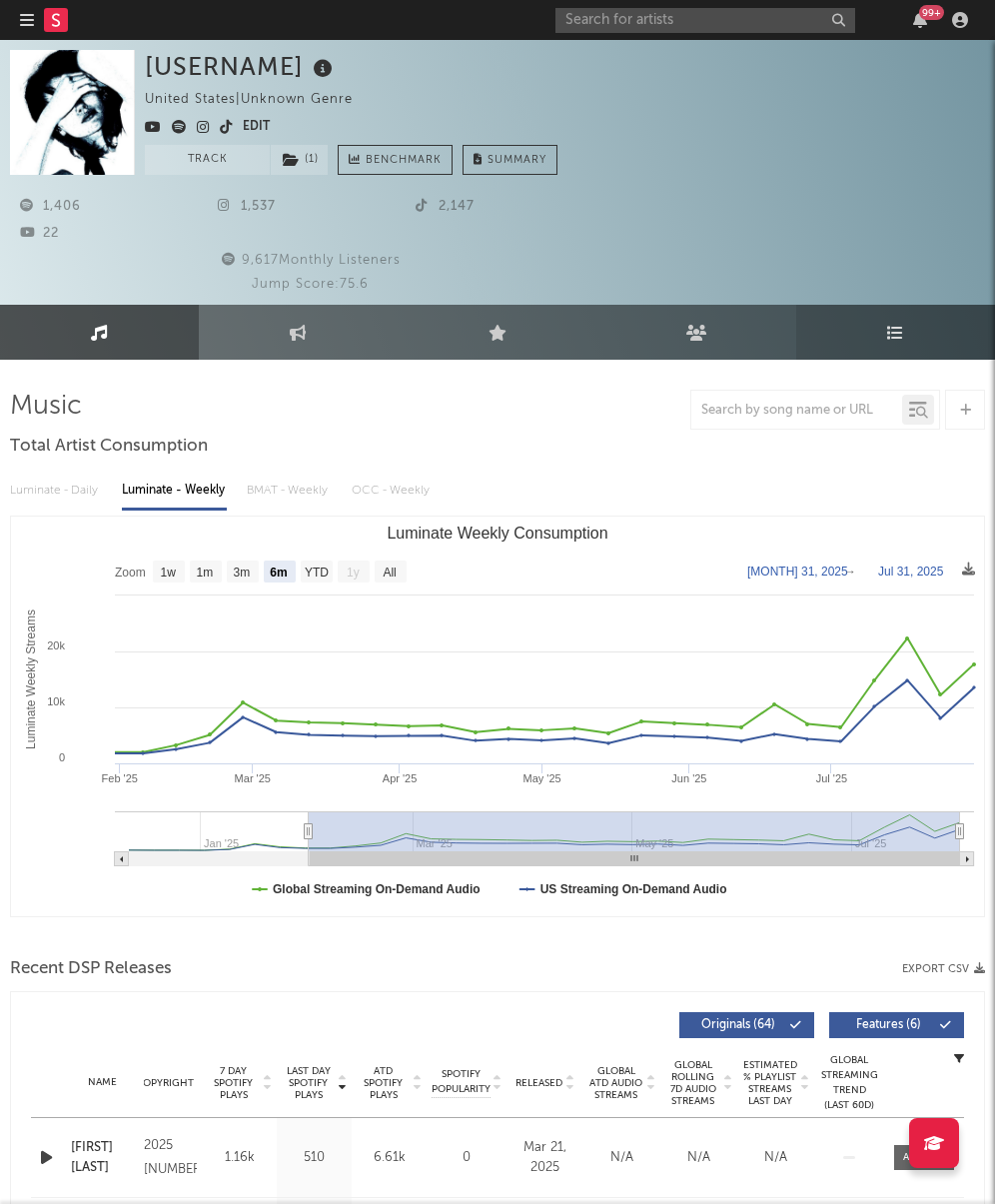 click on "Playlists/Charts" at bounding box center [895, 332] 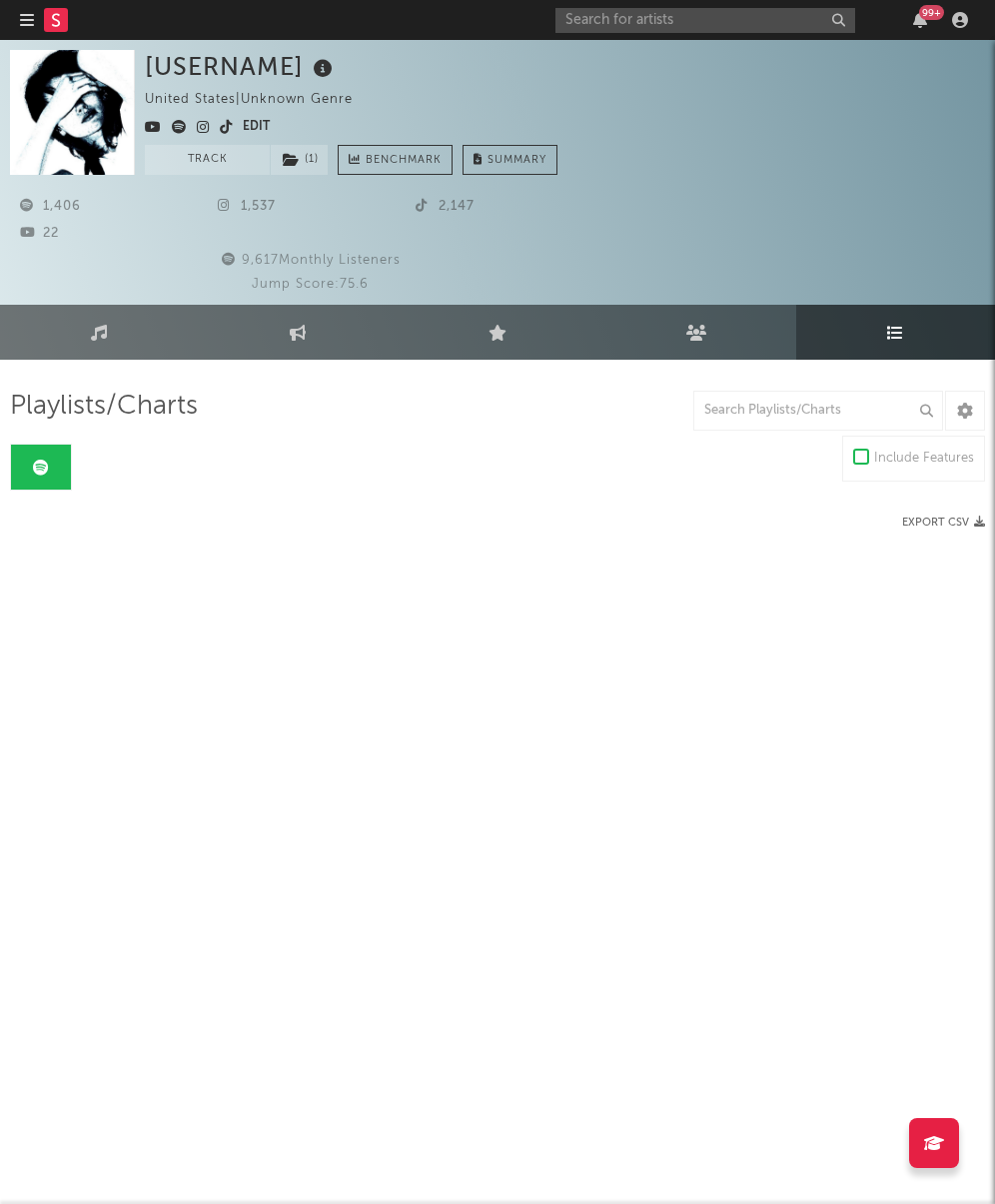 scroll, scrollTop: 0, scrollLeft: 0, axis: both 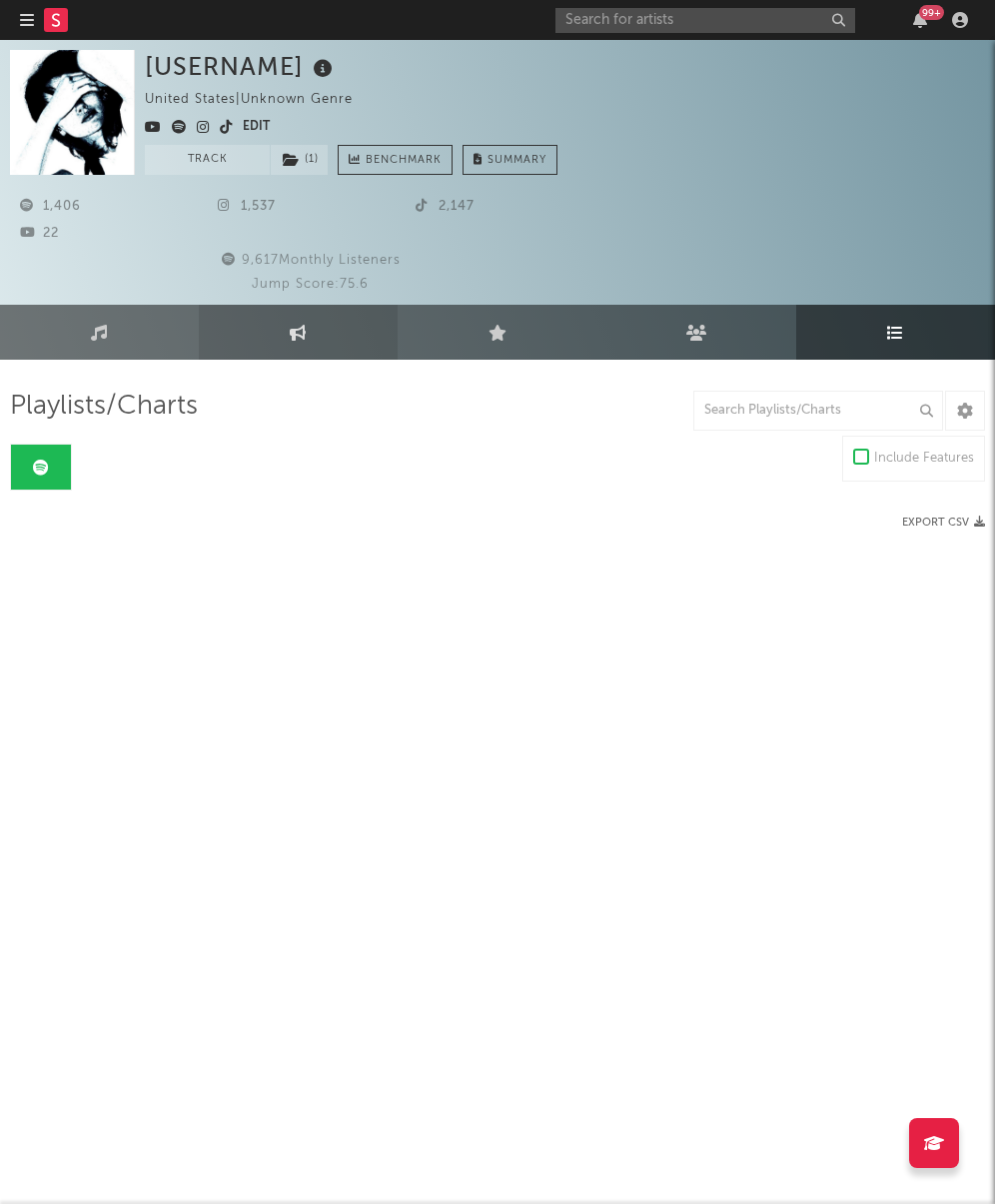 click on "Engagement" at bounding box center (298, 332) 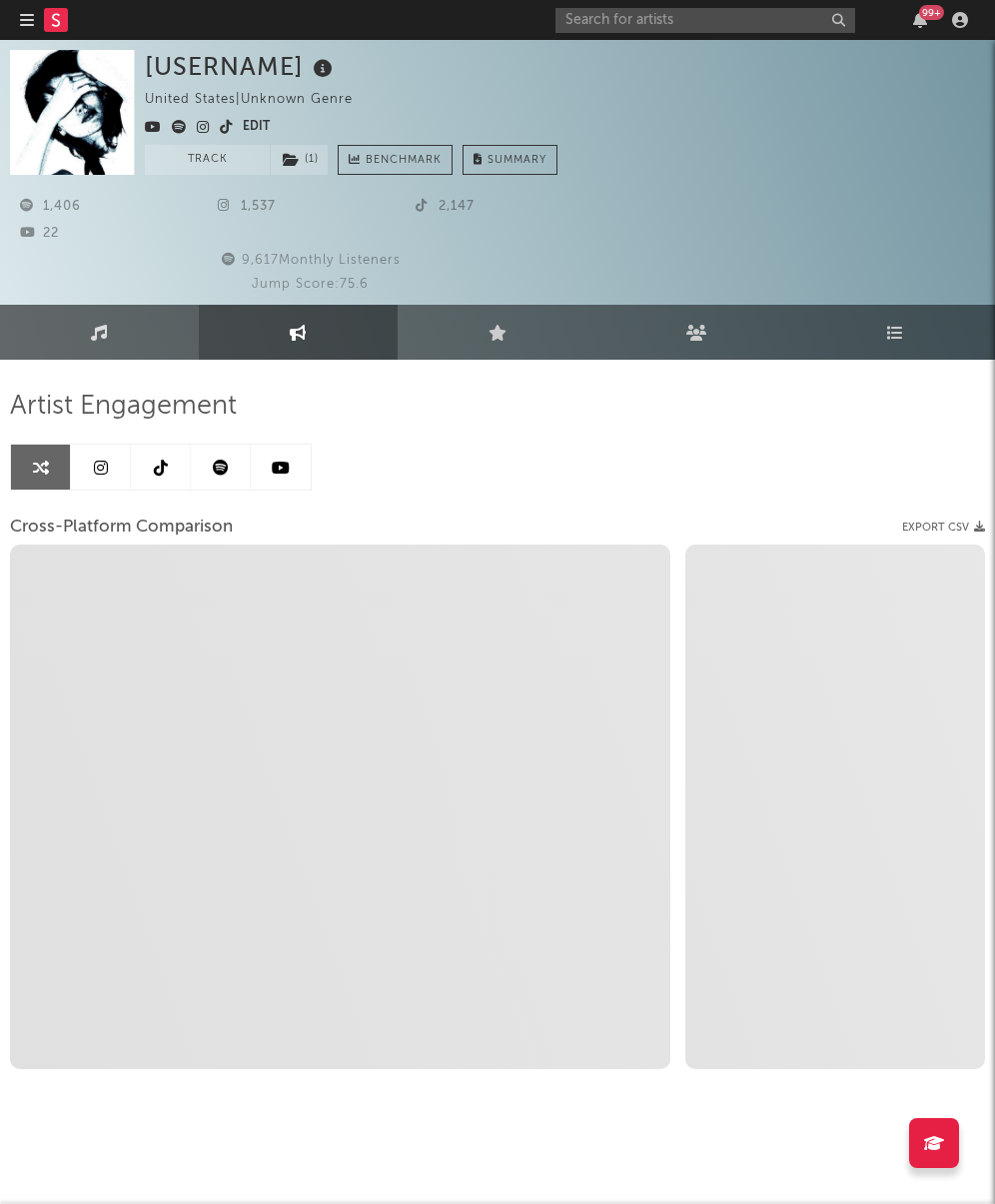click on "Music" at bounding box center (99, 332) 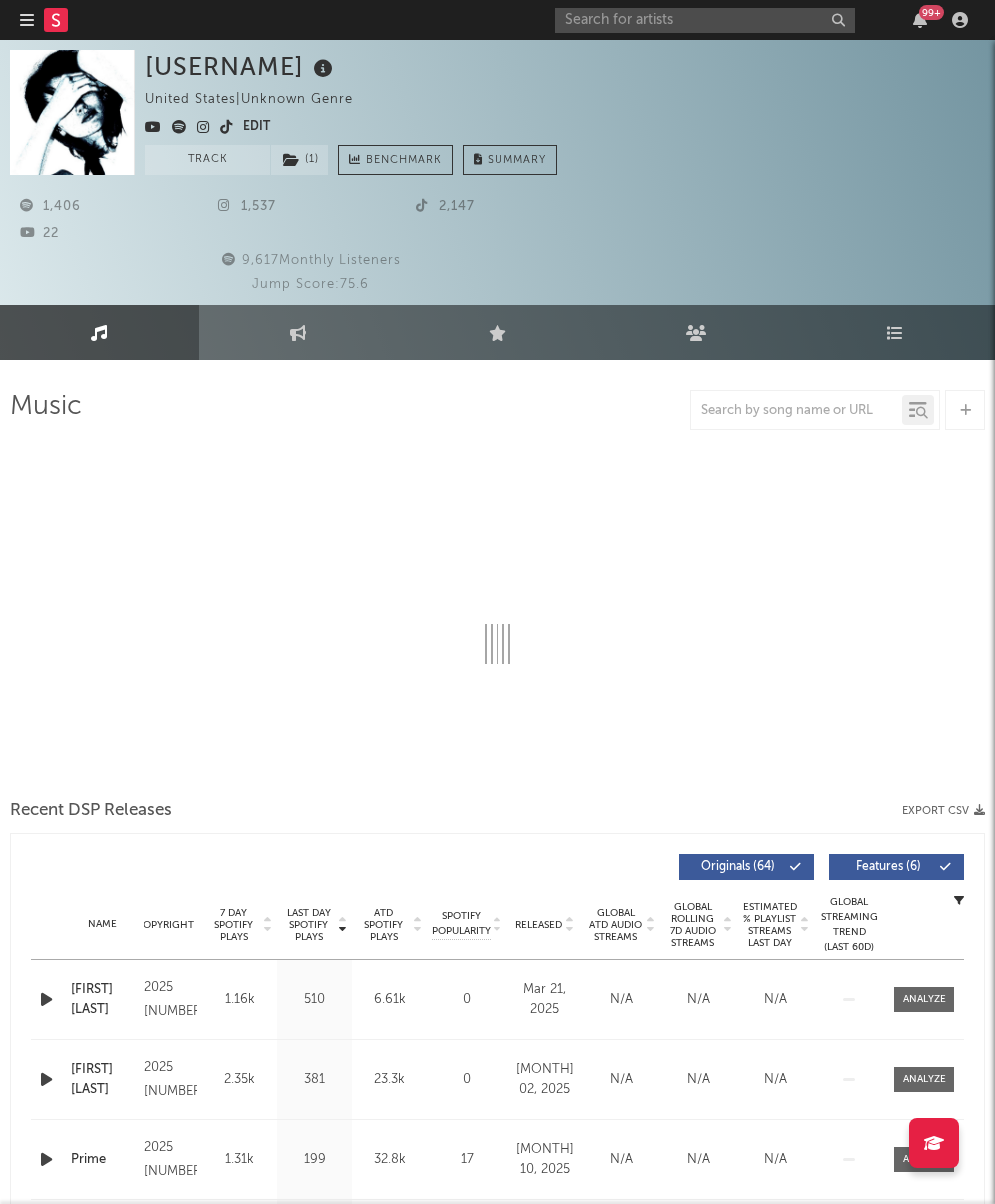 select on "6m" 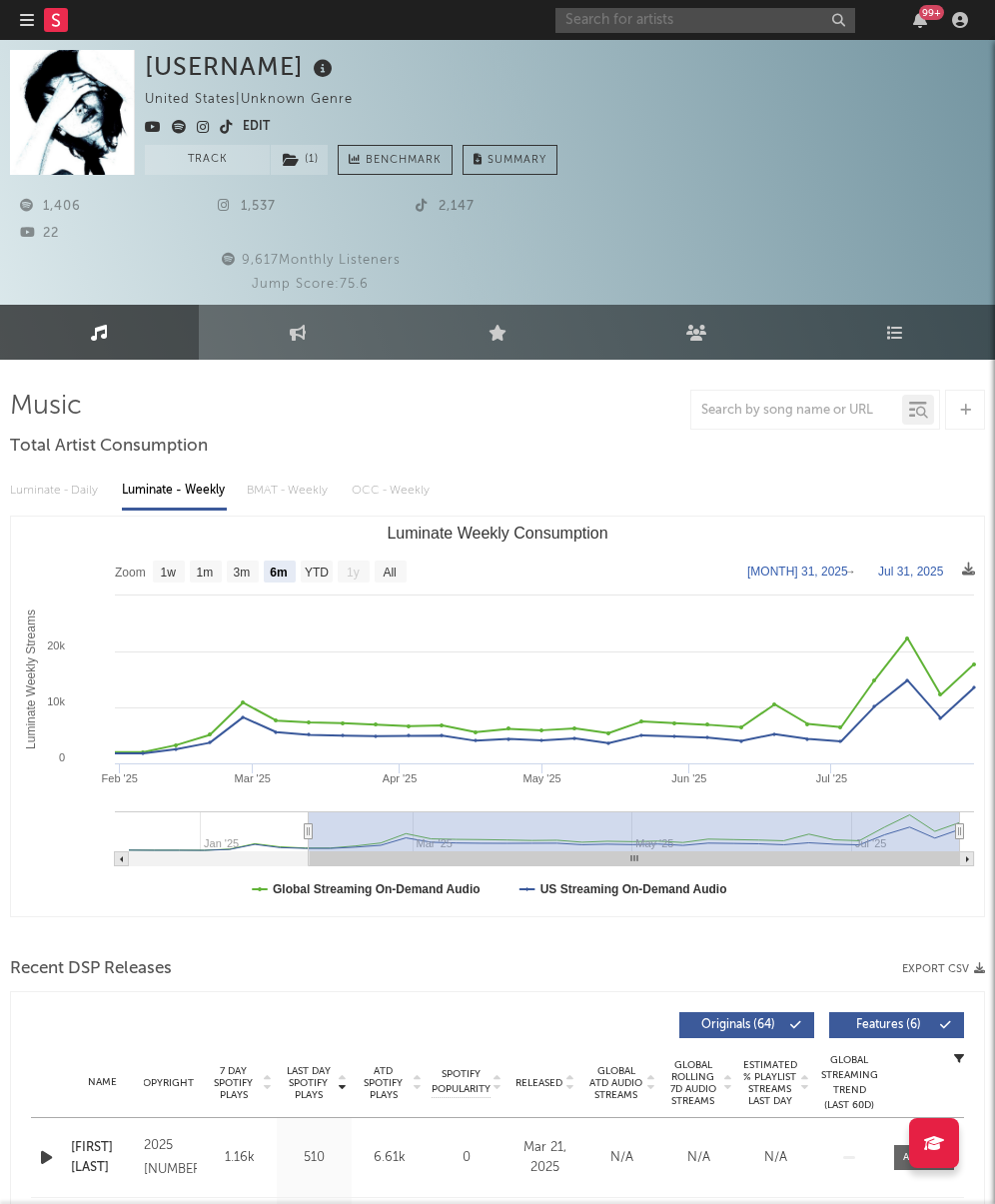 click at bounding box center (705, 20) 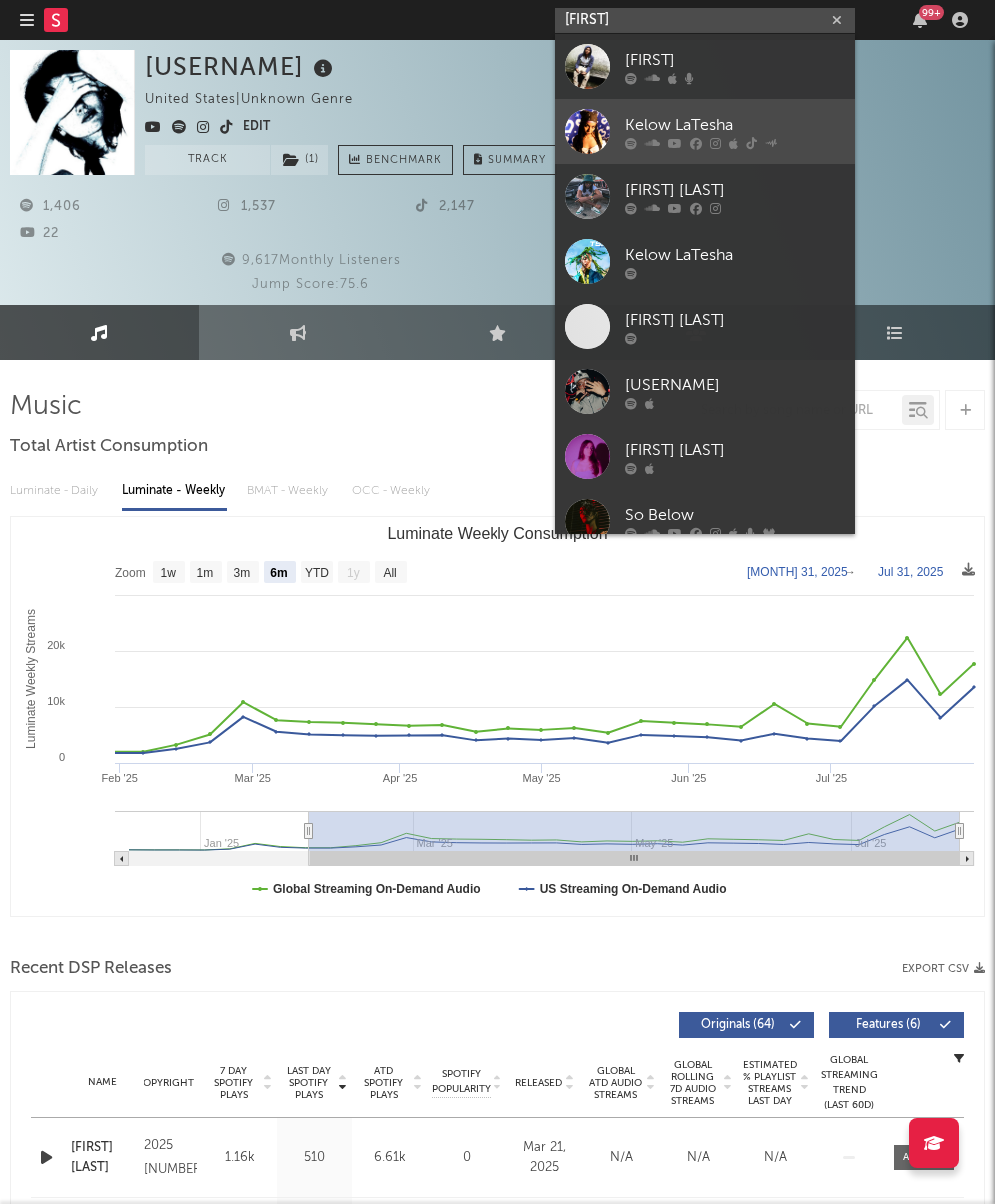 type on "kelow" 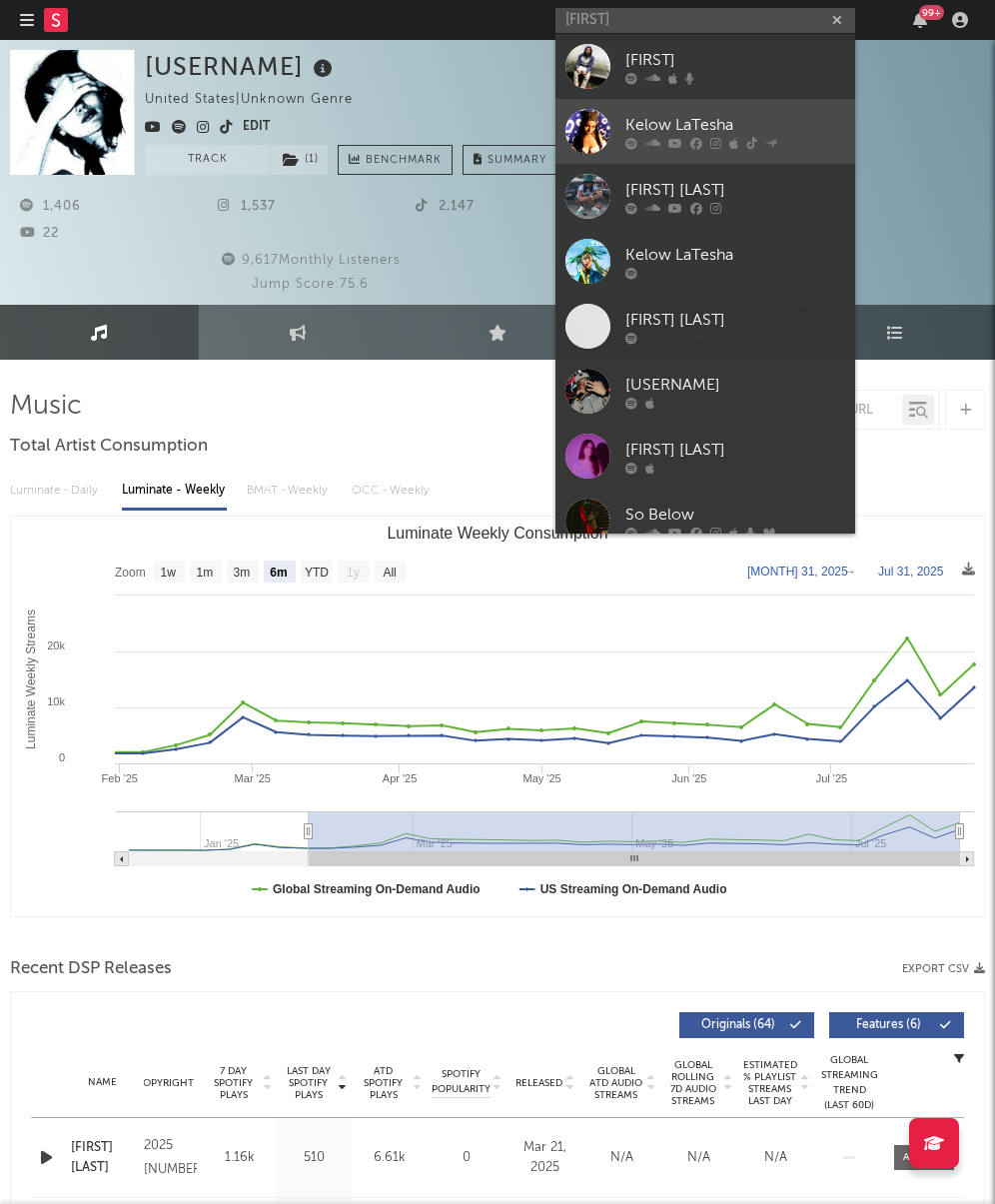 click on "Kelow LaTesha" at bounding box center (735, 125) 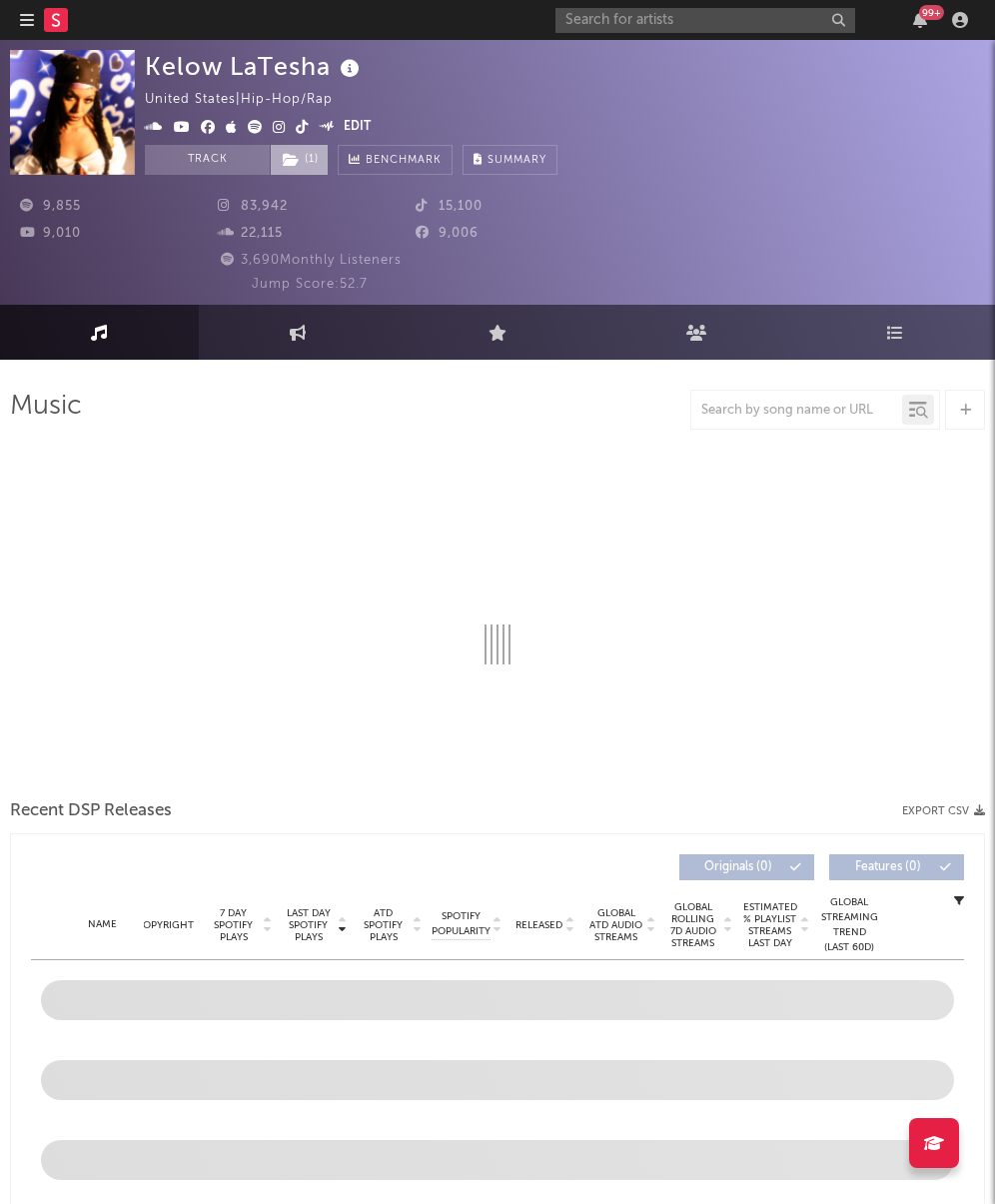 click on "( 1 )" at bounding box center [299, 160] 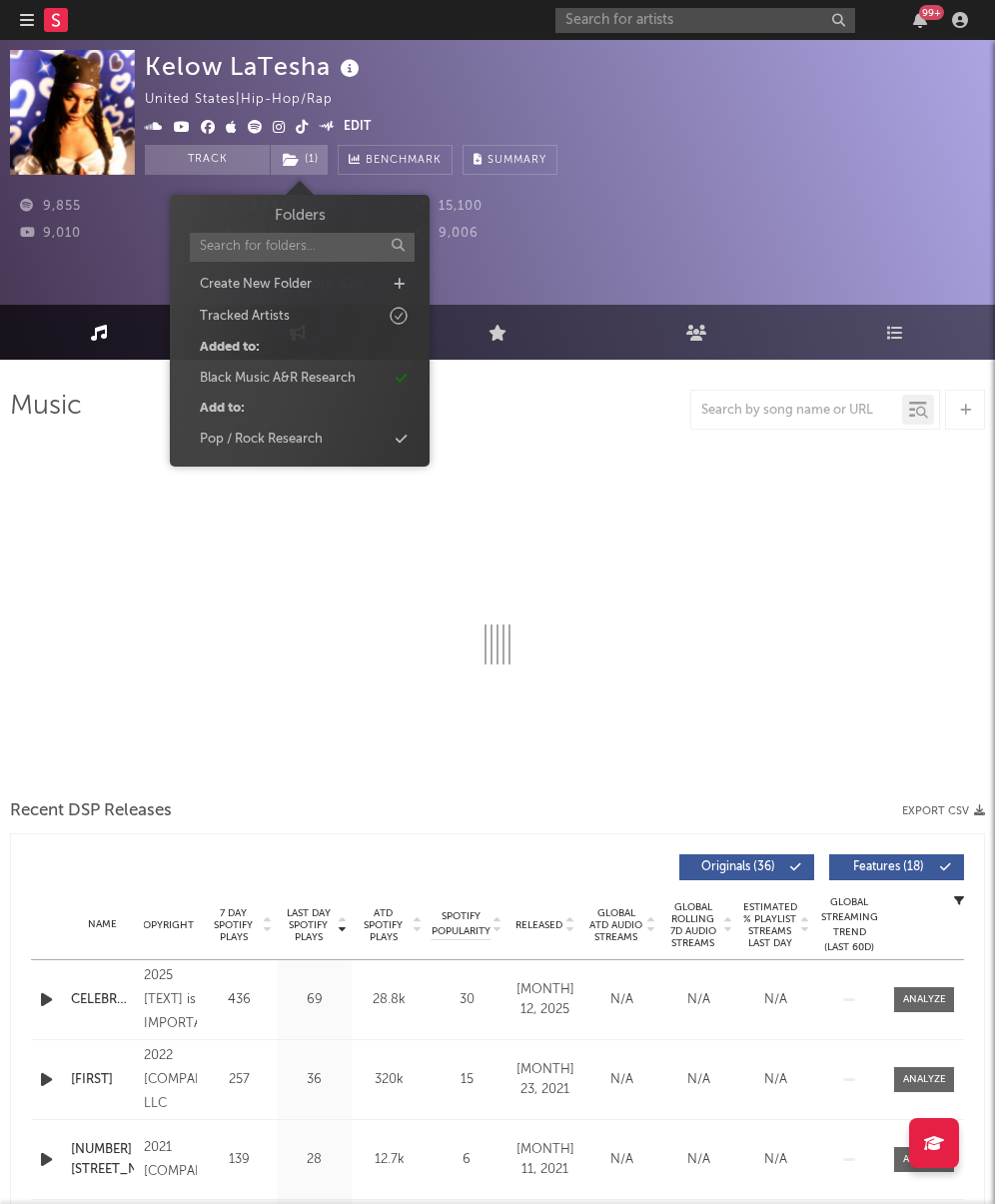 select on "6m" 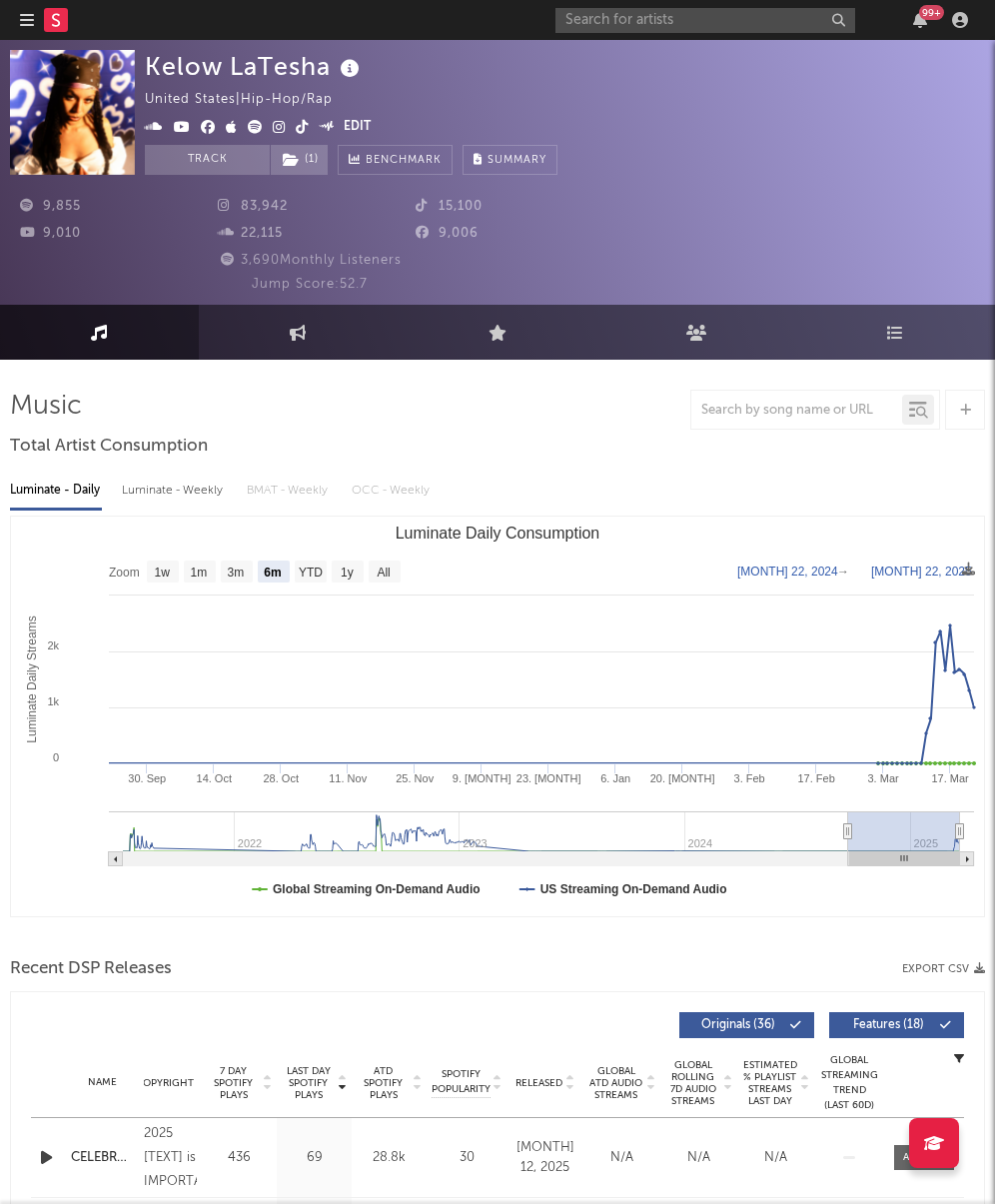 click on "Kelow LaTesha United States  |  Hip-Hop/Rap Edit Track ( 1 ) Benchmark Summary" at bounding box center (351, 112) 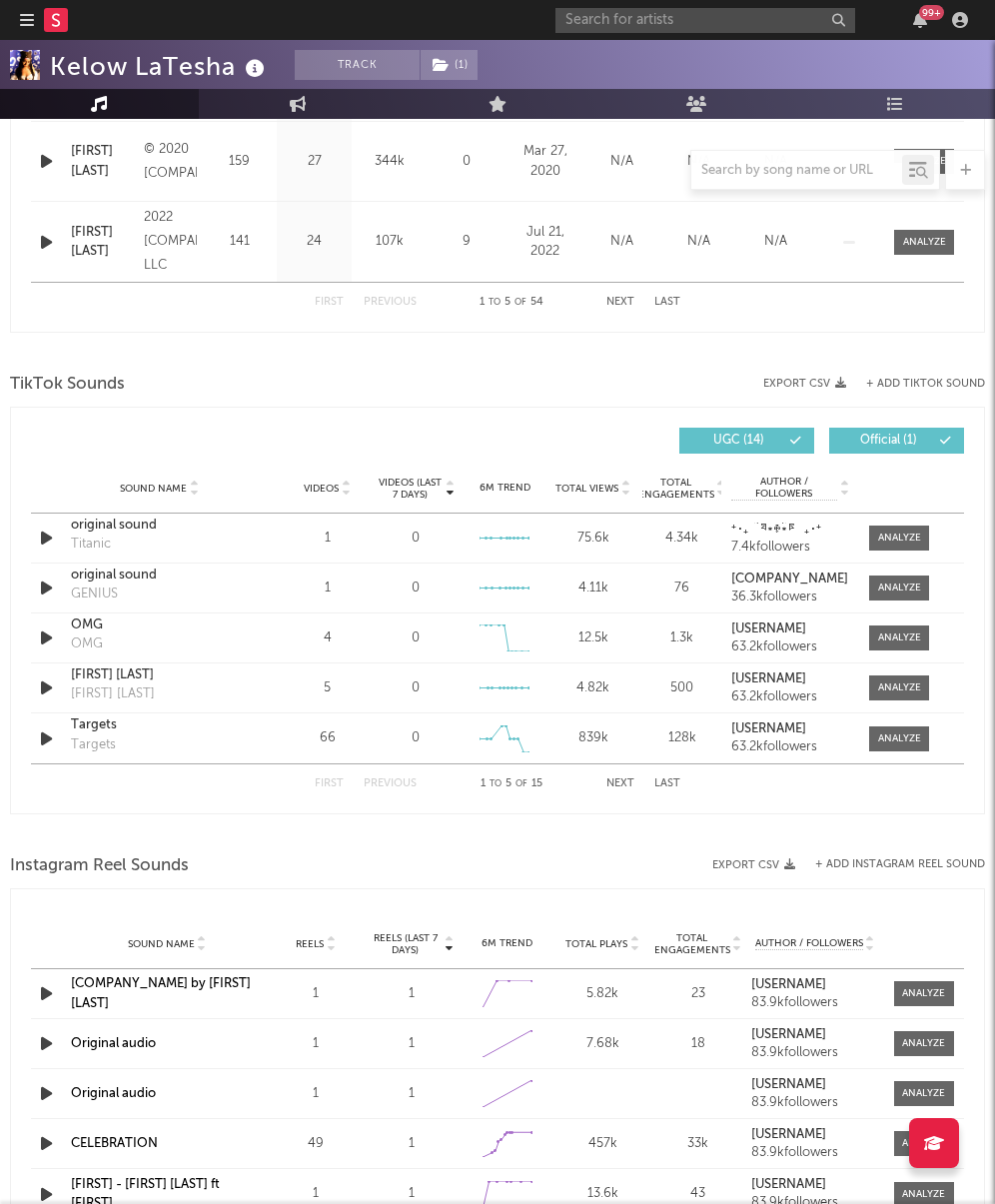 scroll, scrollTop: 630, scrollLeft: 0, axis: vertical 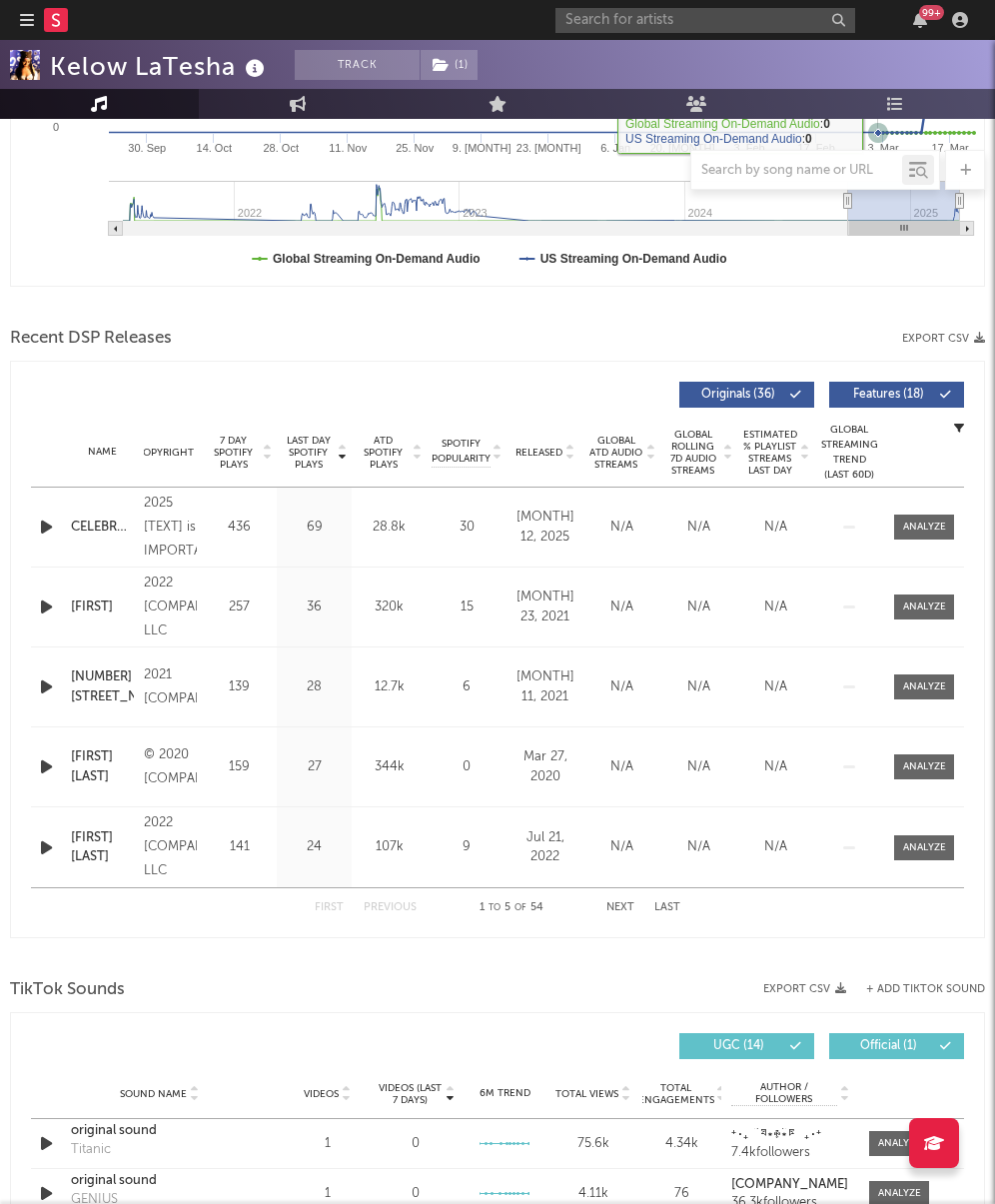 click 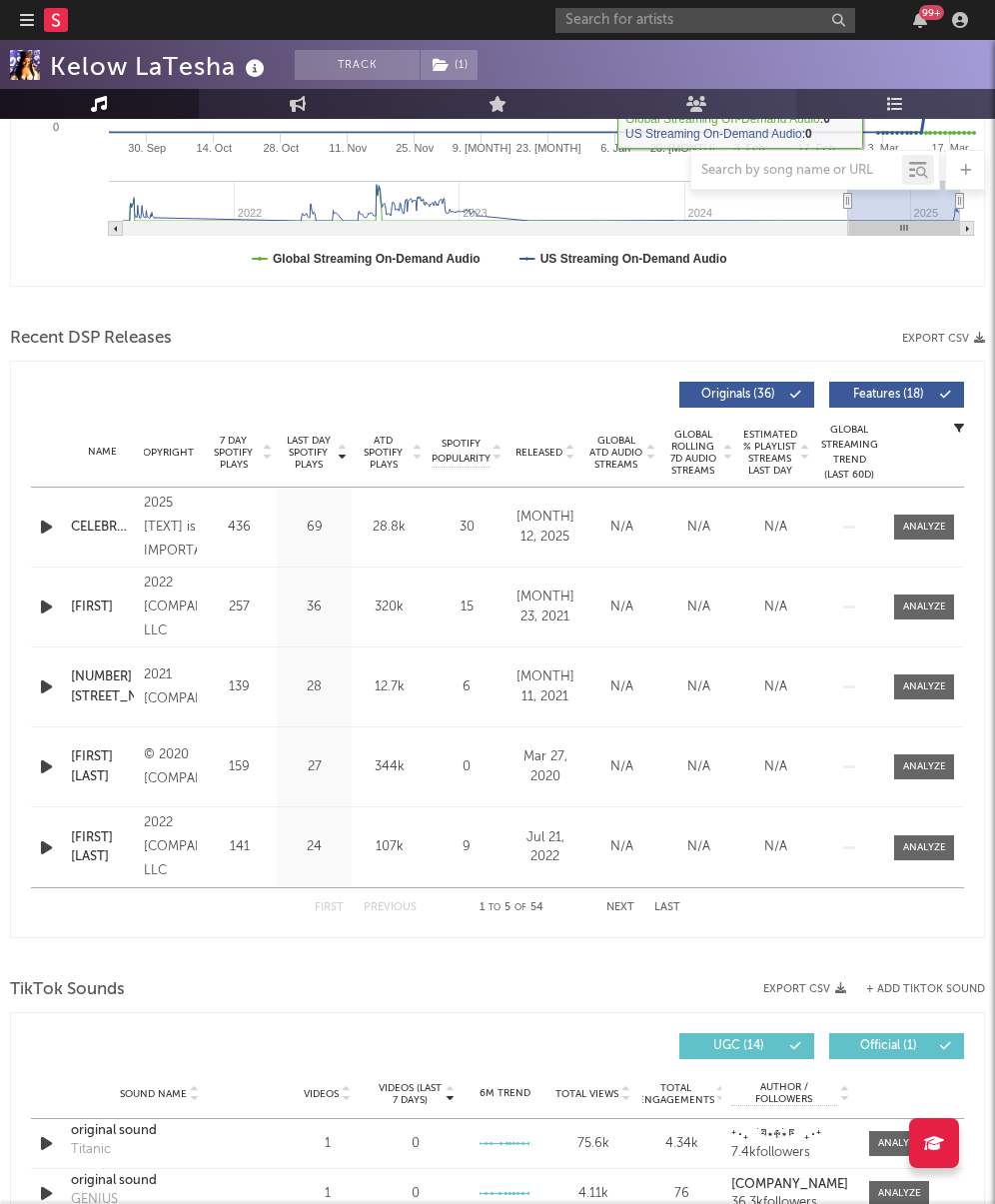 click on "Playlists/Charts" at bounding box center (895, 104) 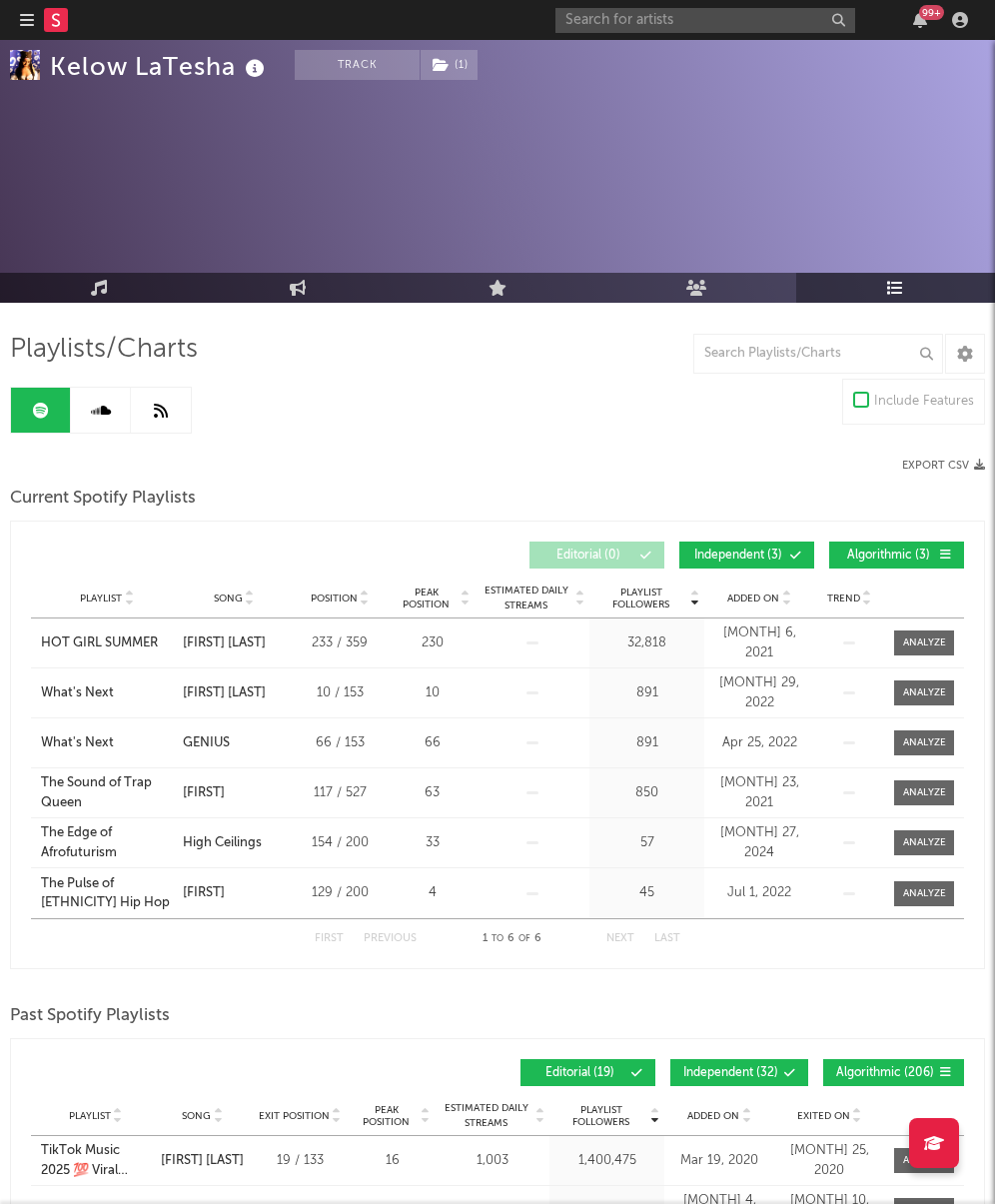 scroll, scrollTop: 71, scrollLeft: 0, axis: vertical 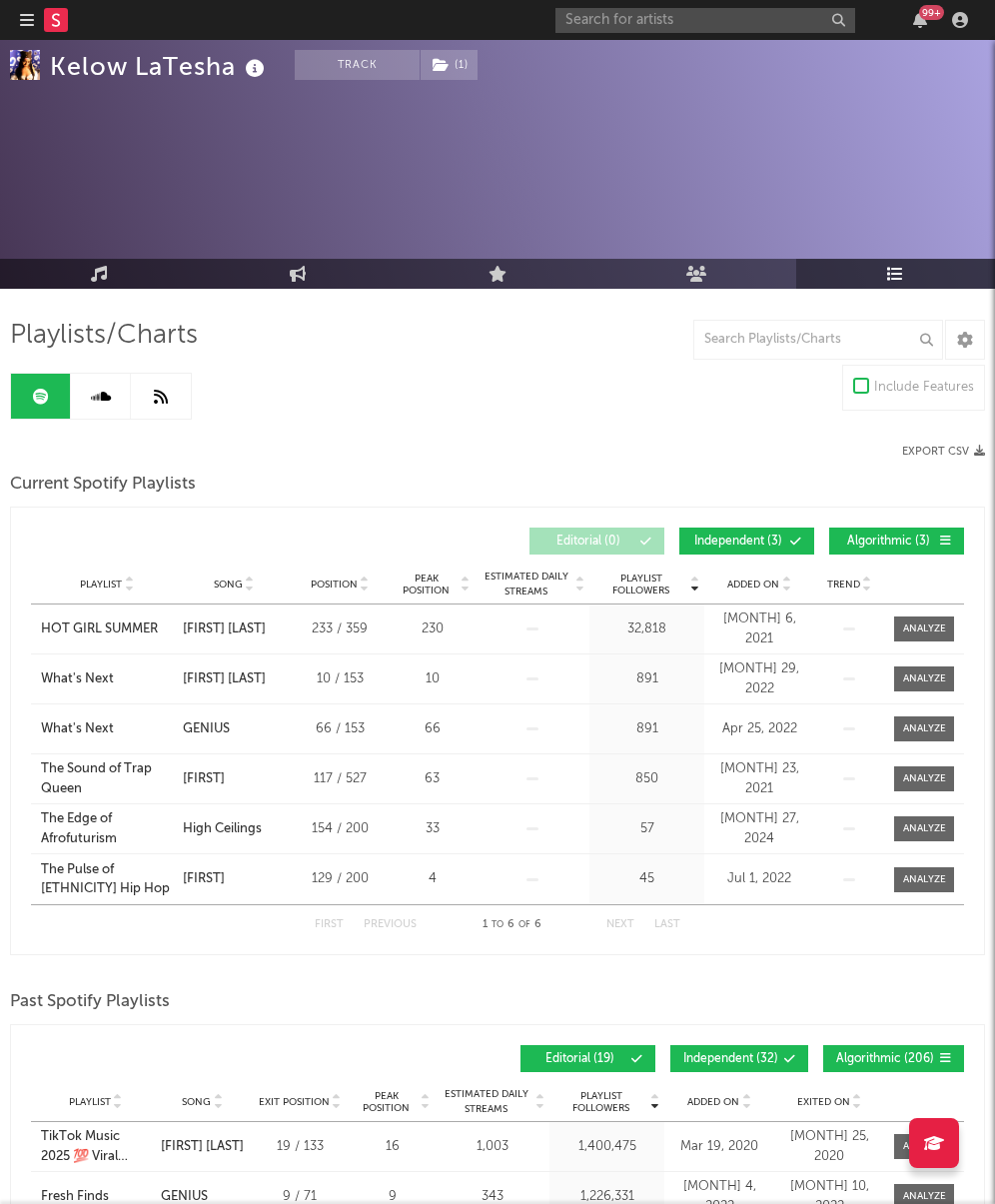 click at bounding box center (101, 396) 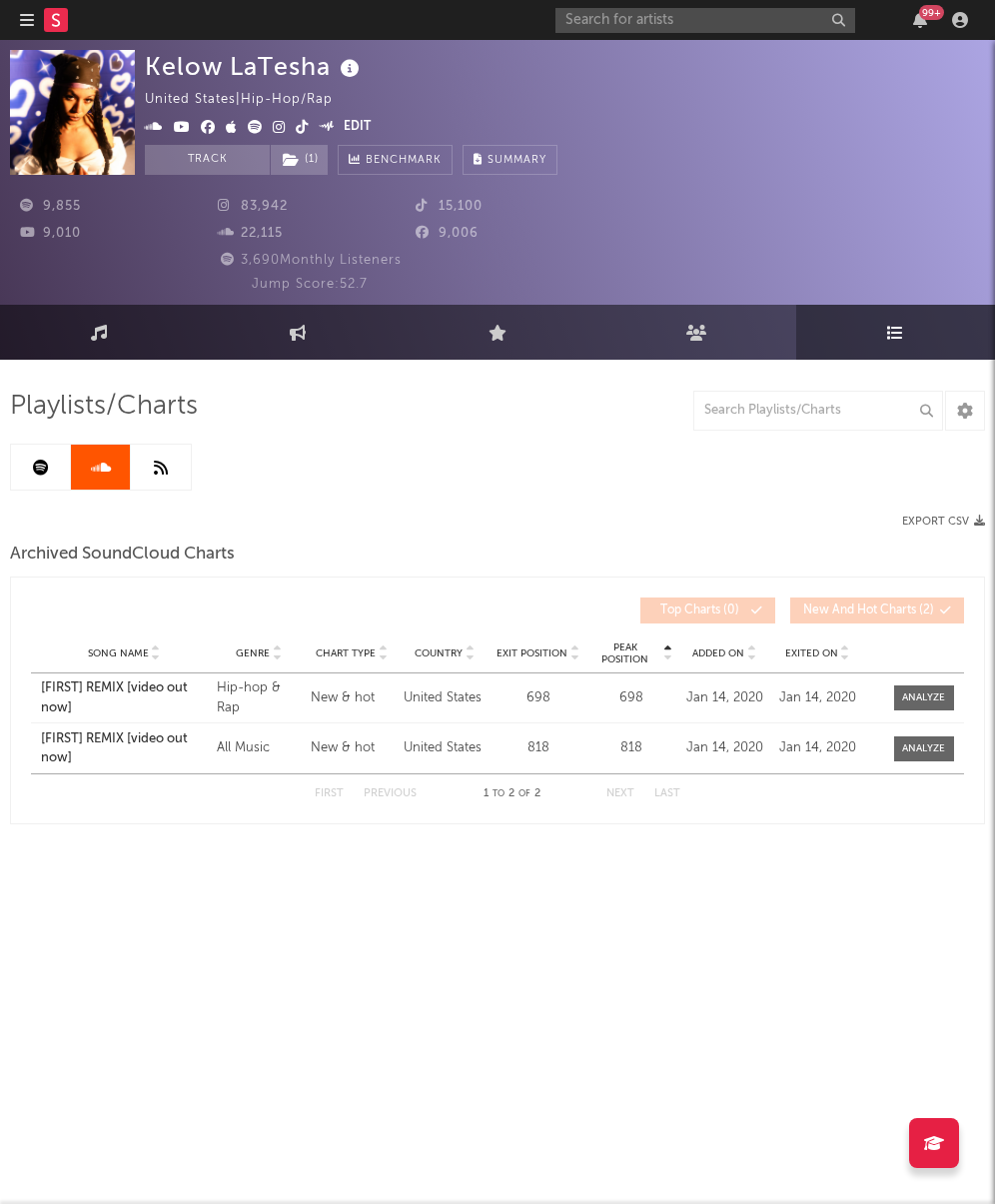 scroll, scrollTop: 0, scrollLeft: 0, axis: both 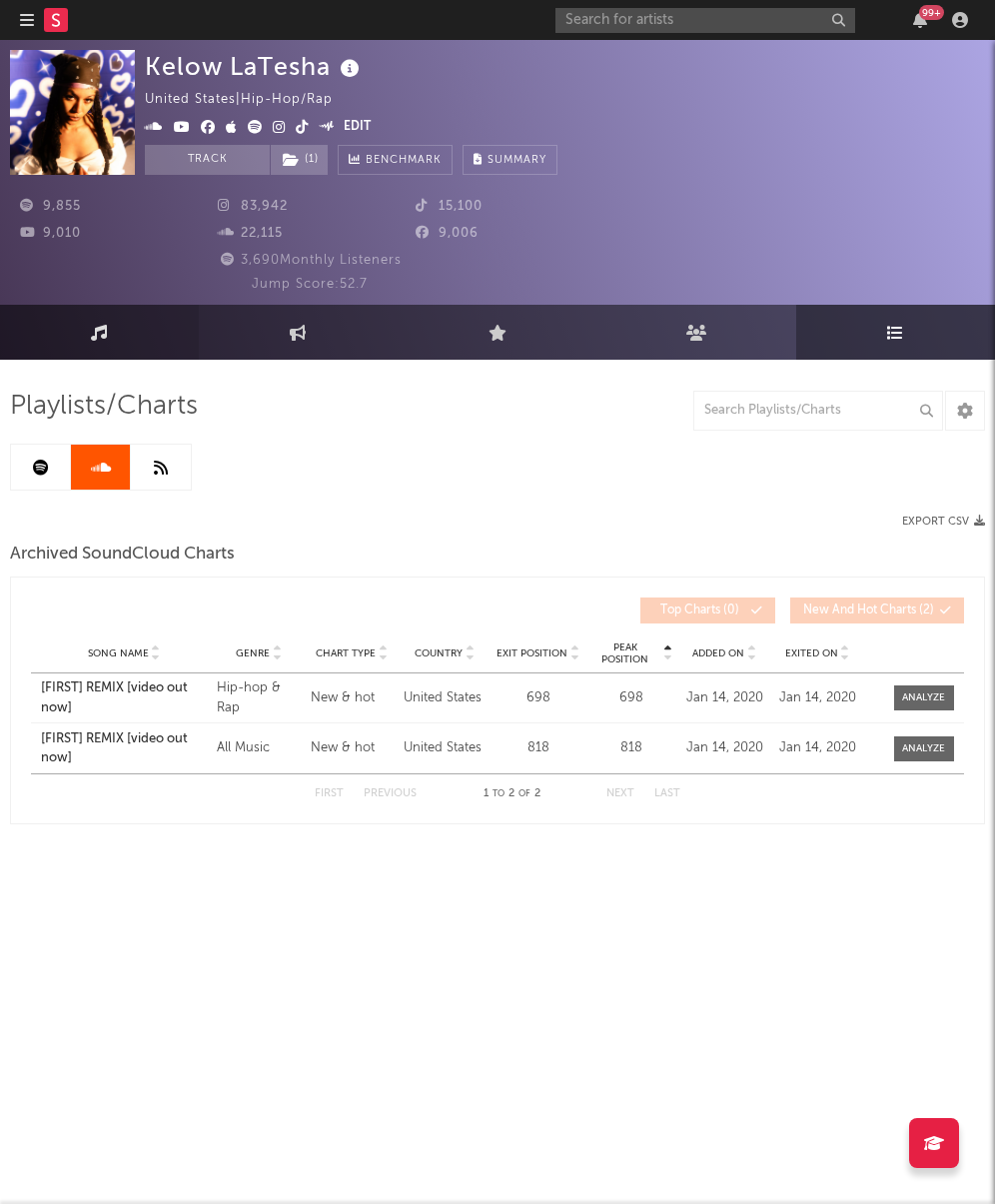 click on "Music" at bounding box center (99, 332) 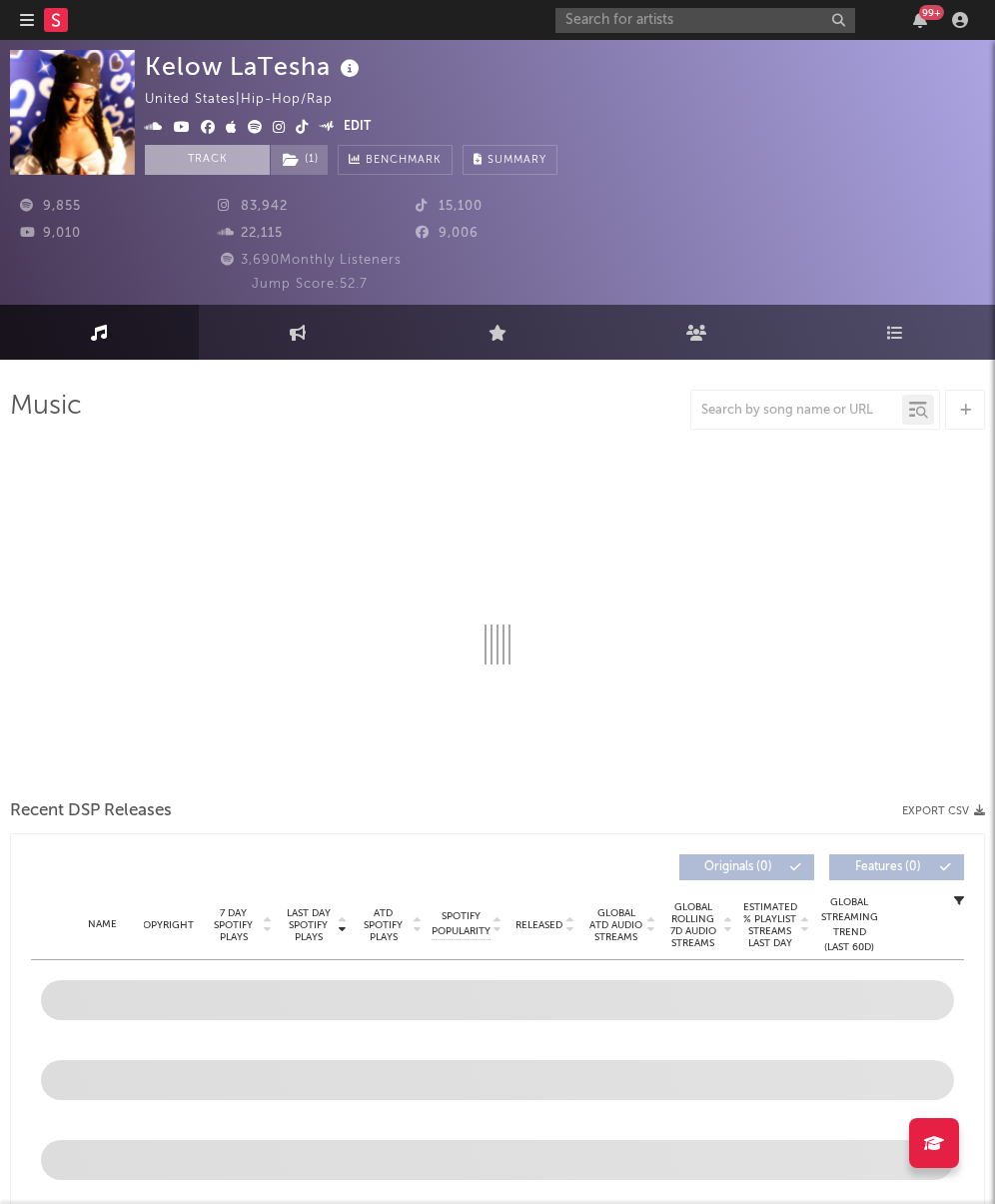 select on "6m" 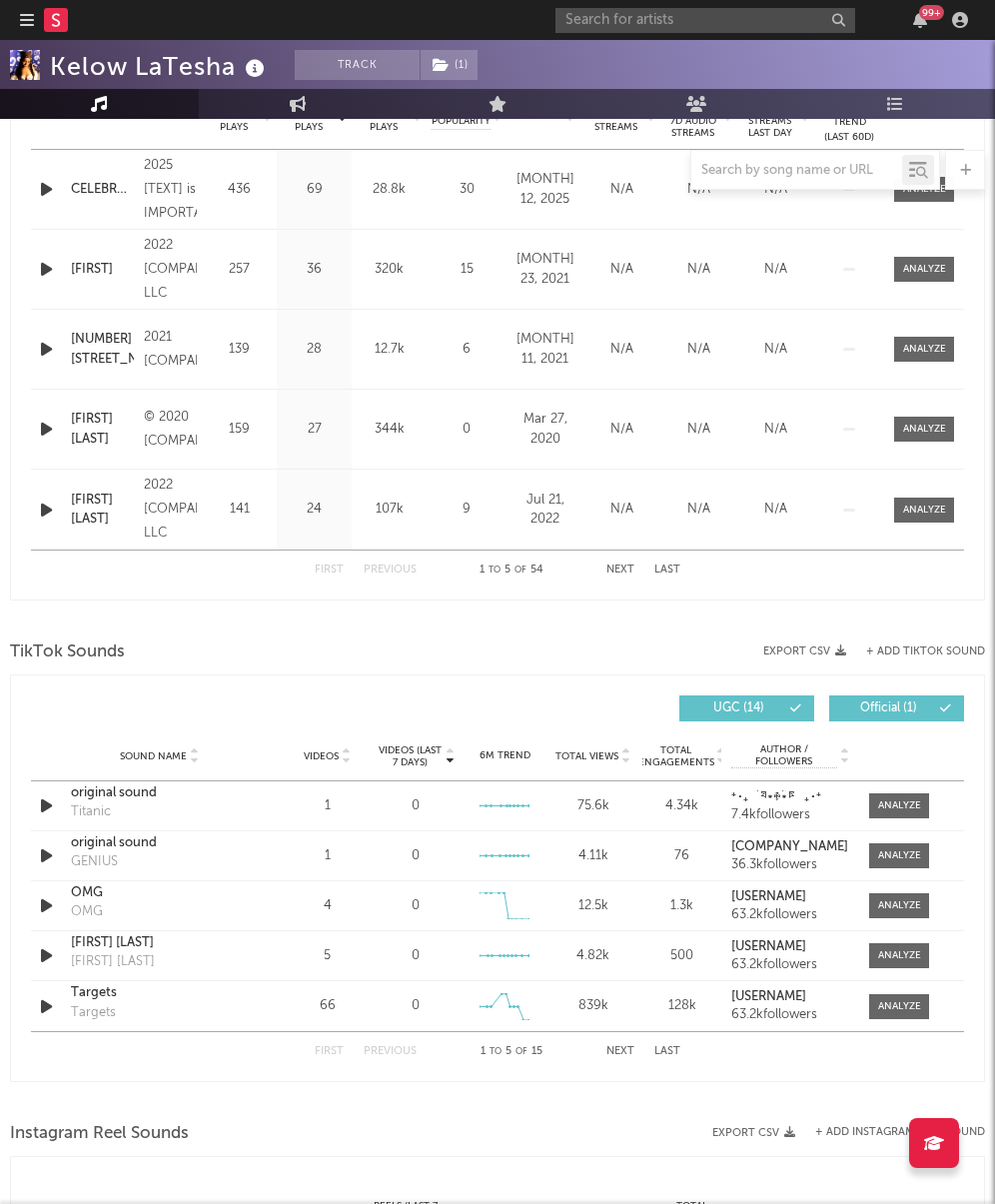 scroll, scrollTop: 969, scrollLeft: 0, axis: vertical 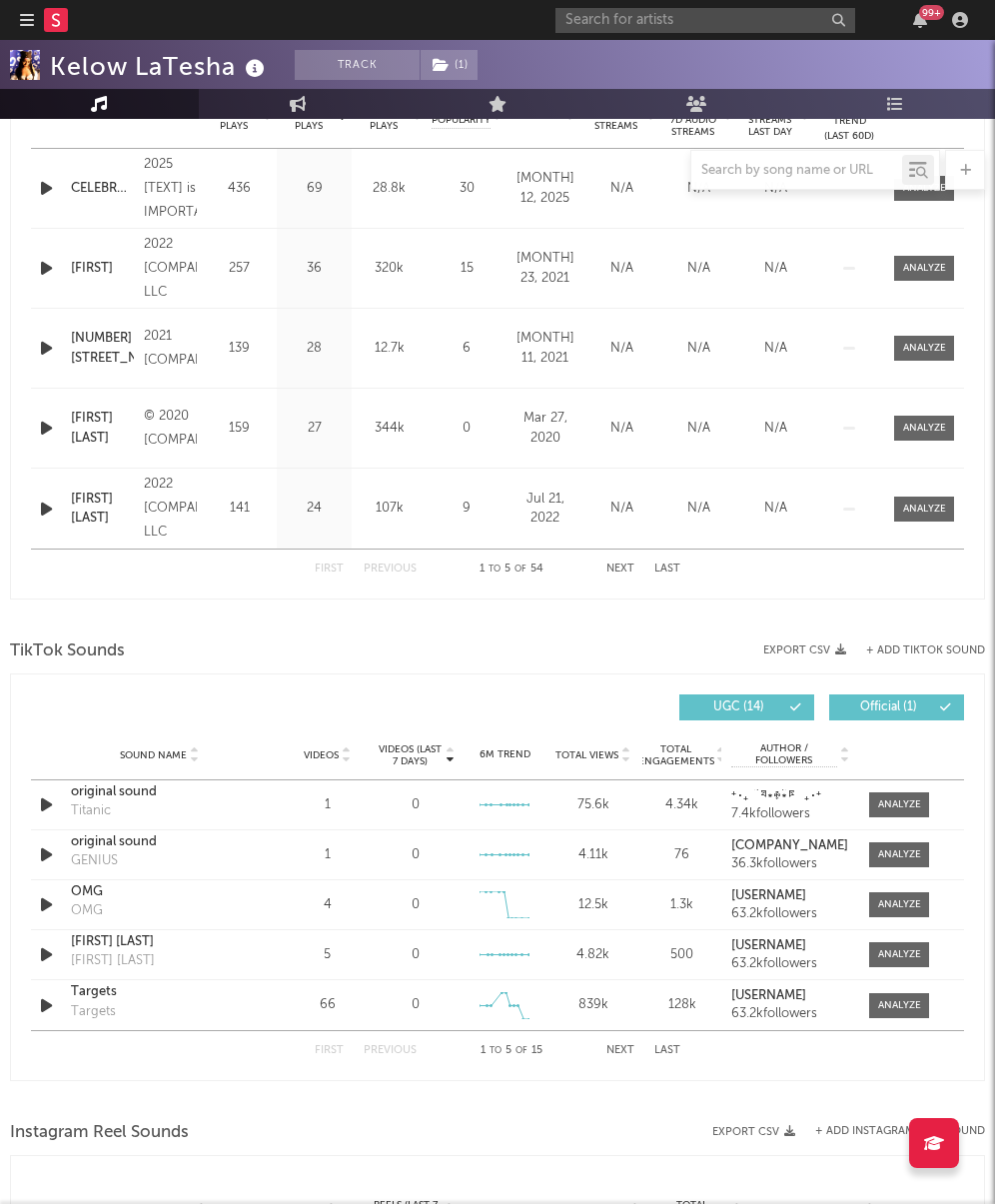 click on "First Previous 1   to   5   of   54 Next Last" at bounding box center (498, 569) 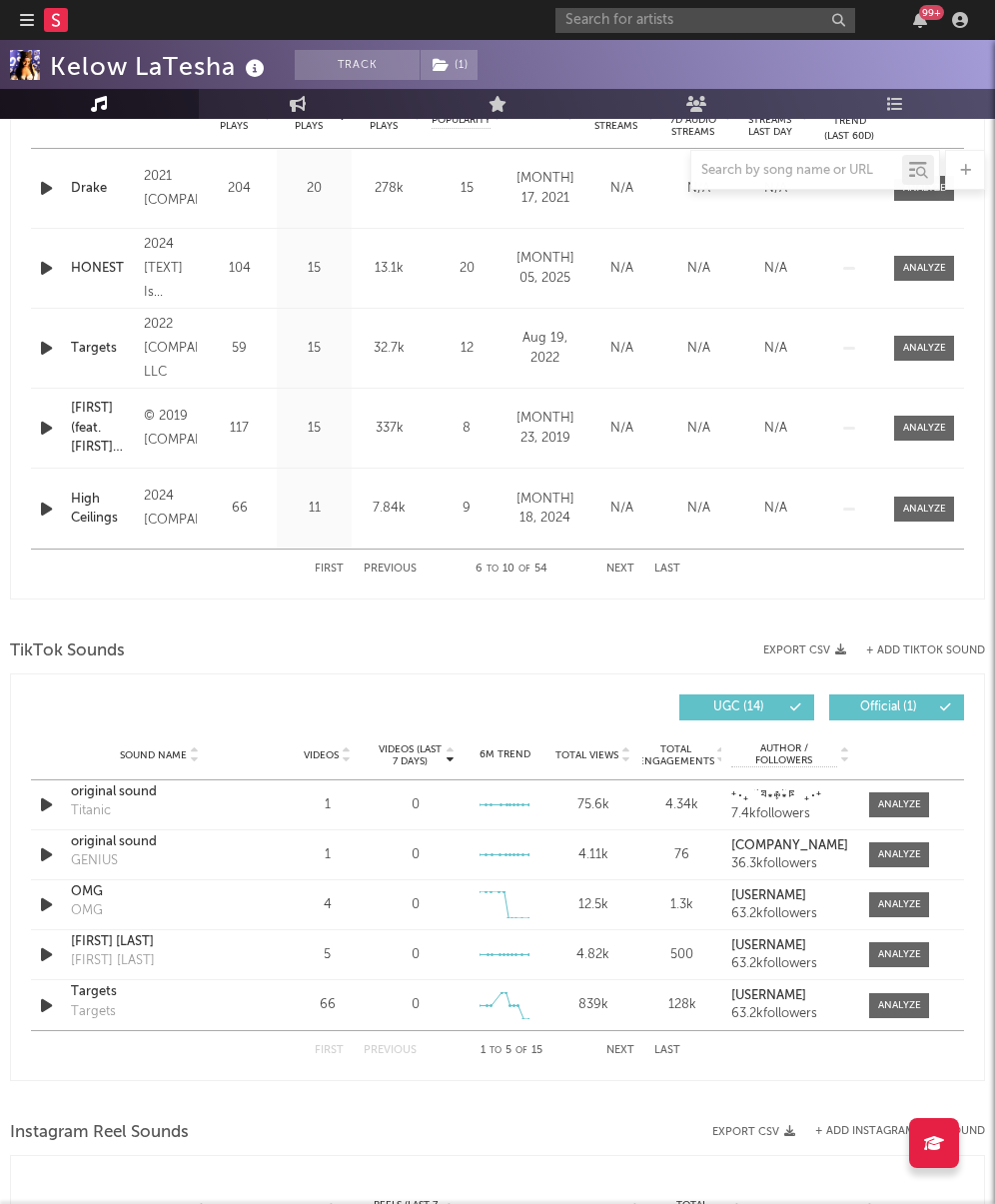 click on "Next" at bounding box center (620, 569) 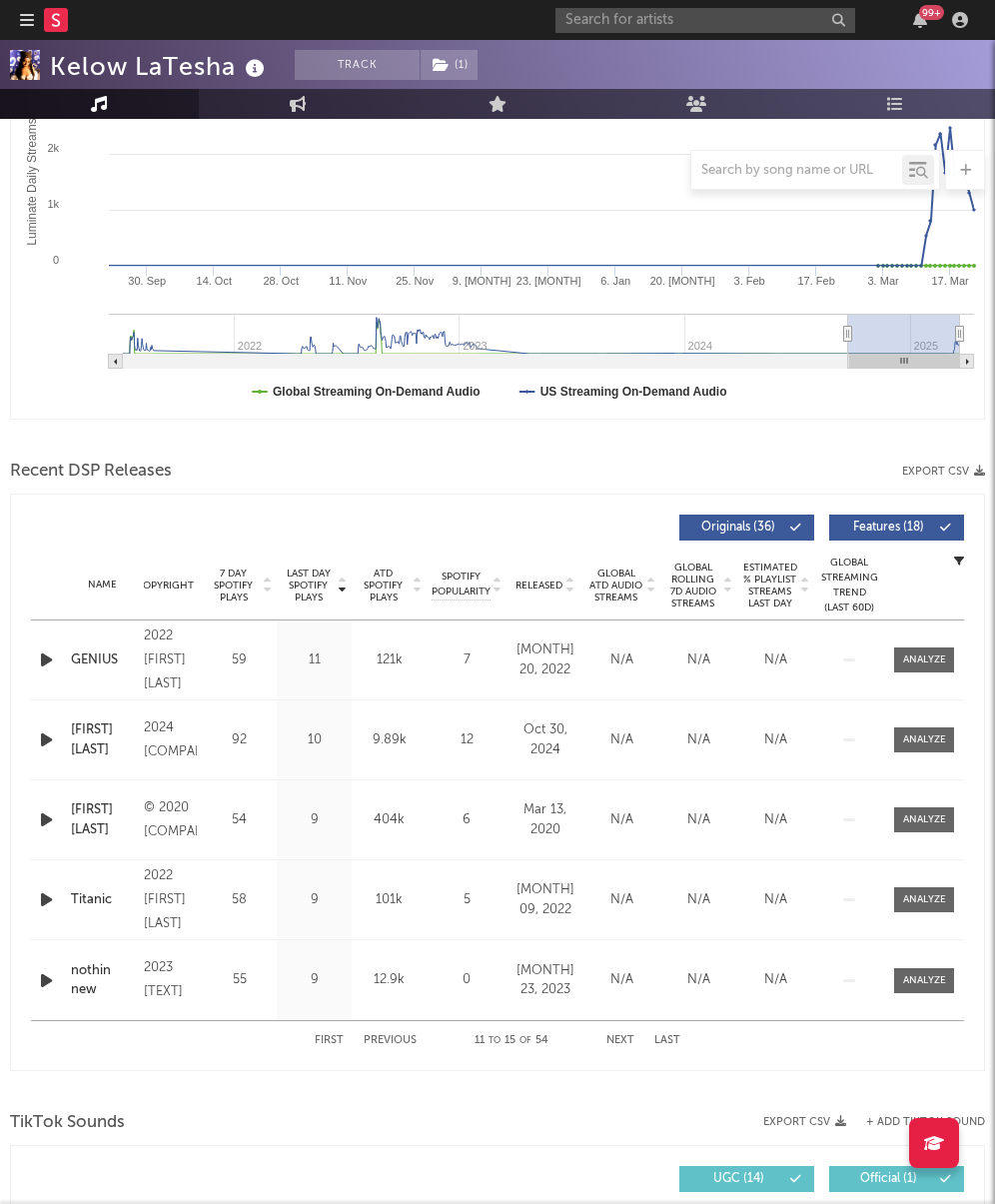scroll, scrollTop: 285, scrollLeft: 0, axis: vertical 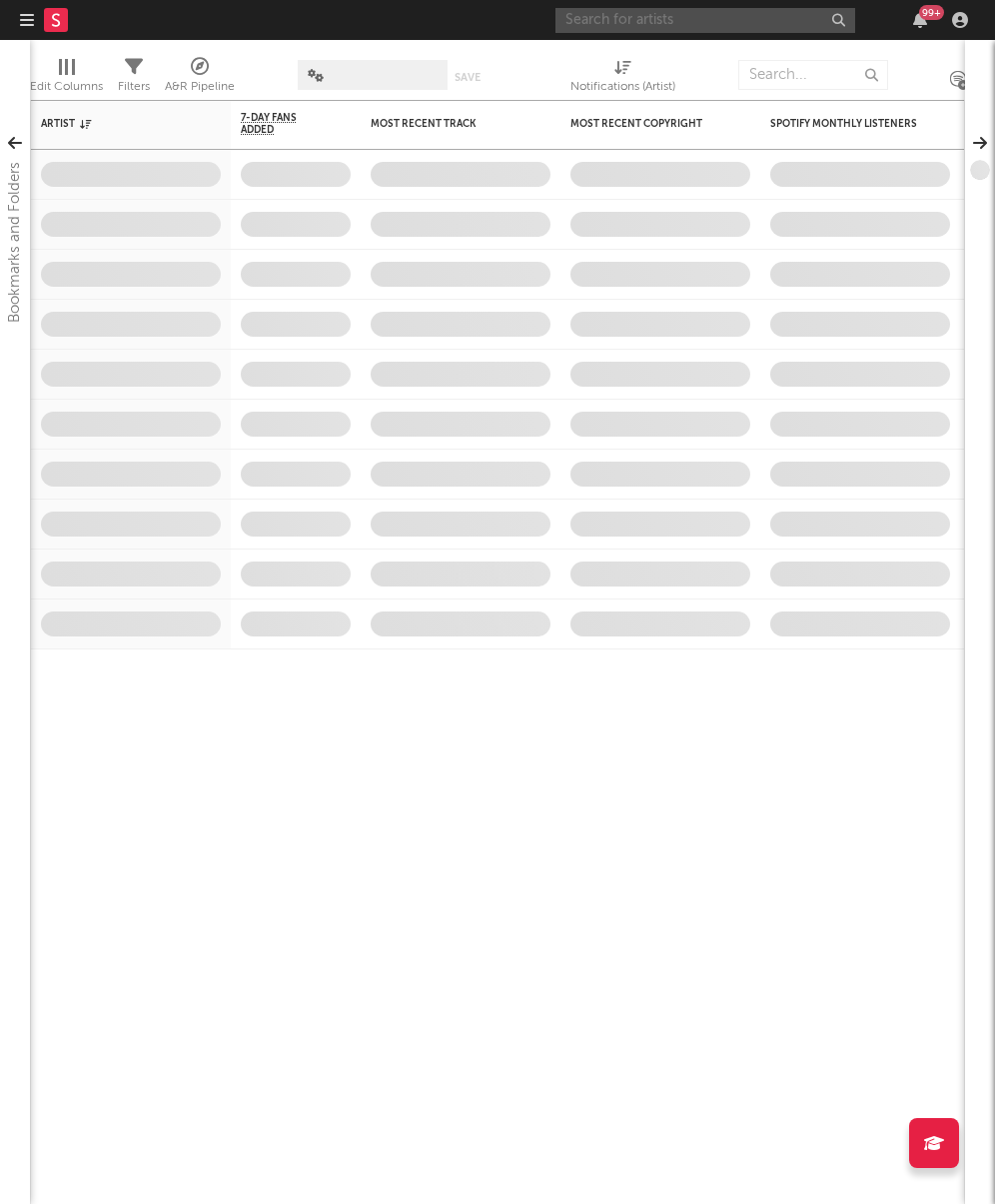 click at bounding box center (705, 20) 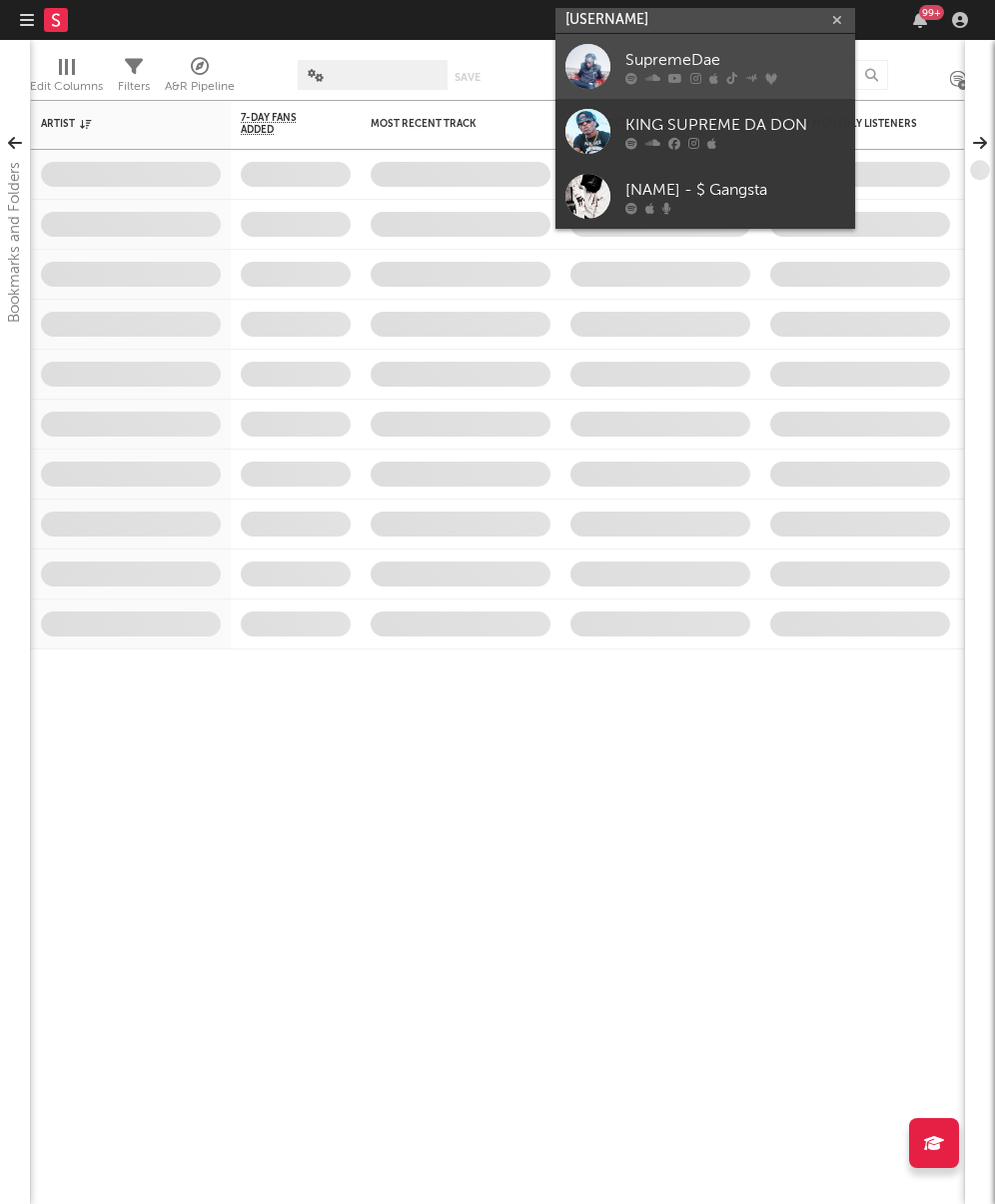 type on "[USERNAME]" 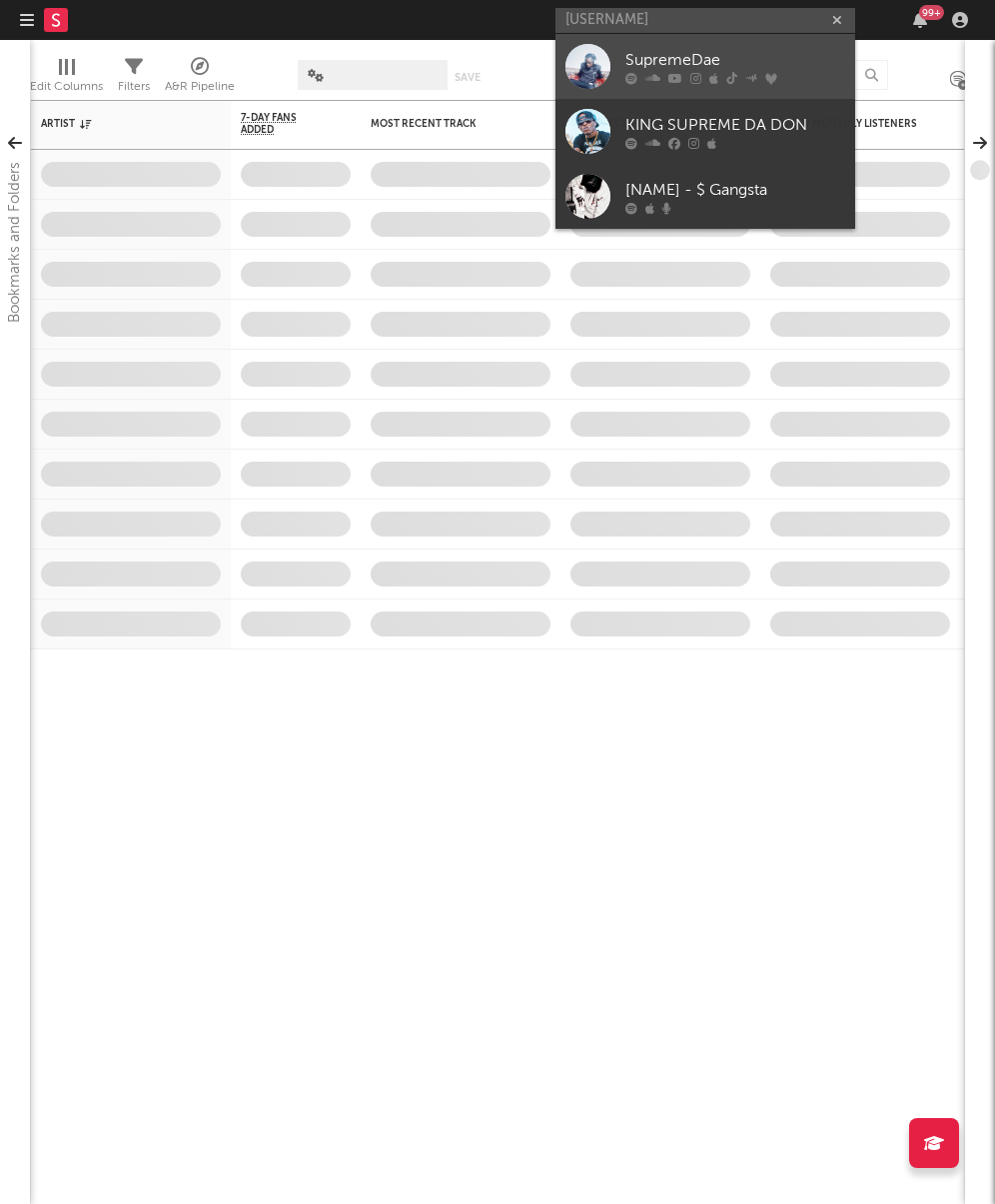 click on "SupremeDae" at bounding box center [735, 60] 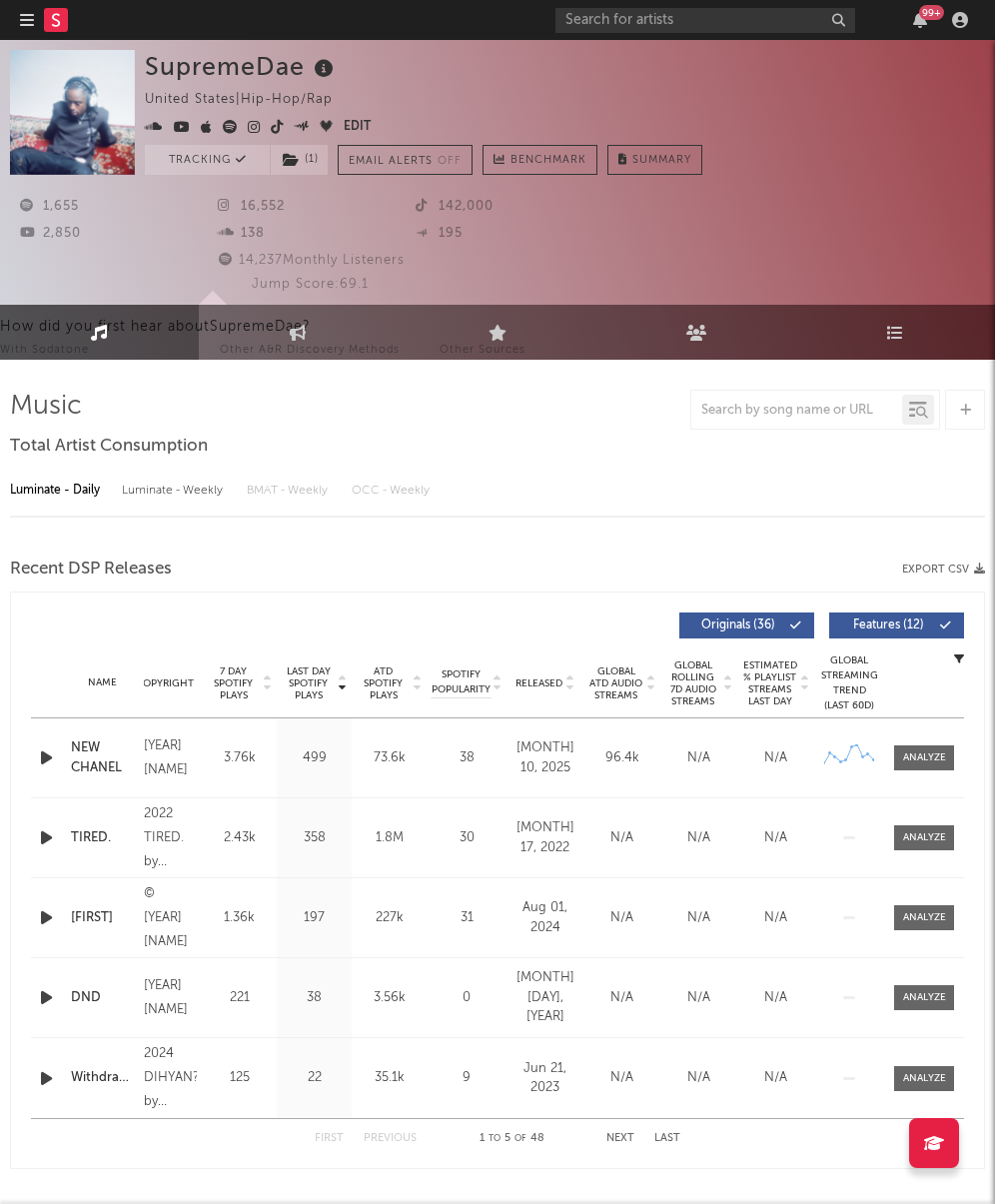 select on "6m" 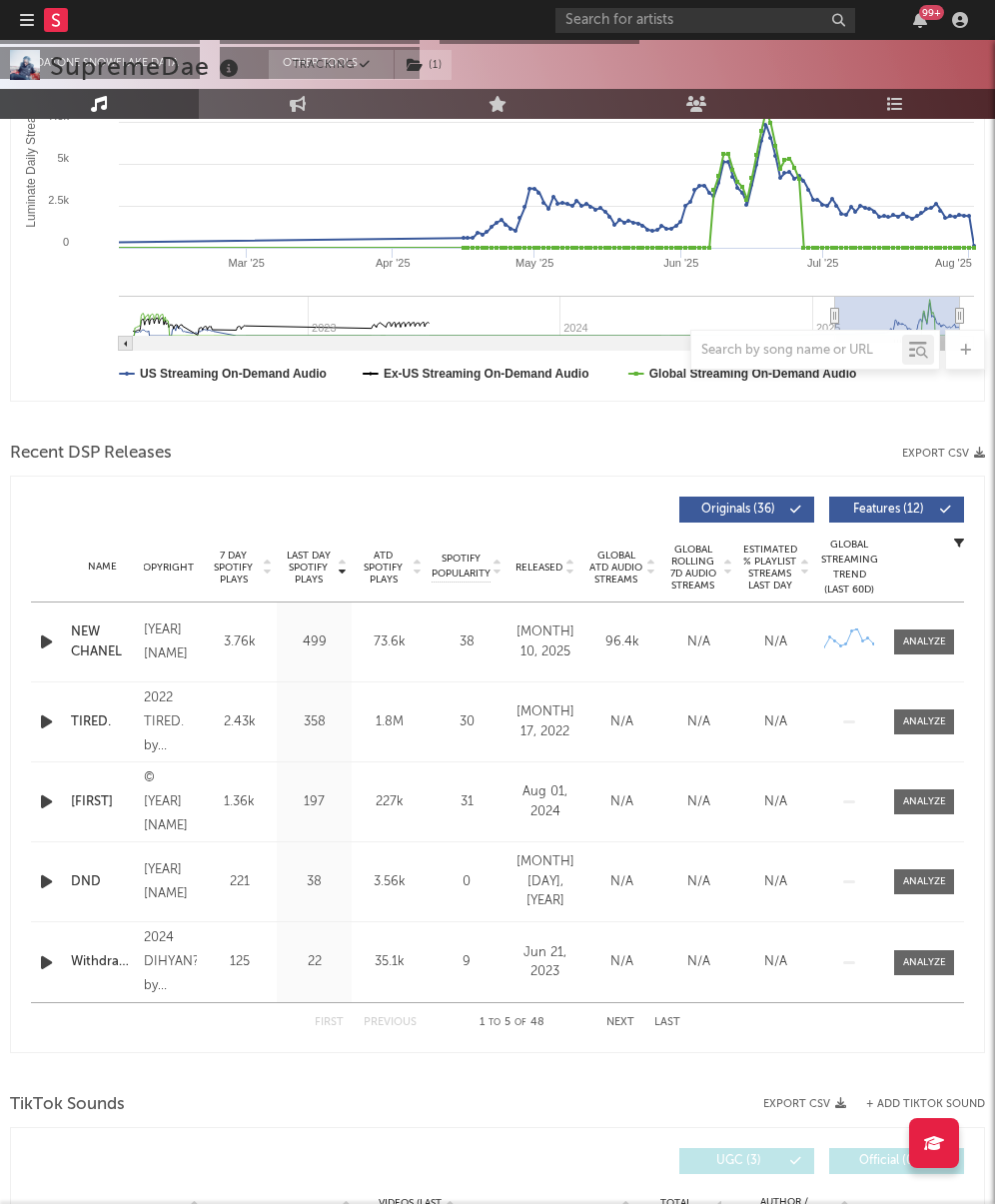 scroll, scrollTop: 108, scrollLeft: 0, axis: vertical 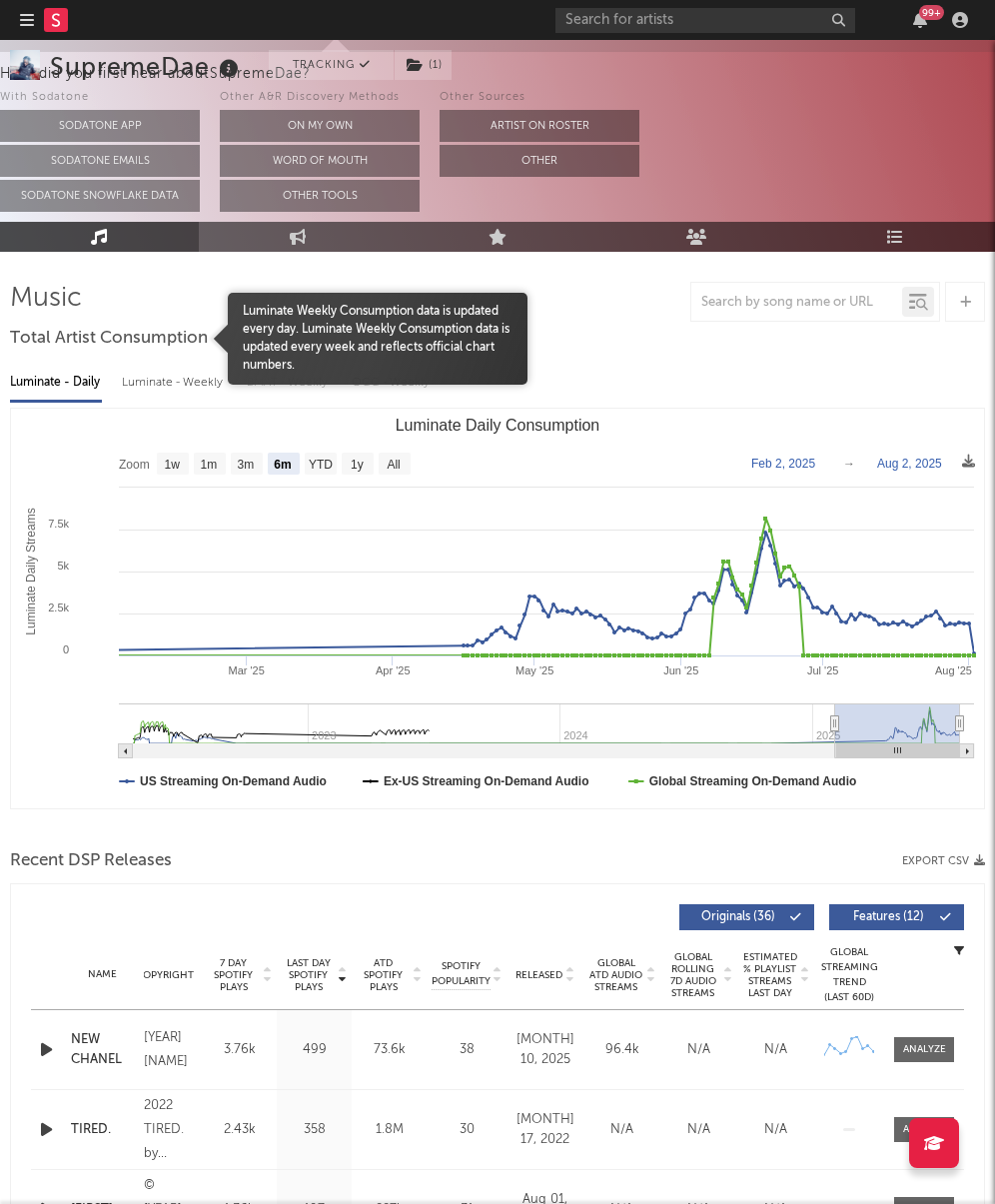click at bounding box center [119, 339] 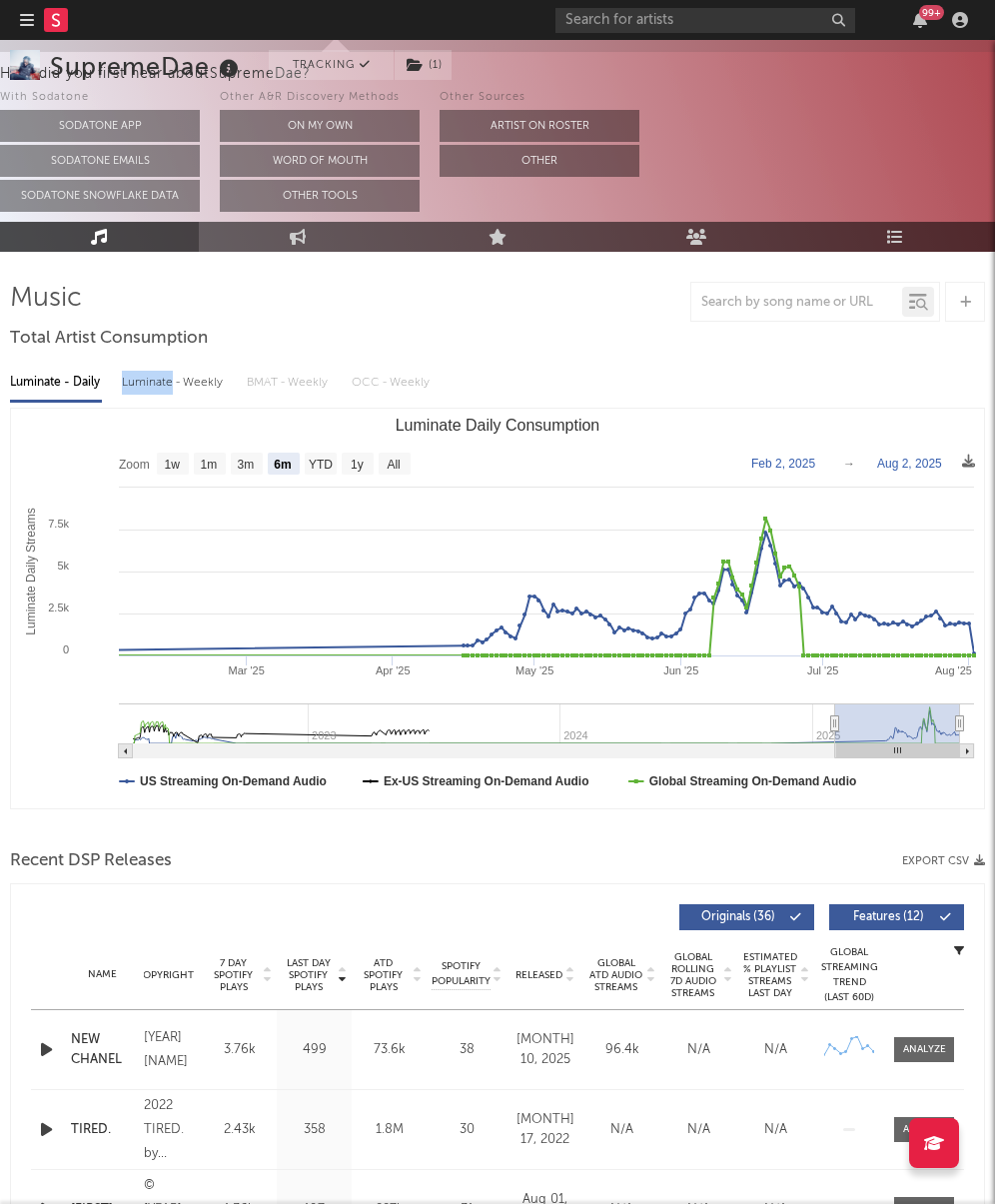 click on "Luminate - Weekly" at bounding box center (174, 383) 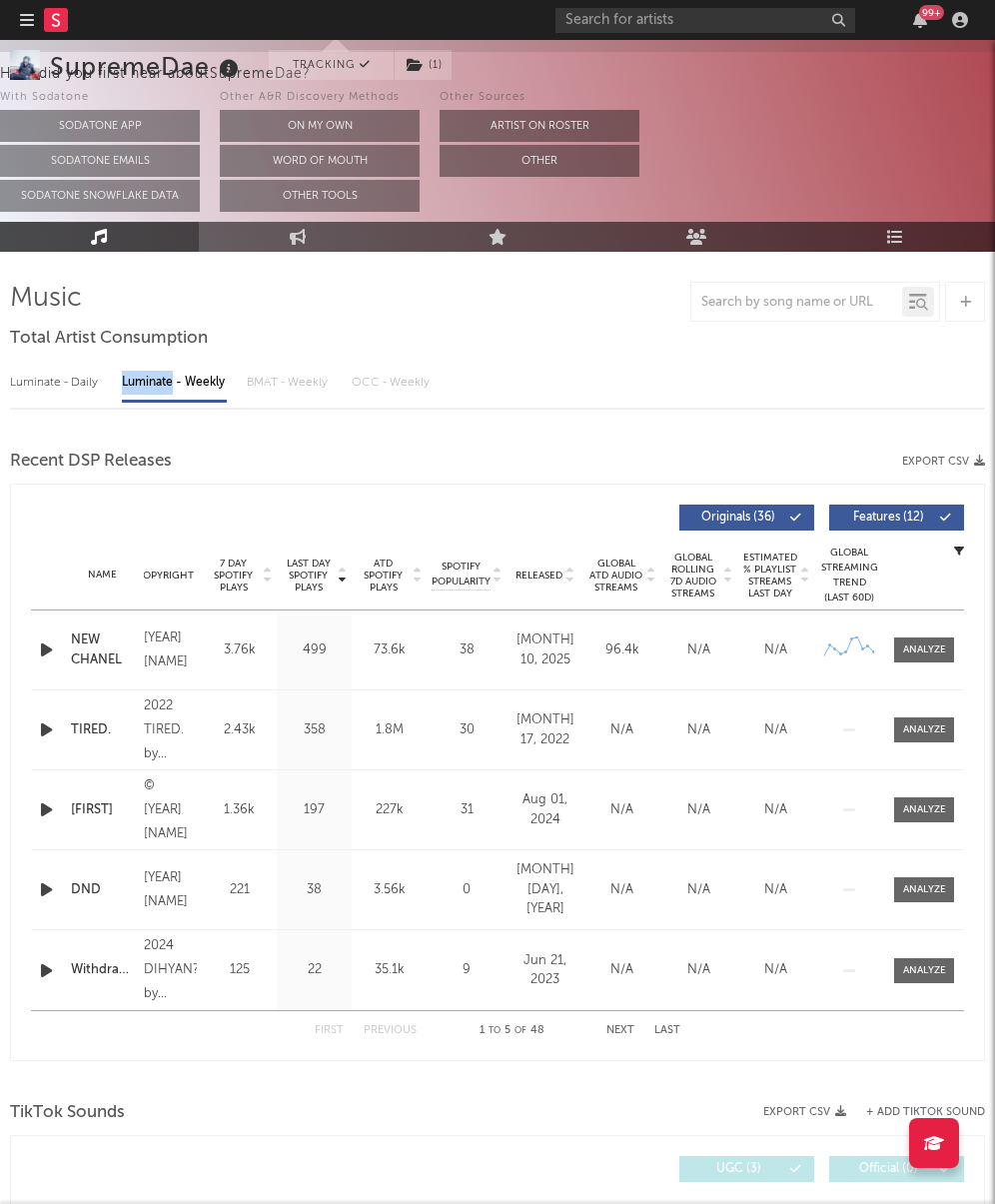 select on "6m" 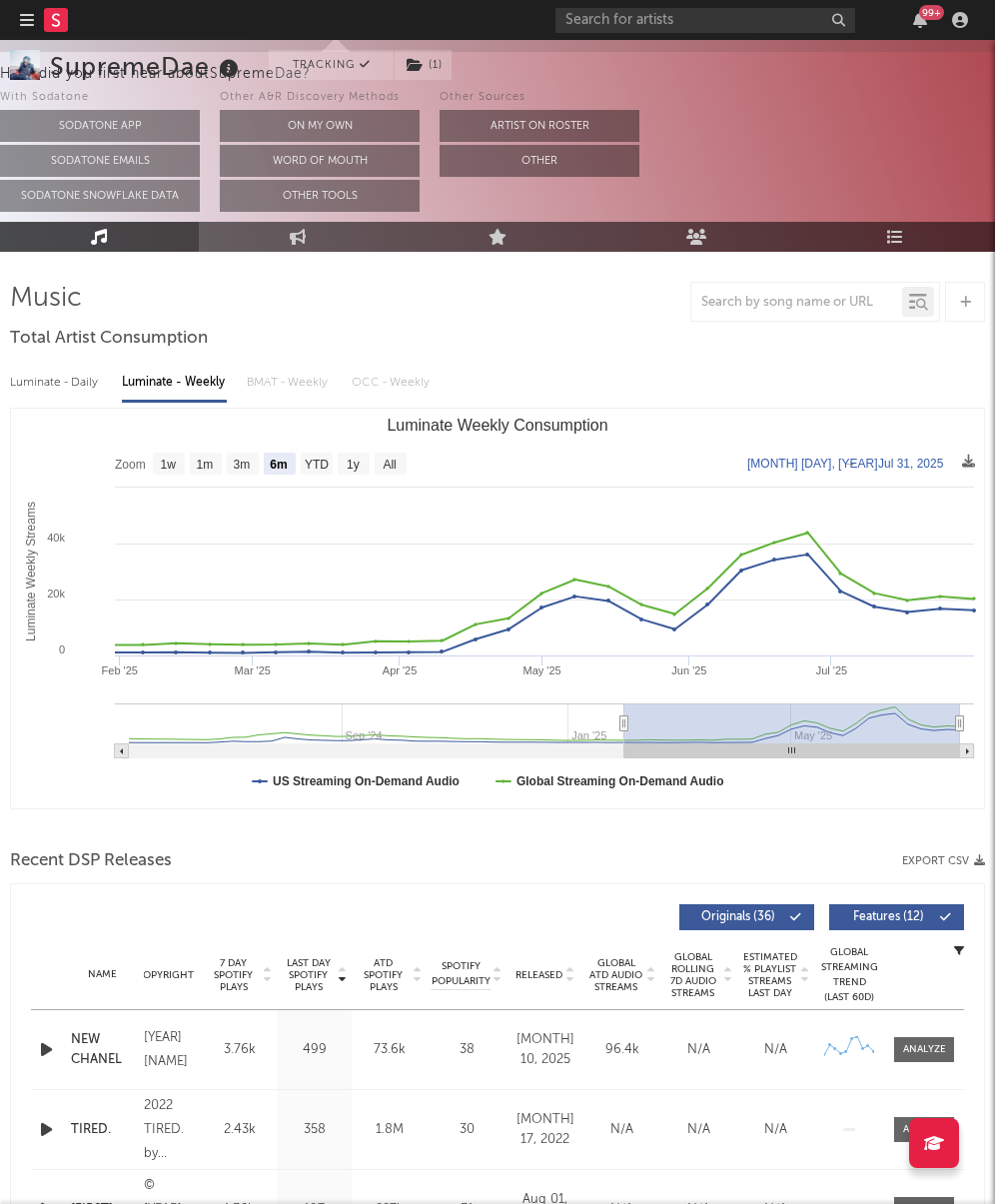 click on "Luminate - Daily" at bounding box center [56, 383] 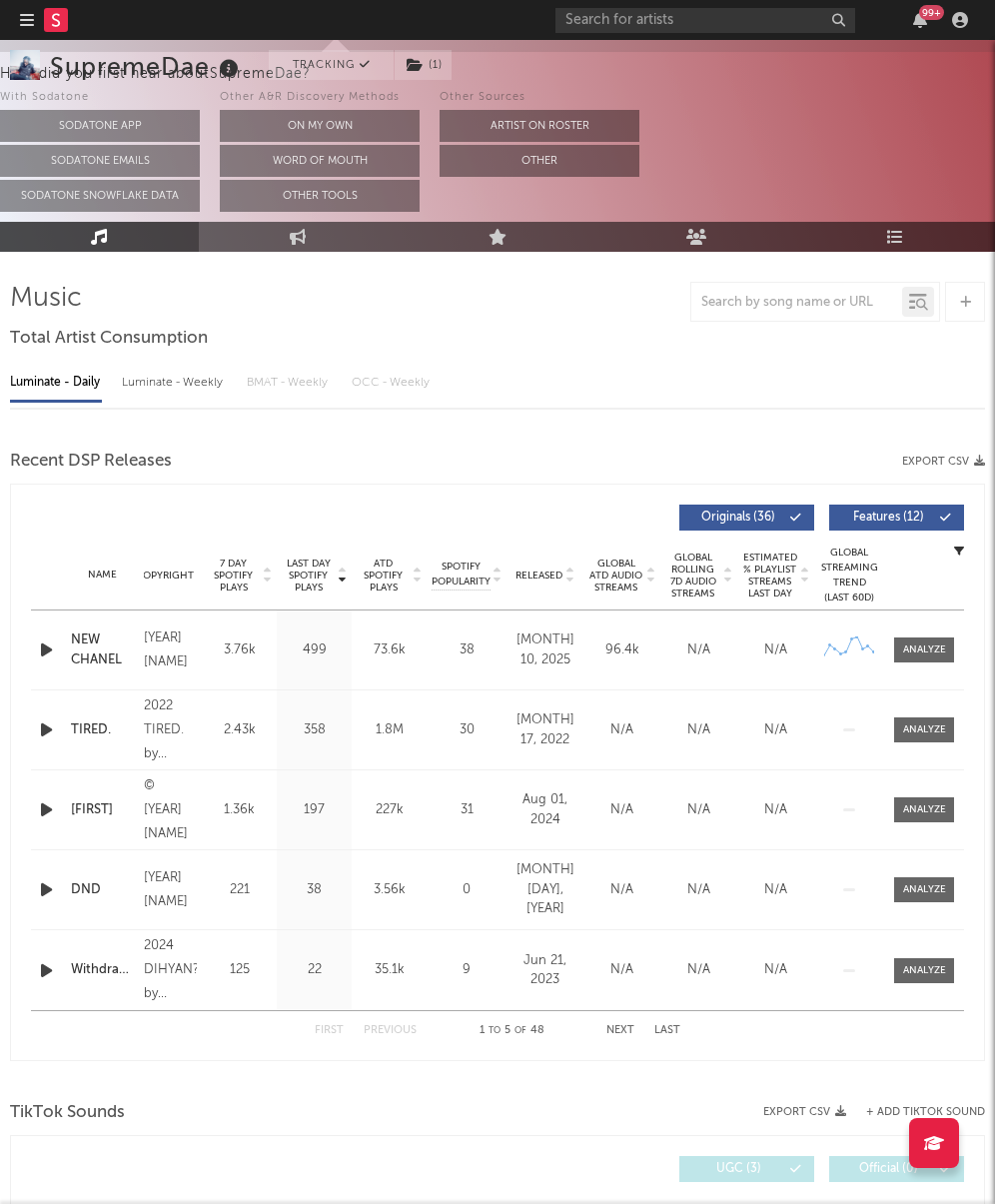select on "6m" 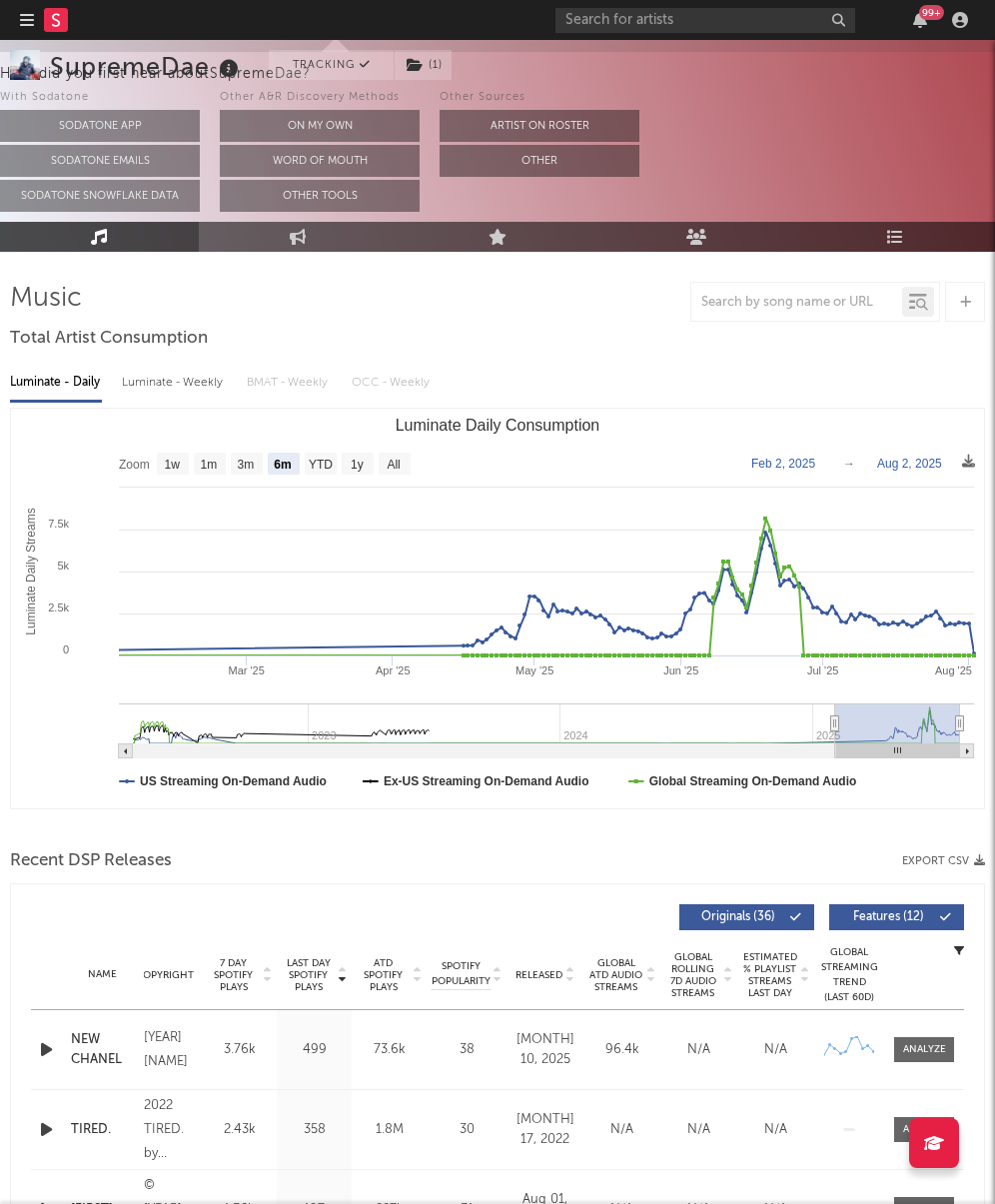 click on "Luminate - Weekly" at bounding box center [174, 383] 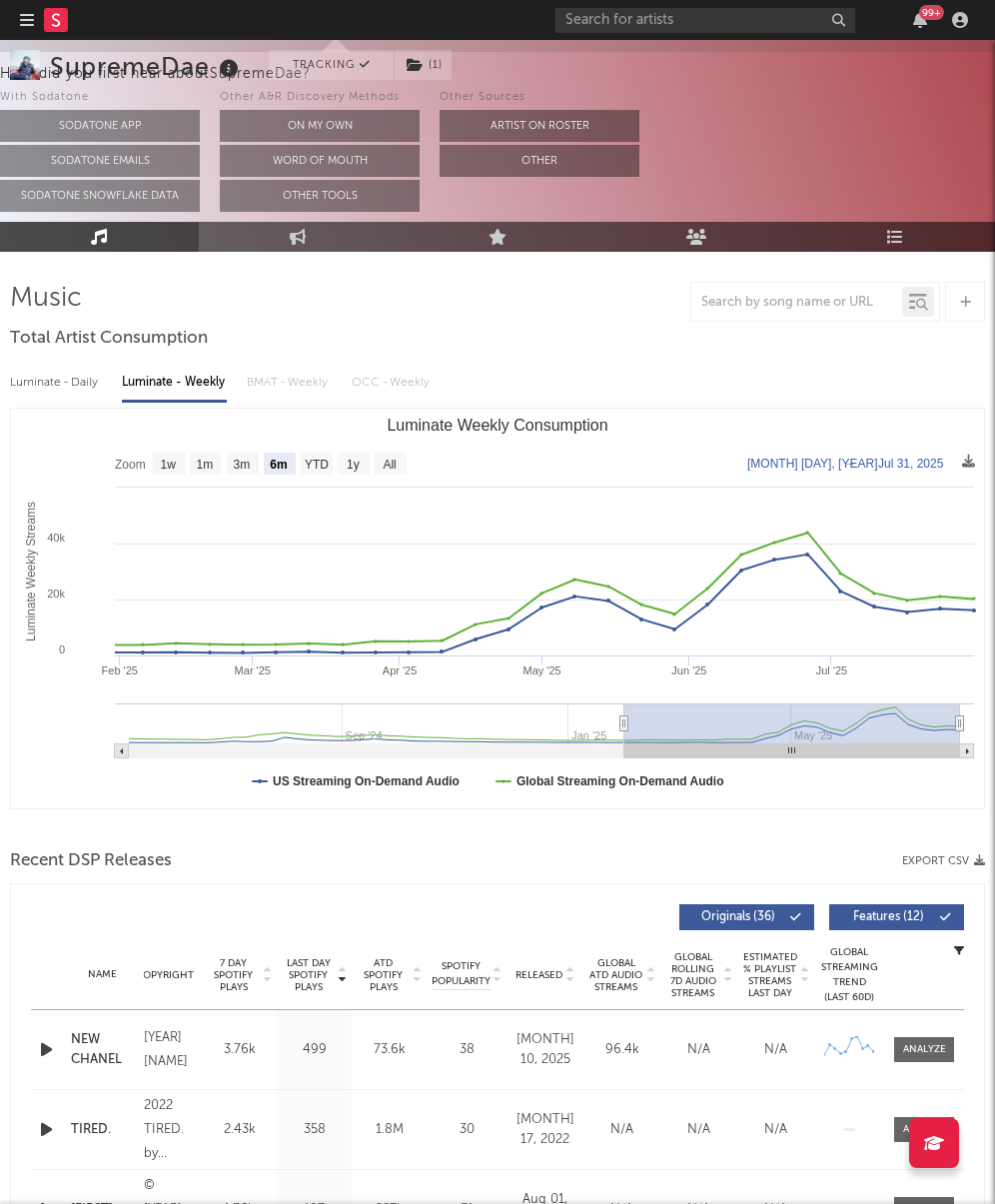 click on "Luminate - Daily" at bounding box center (56, 383) 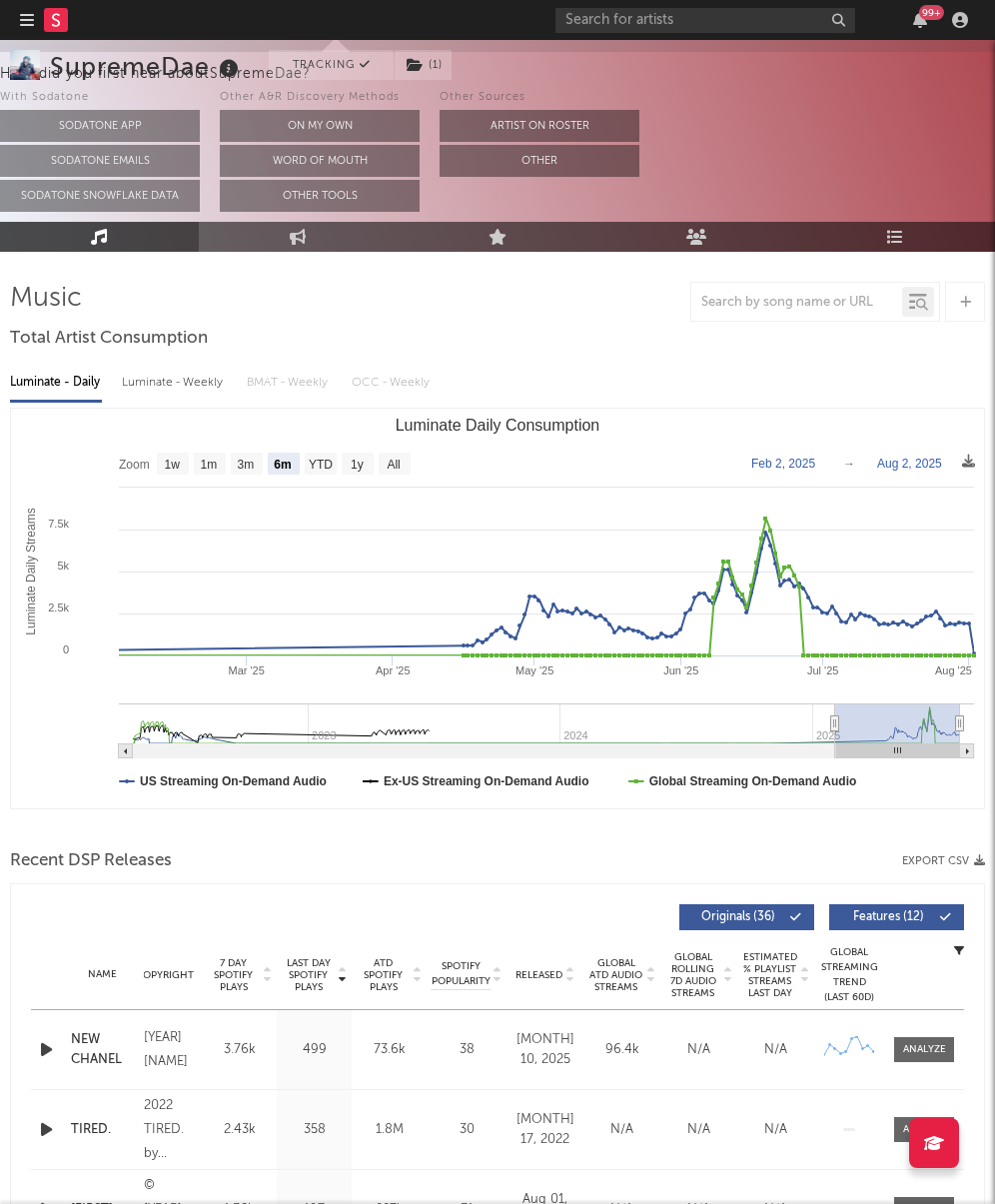 click on "Music Total Artist Consumption Luminate - Daily Luminate - Weekly BMAT - Weekly OCC - Weekly Zoom 1w 1m 3m 6m YTD 1y All 2025-02-02 2025-08-02 Created with Highcharts 10.3.3 Luminate Daily Streams Luminate Daily Consumption Mar '25 Apr '25 May '25 Jun '25 Jul '25 Aug '25 2023 2024 2025 0 10k 2.5k 5k 7.5k Zoom 1w 1m 3m 6m YTD 1y All Feb 2, 2025 → Aug 2, 2025 US Streaming On-Demand Audio Ex-US Streaming On-Demand Audio Global Streaming On-Demand Audio Recent DSP Releases Export CSV Last Day Spotify Plays Copyright 7 Day Spotify Plays Last Day Spotify Plays ATD Spotify Plays Spotify Popularity Released Global ATD Audio Streams Global Rolling 7D Audio Streams Estimated % Playlist Streams Last Day Spotify Popularity Streams / 7d Growth Originals ( 36 ) Features ( 12 ) Name Copyright Label Album Names Composer Names 7 Day Spotify Plays Last Day Spotify Plays ATD Spotify Plays Spotify Popularity Total US Streams Total US SES Total UK Streams Total UK Audio Streams UK Weekly Streams UK Weekly Audio Streams" at bounding box center (498, 1581) 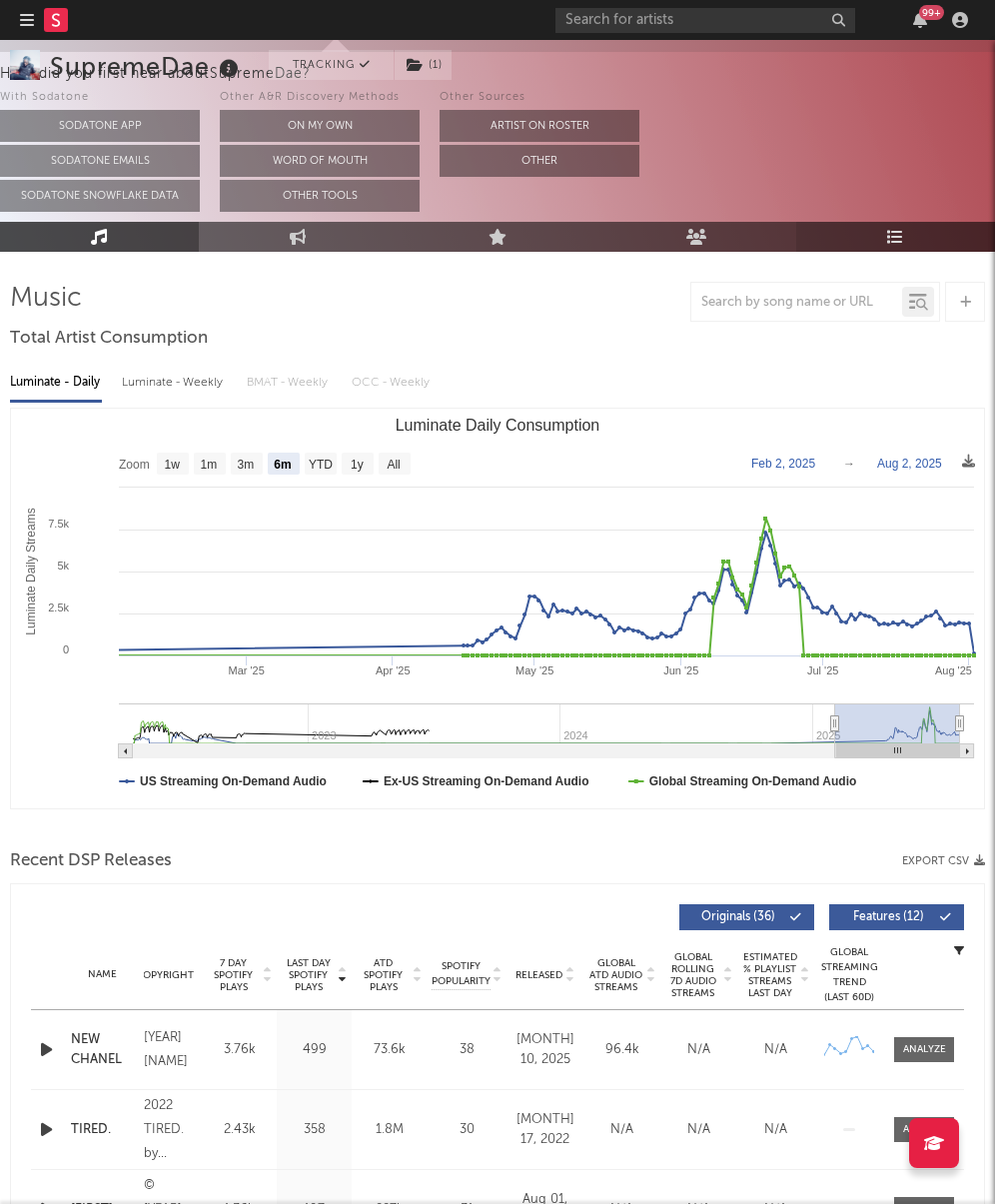 click on "Playlists/Charts" at bounding box center [895, 237] 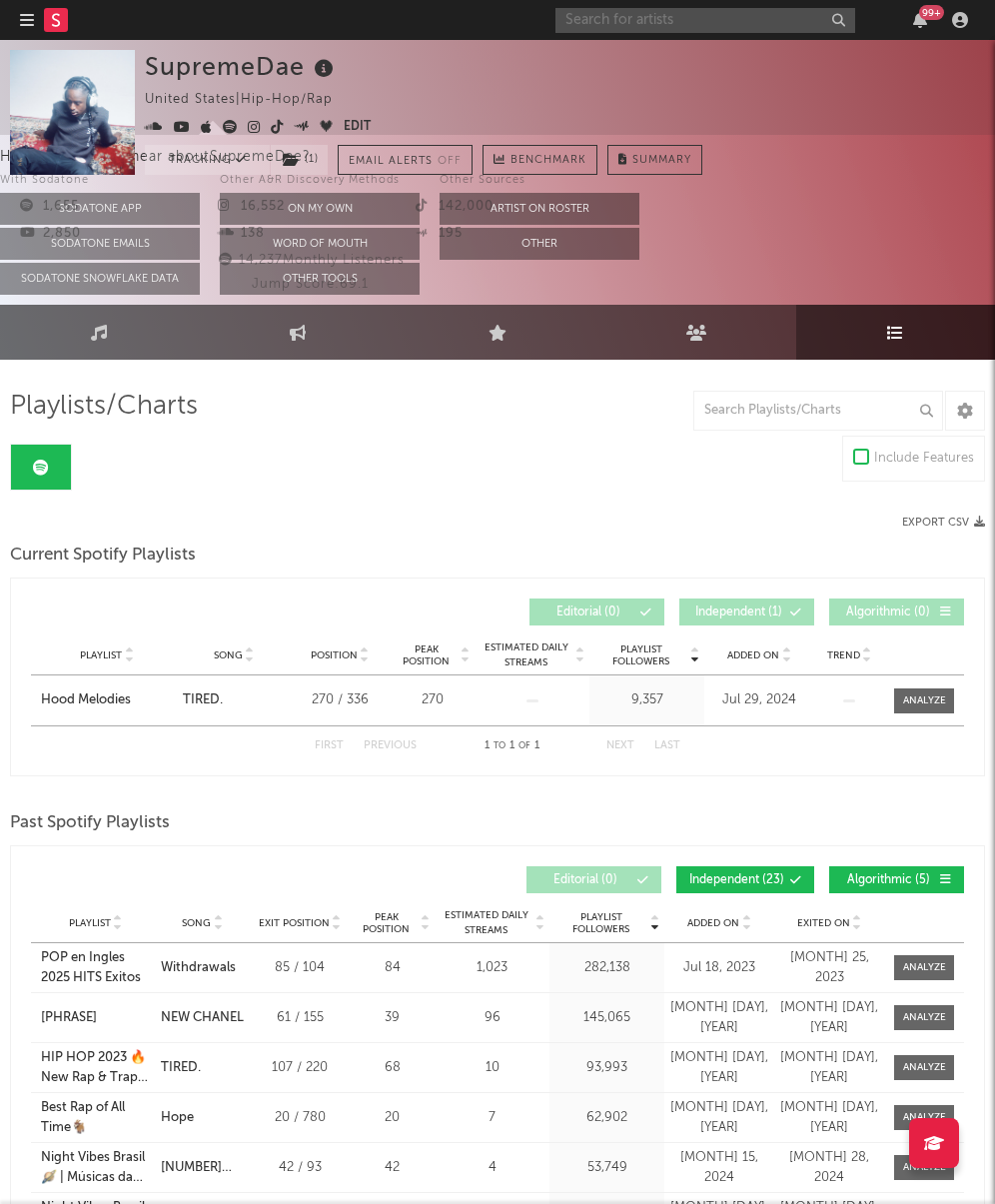 click at bounding box center [705, 20] 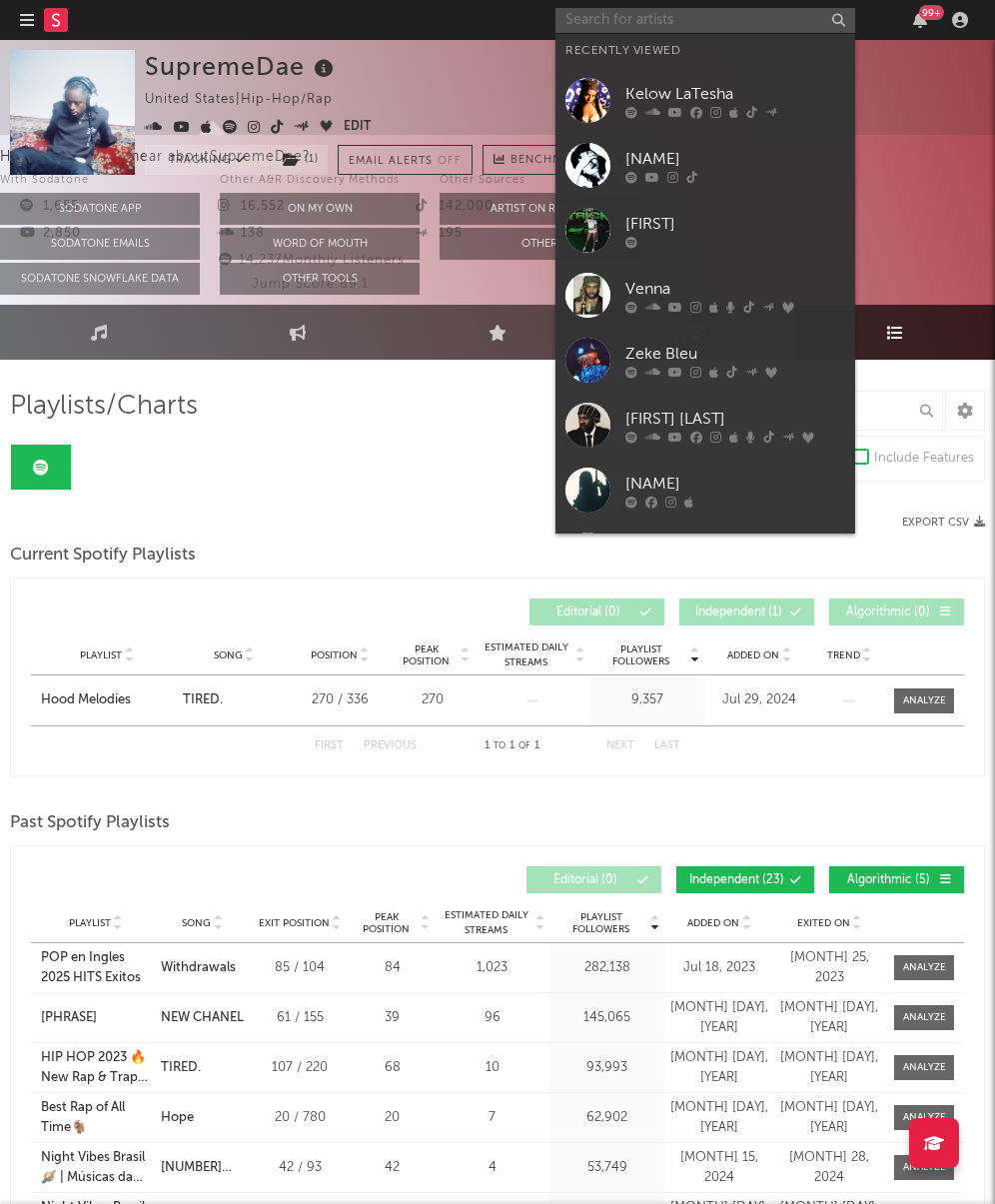 paste on "https://open.spotify.com/artist/3cx46GdmHvTI5CvJCPRKZc?si=nhmOfyVlSV2TVxY_eM29dA" 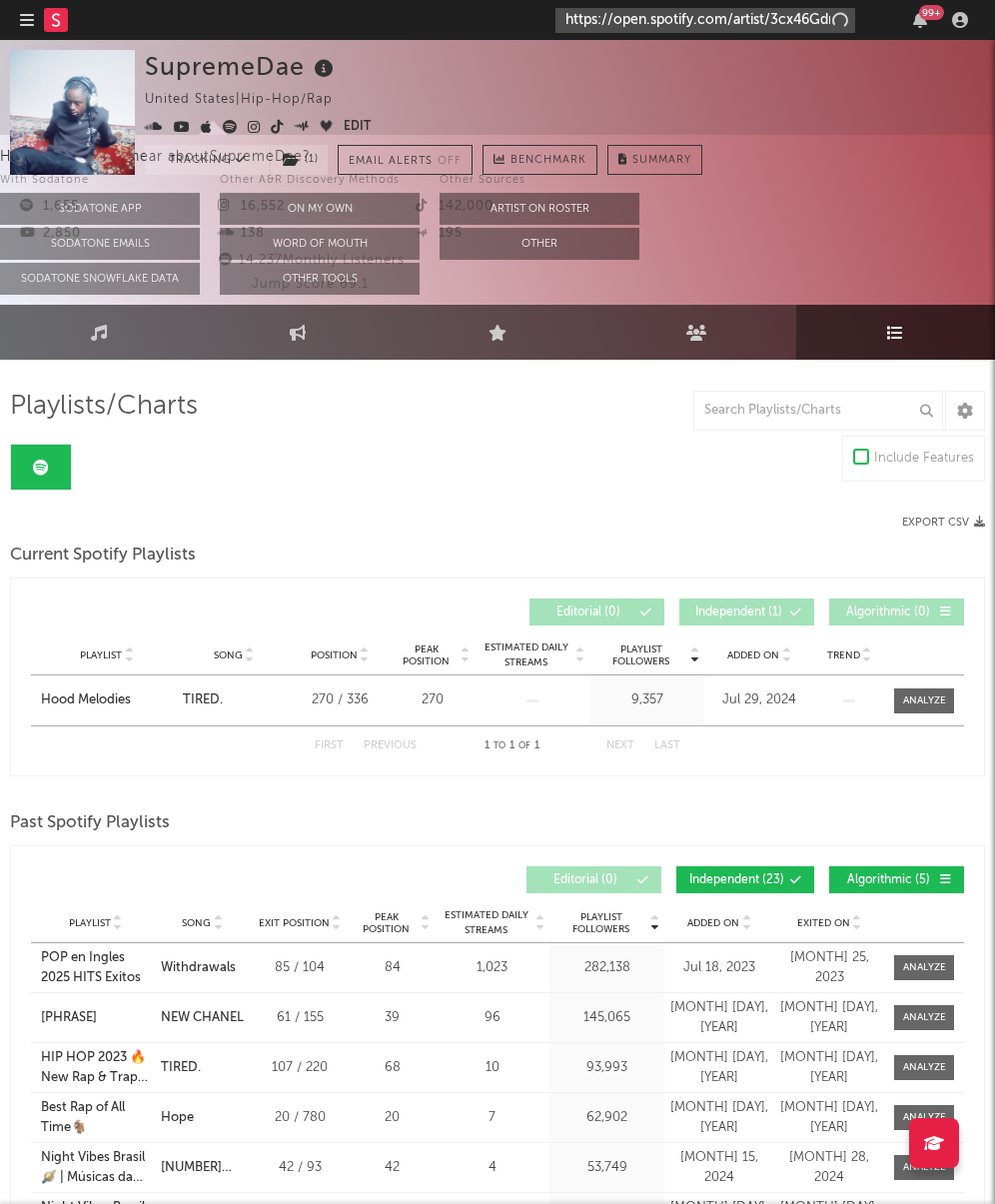 click on "https://open.spotify.com/artist/3cx46GdmHvTI5CvJCPRKZc?si=nhmOfyVlSV2TVxY_eM29dA" at bounding box center [705, 20] 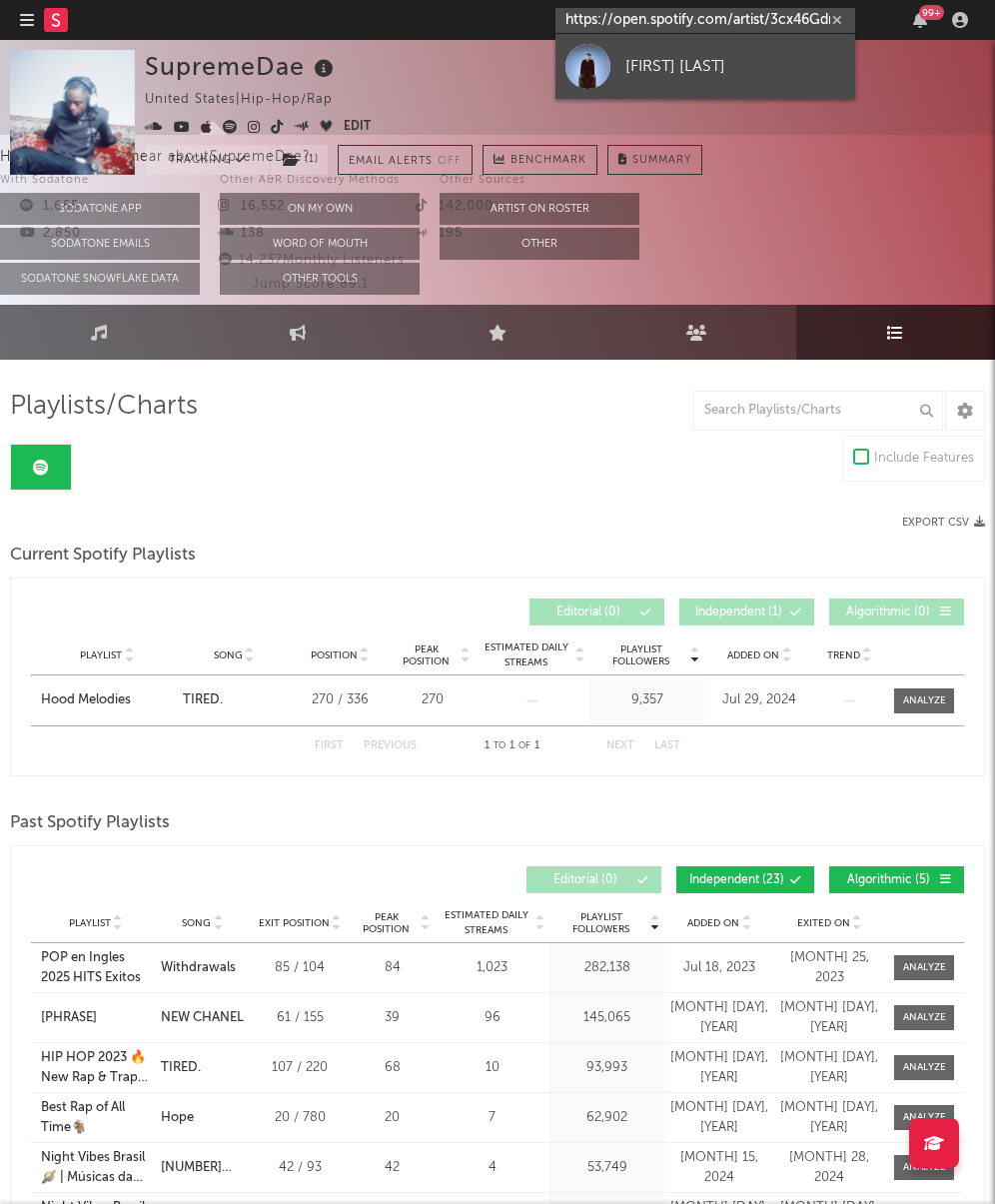 type on "https://open.spotify.com/artist/3cx46GdmHvTI5CvJCPRKZc?si=nhmOfyVlSV2TVxY_eM29dA" 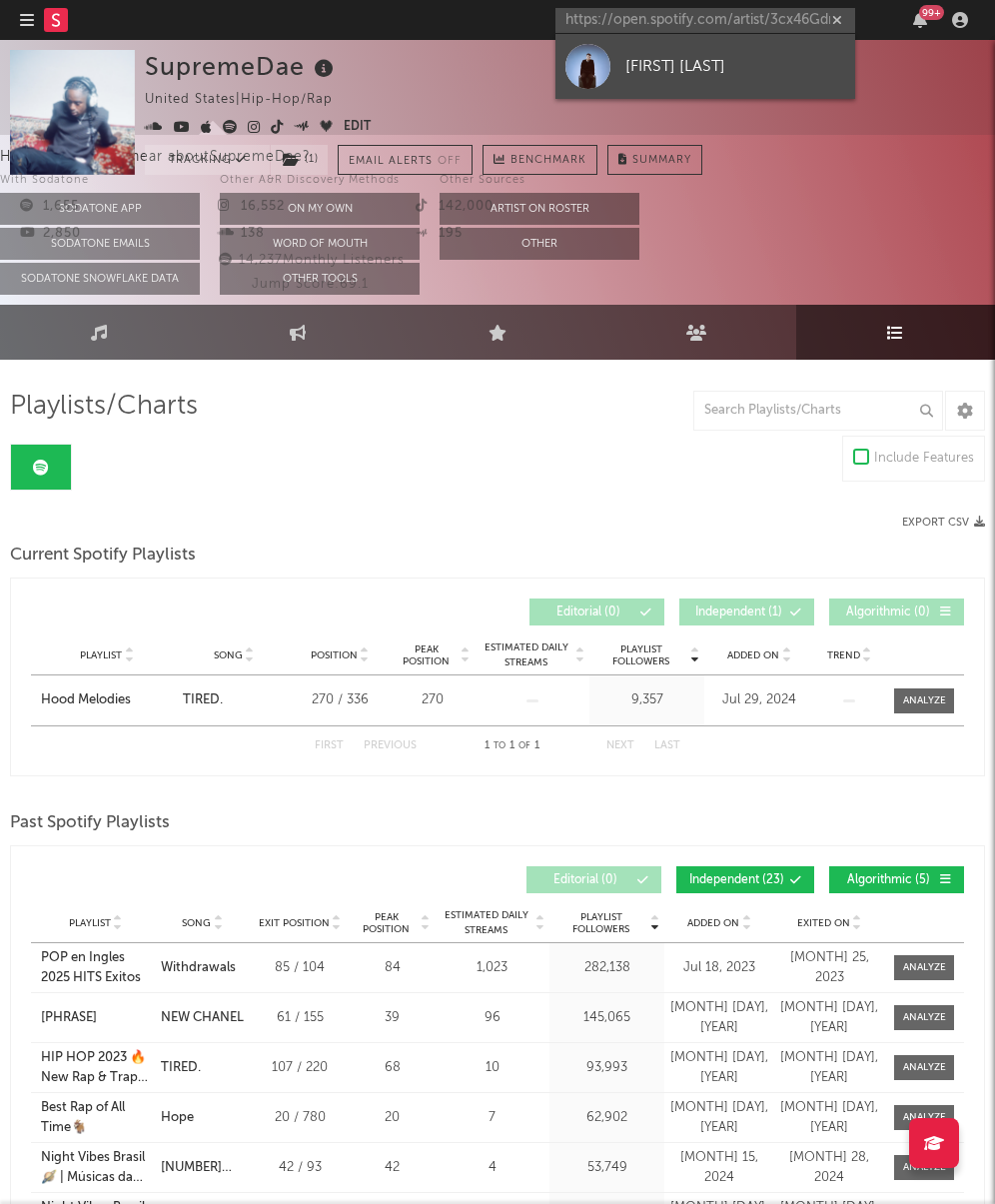 click on "[FIRST] [LAST]" at bounding box center (735, 66) 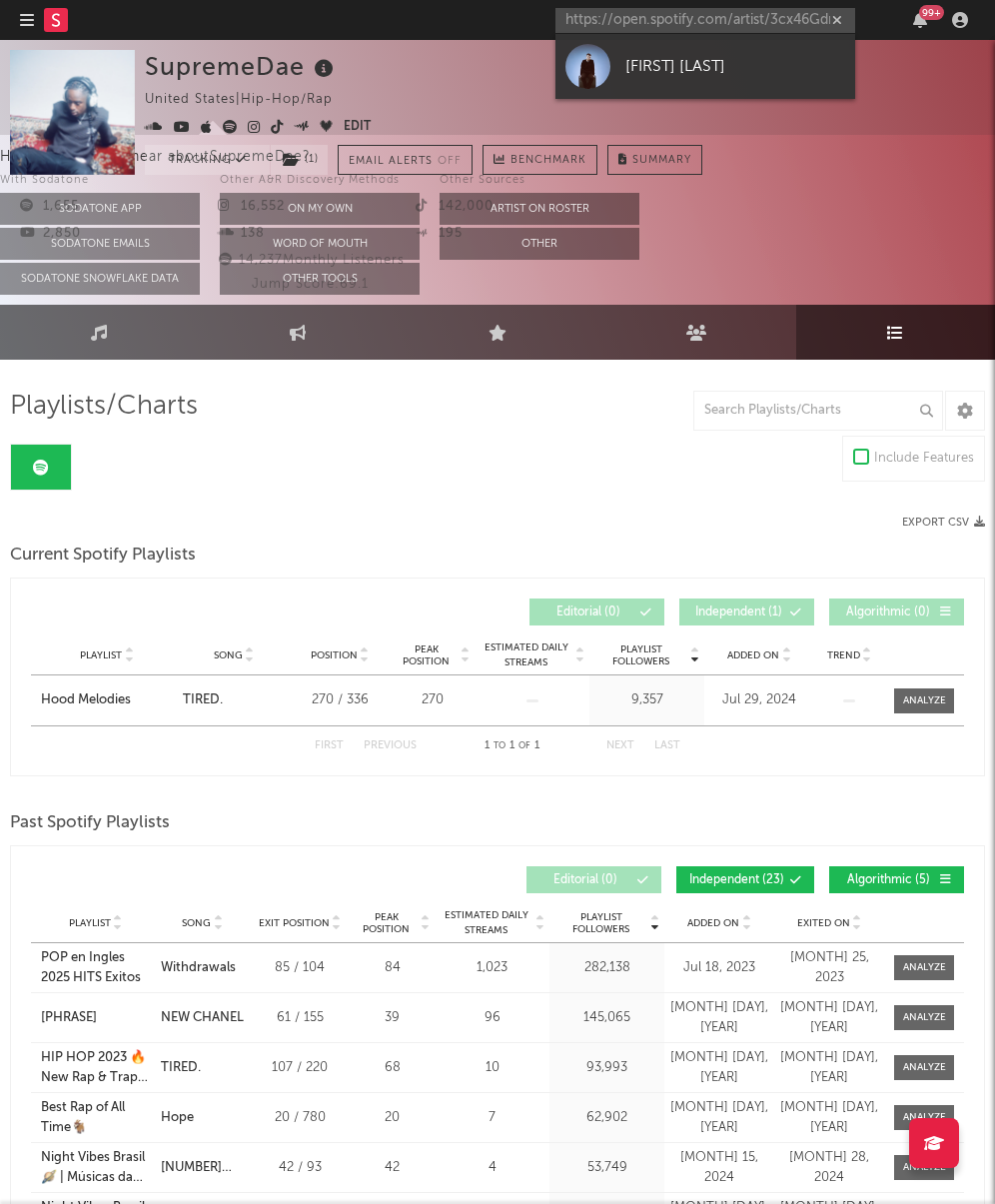 type 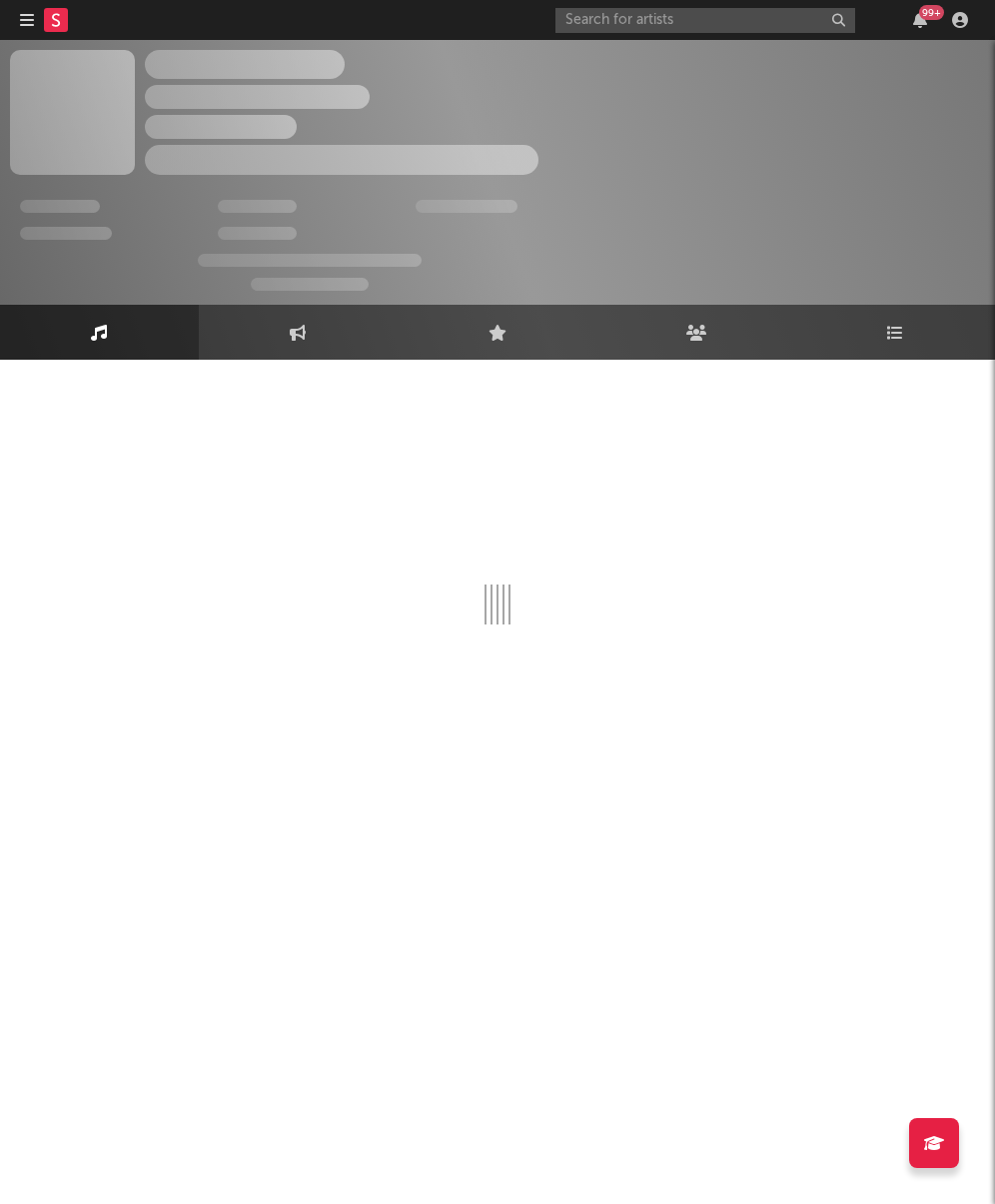 select on "6m" 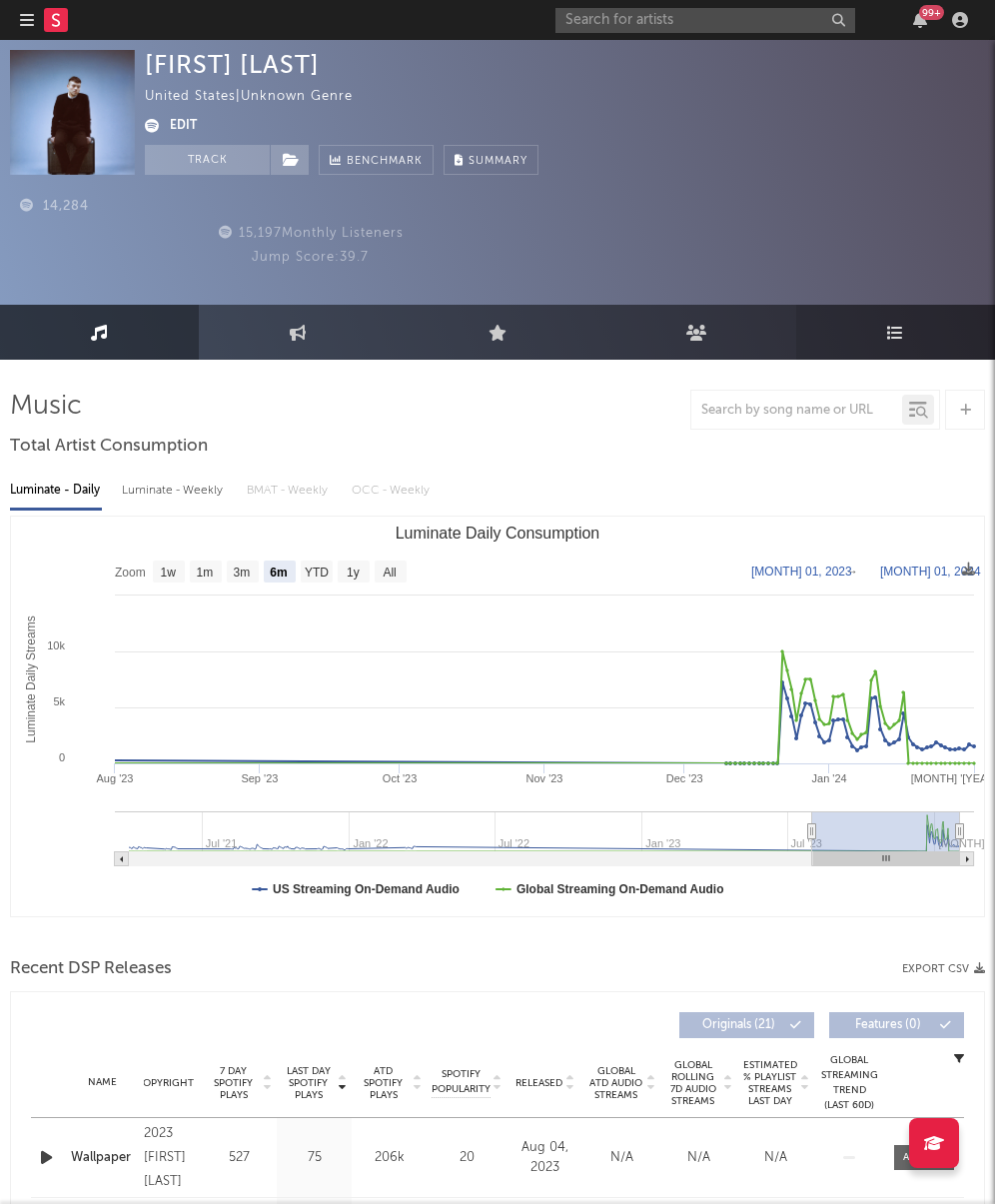 click on "Playlists/Charts" at bounding box center (895, 332) 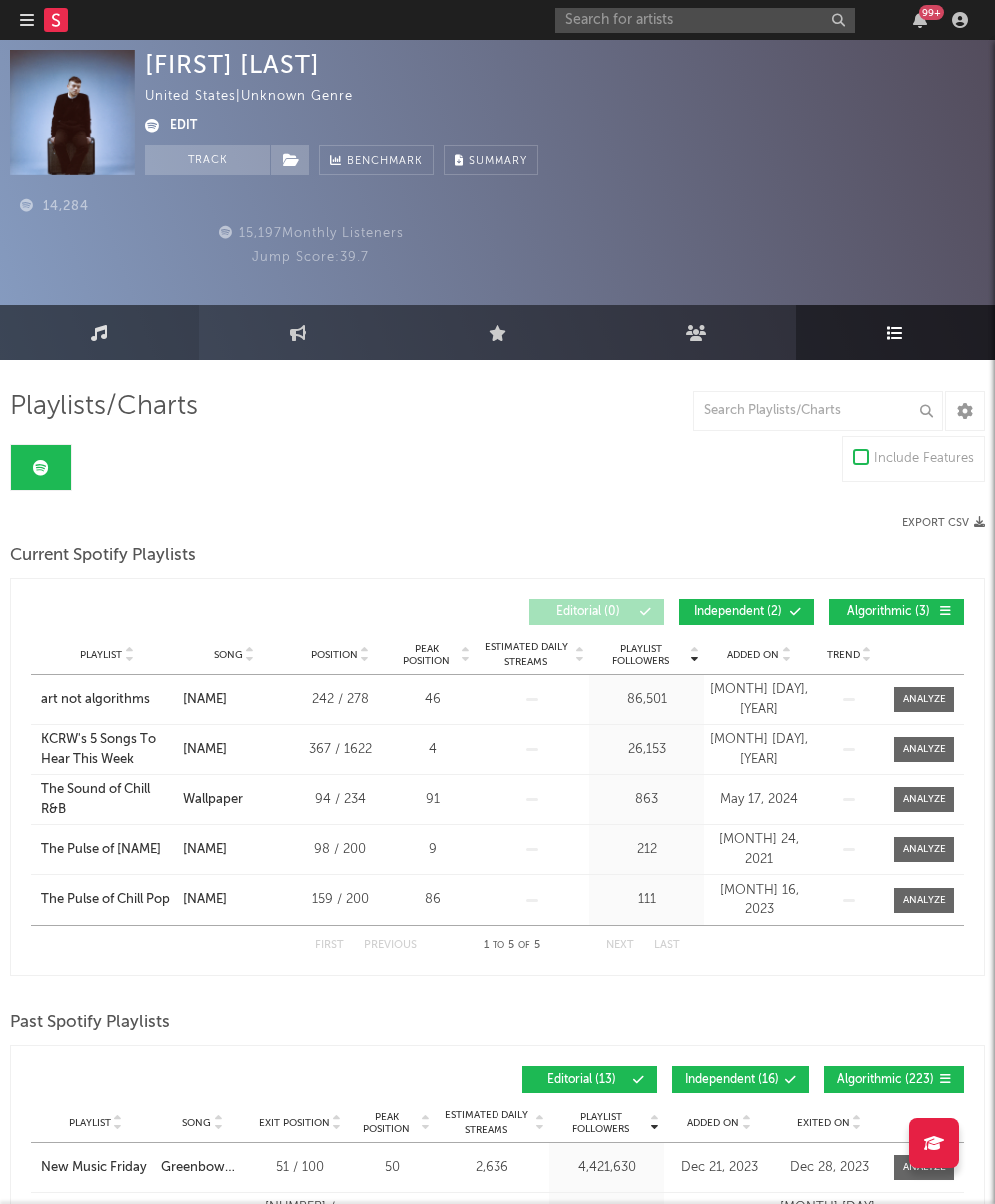 click on "Music" at bounding box center [99, 332] 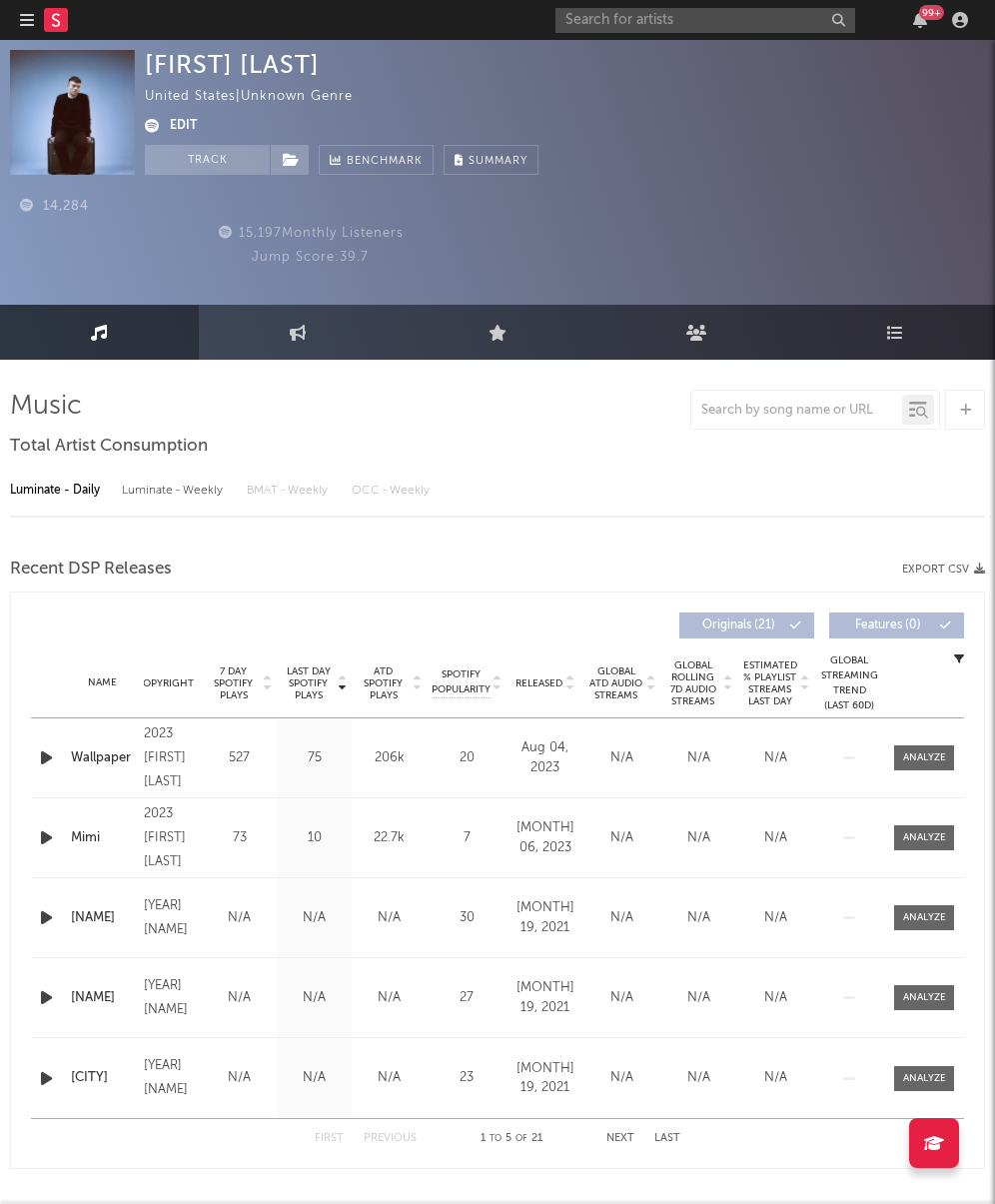 select on "6m" 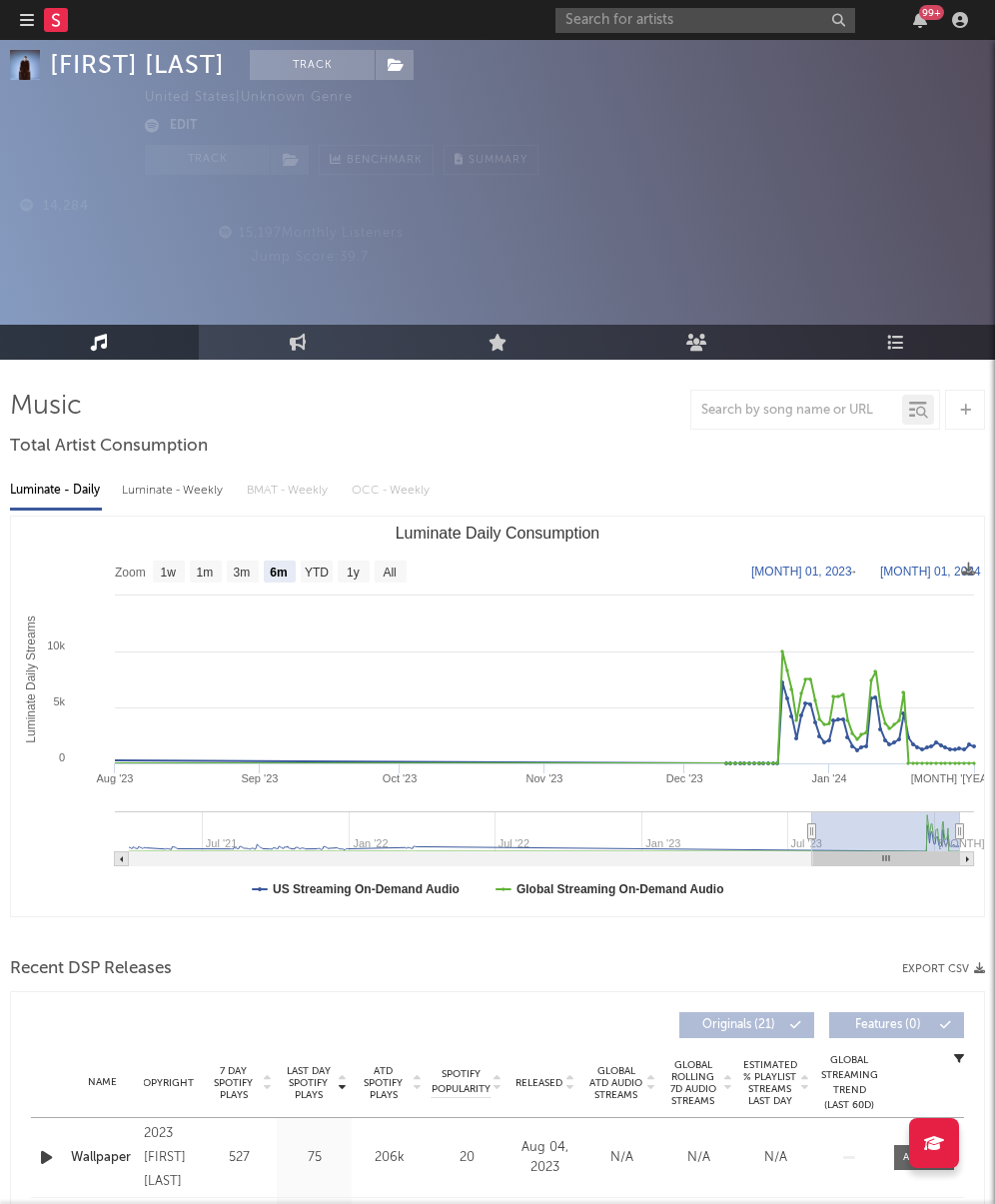 scroll, scrollTop: 293, scrollLeft: 0, axis: vertical 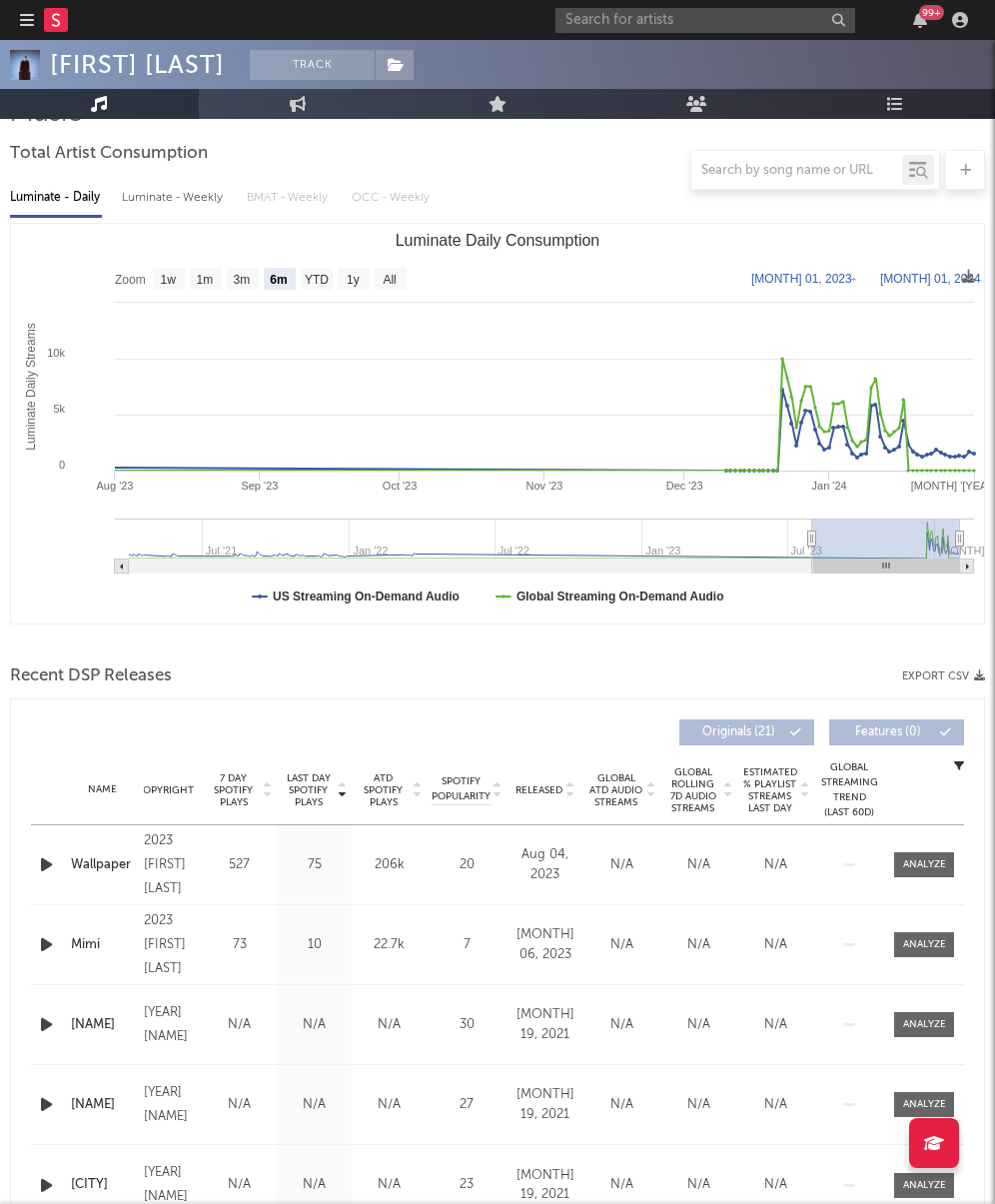 click on "Released" at bounding box center (538, 790) 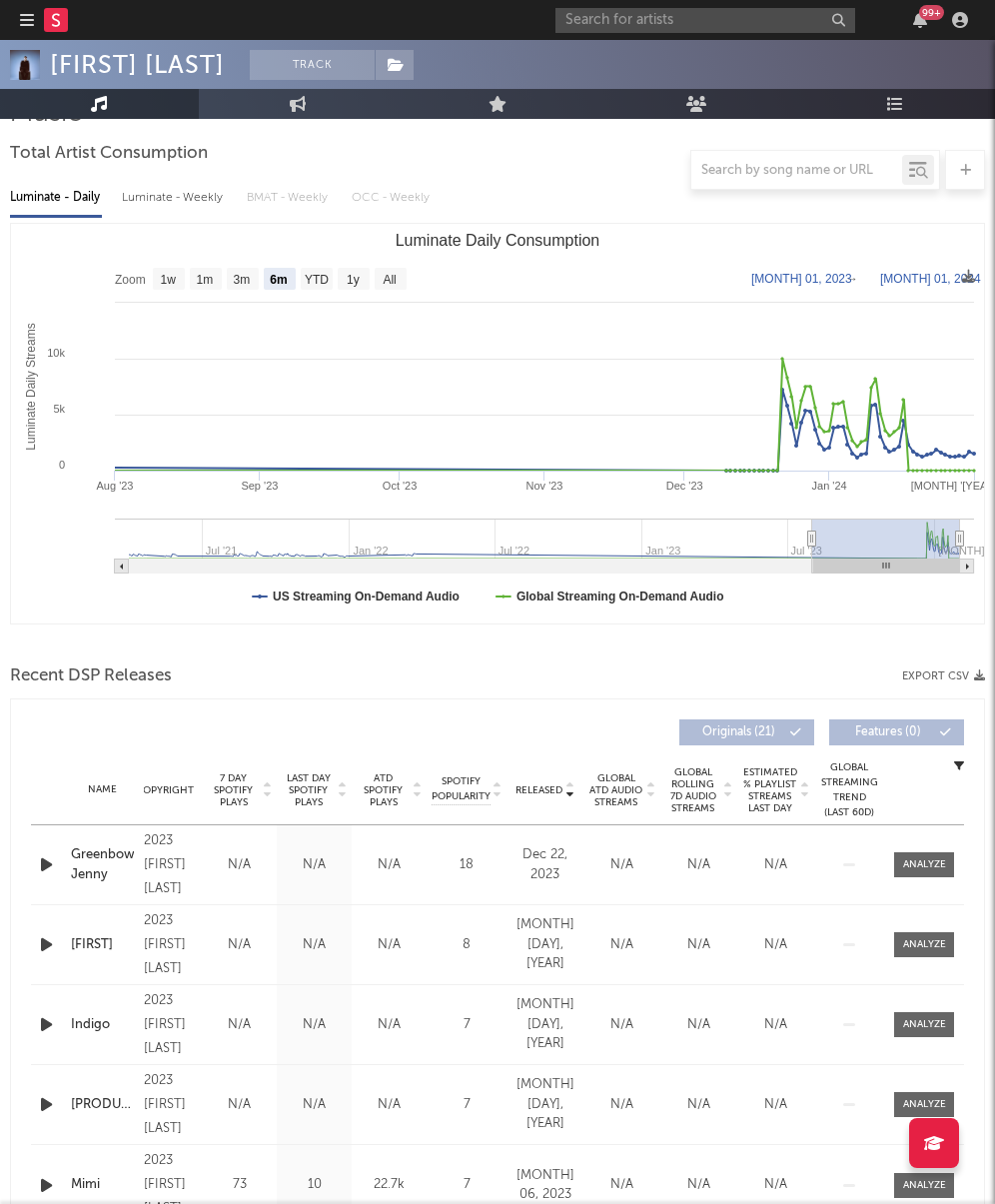 click on "Released" at bounding box center (538, 790) 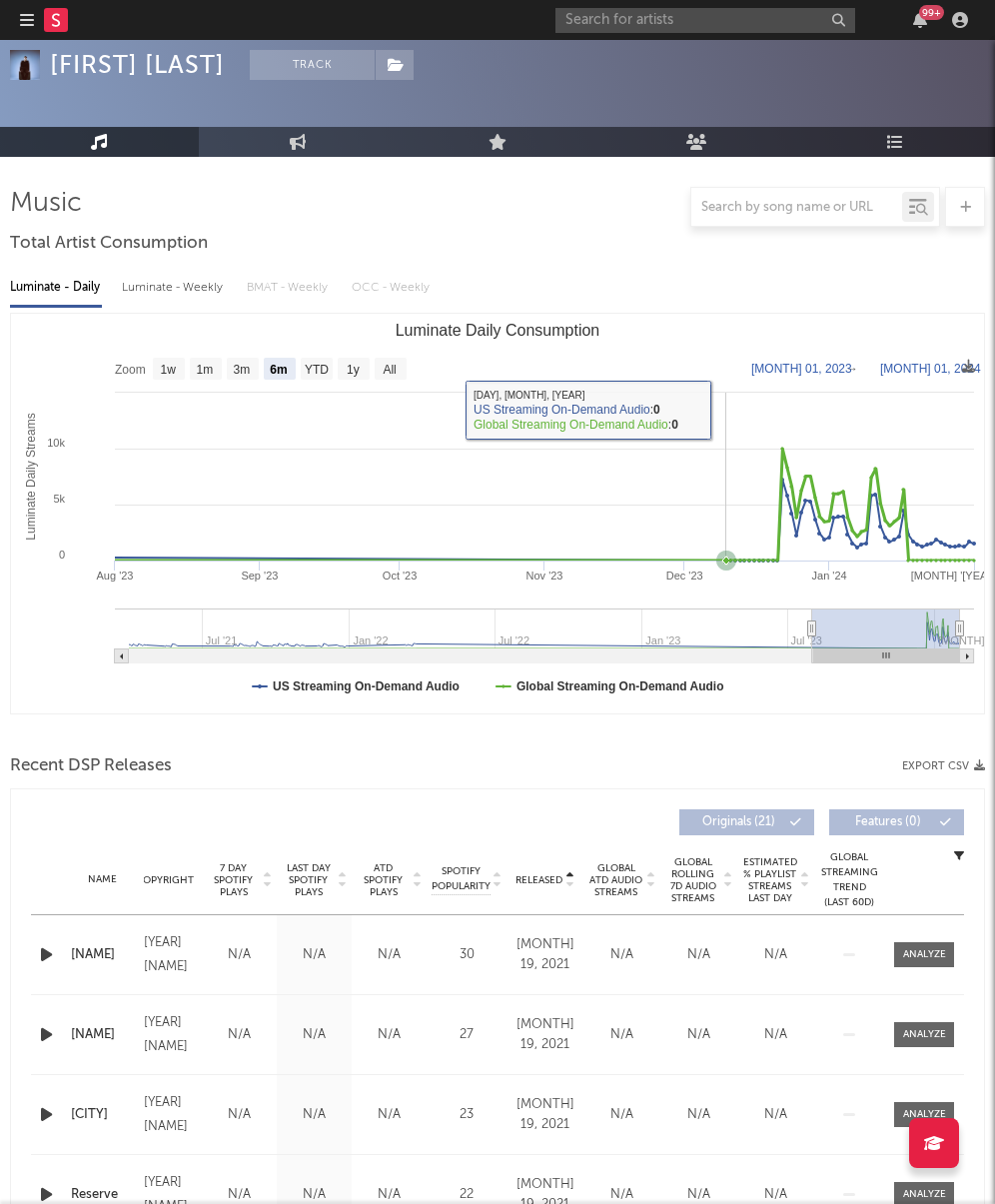 scroll, scrollTop: 274, scrollLeft: 0, axis: vertical 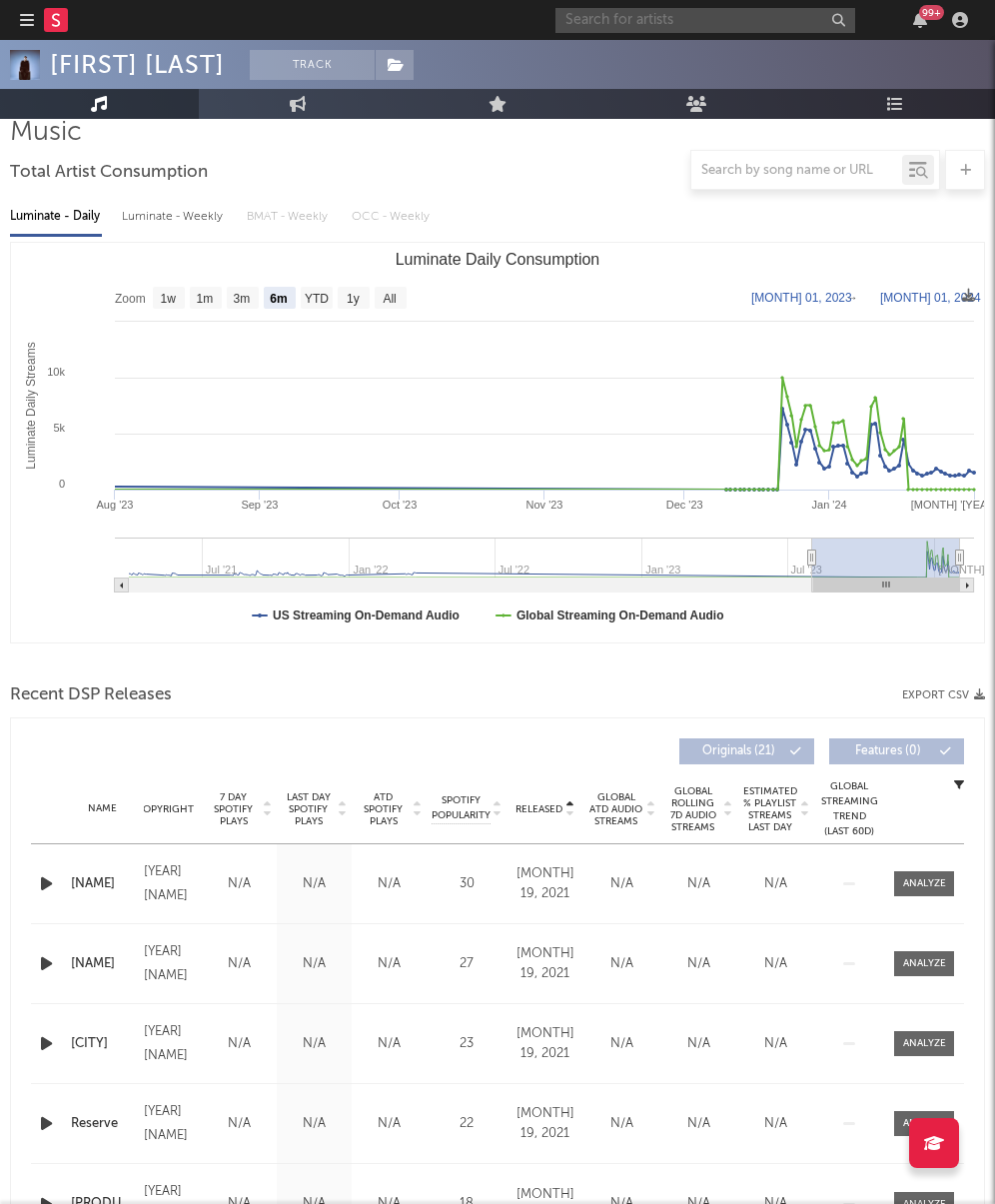 click at bounding box center (705, 20) 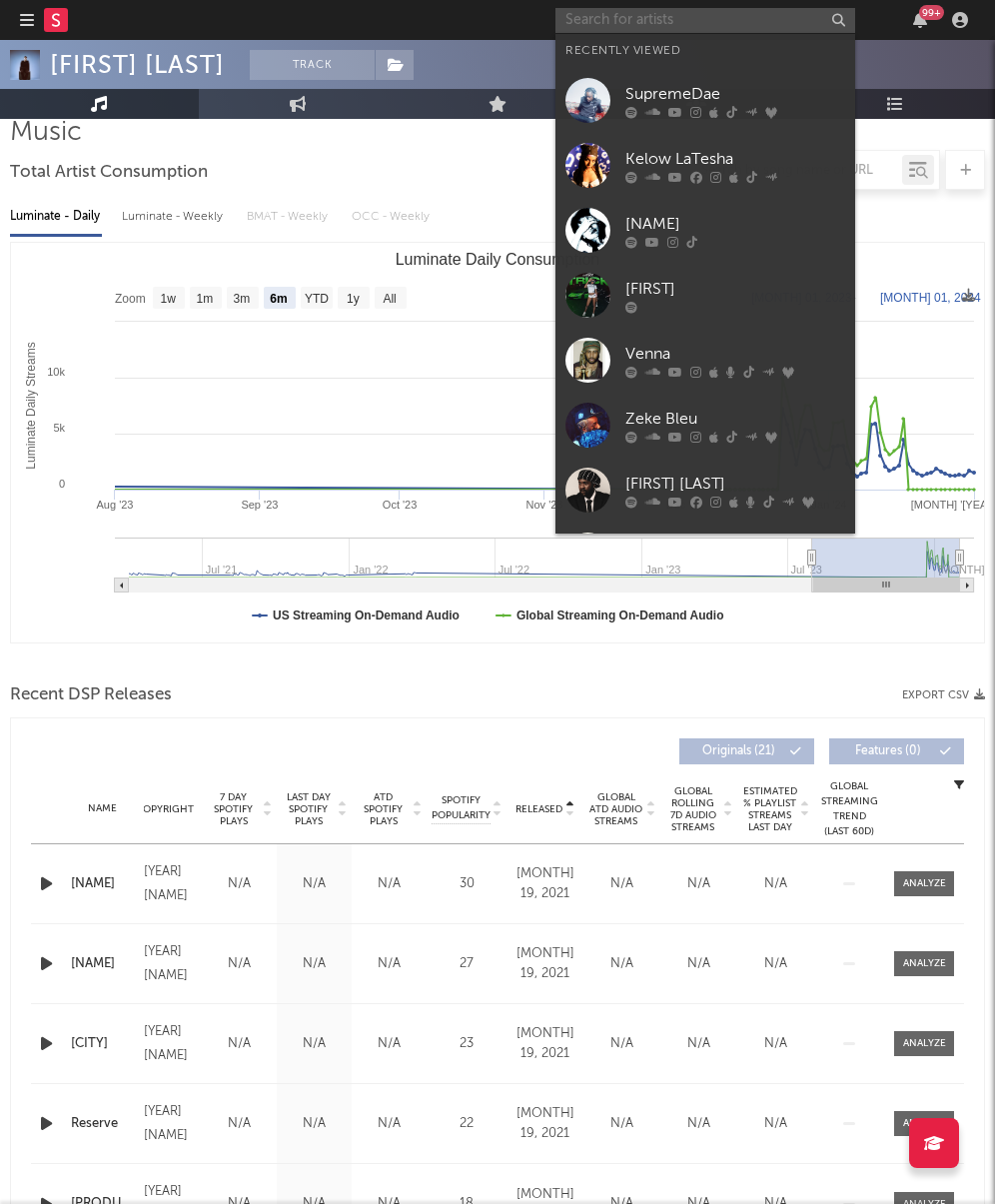 paste on "https://open.spotify.com/artist/6J0BpXuNie7YpBP19q1x4n?si=_8tnSzV3Qoabzw9cq38wpQ" 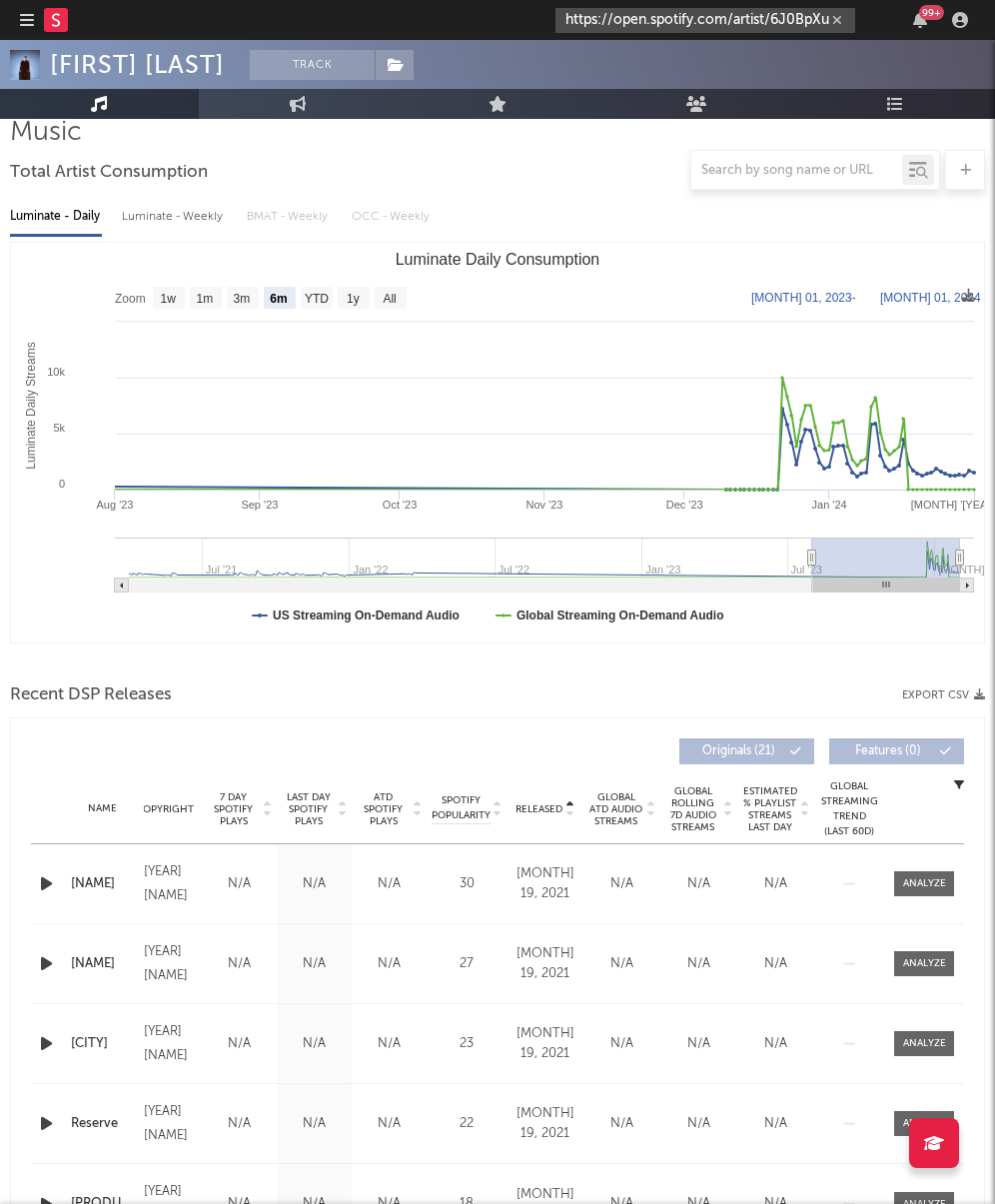 click on "https://open.spotify.com/artist/6J0BpXuNie7YpBP19q1x4n?si=_8tnSzV3Qoabzw9cq38wpQ" at bounding box center (705, 20) 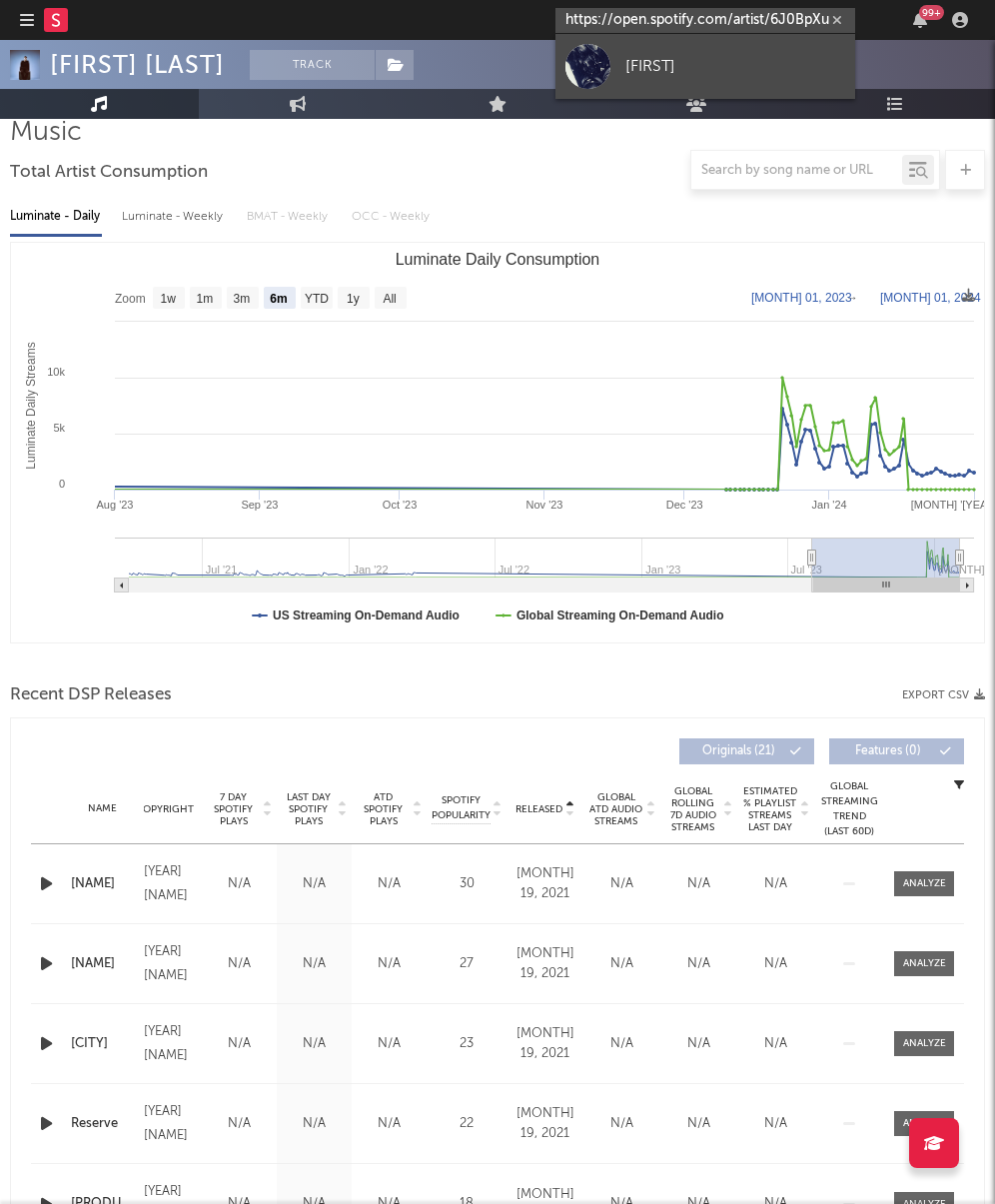 type on "https://open.spotify.com/artist/6J0BpXuNie7YpBP19q1x4n?si=_8tnSzV3Qoabzw9cq38wpQ" 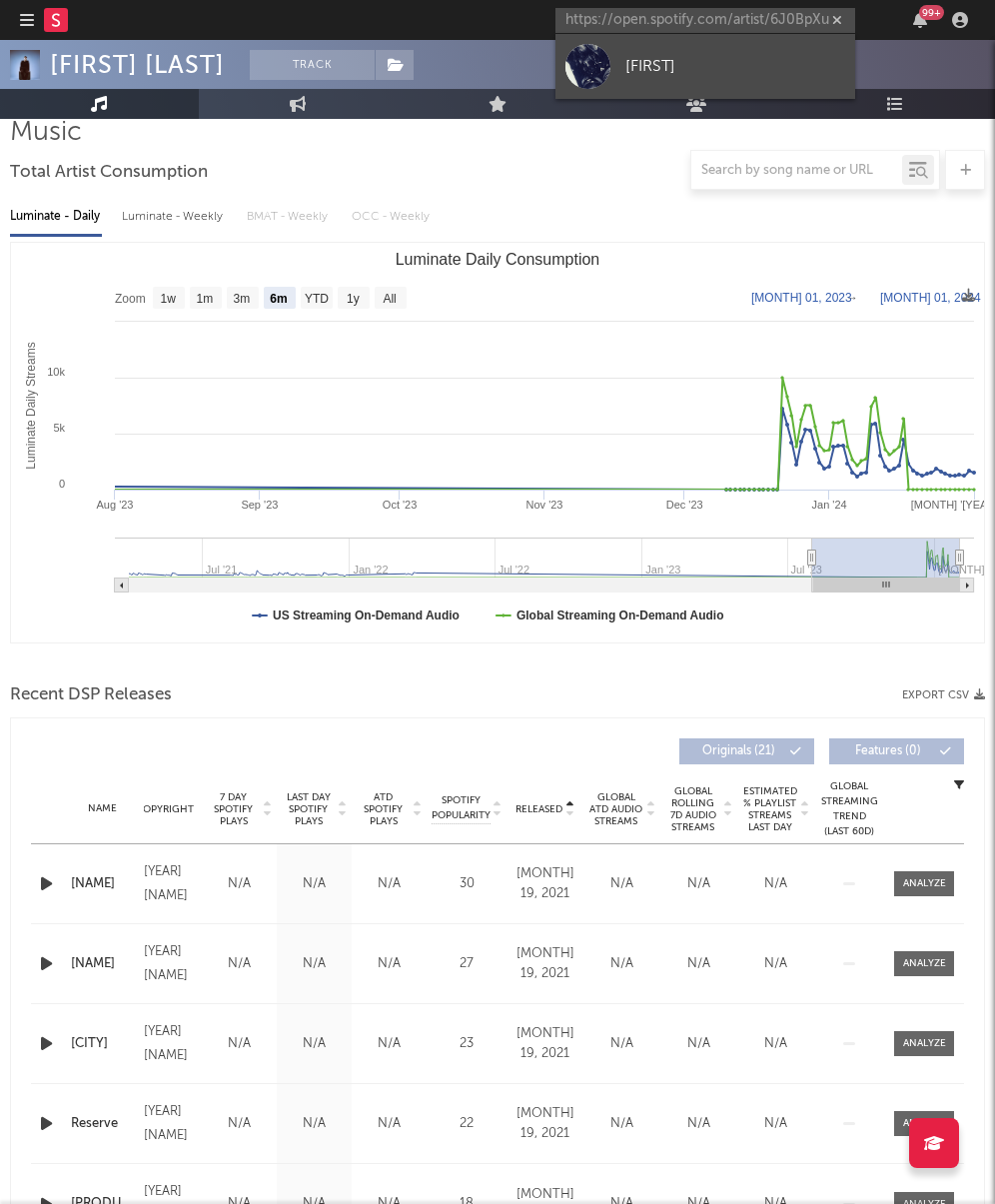 click on "[FIRST]" at bounding box center (735, 66) 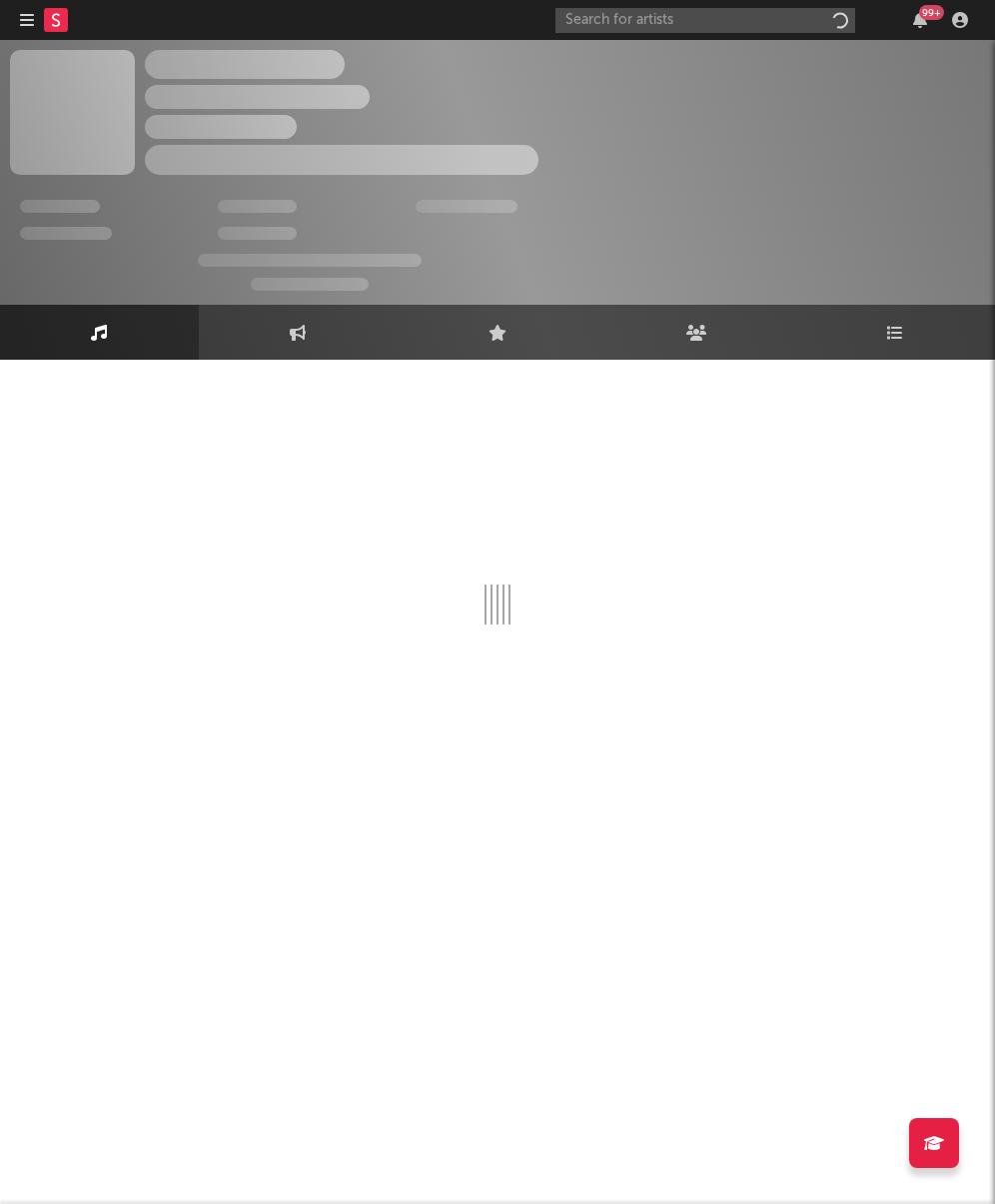scroll, scrollTop: 0, scrollLeft: 0, axis: both 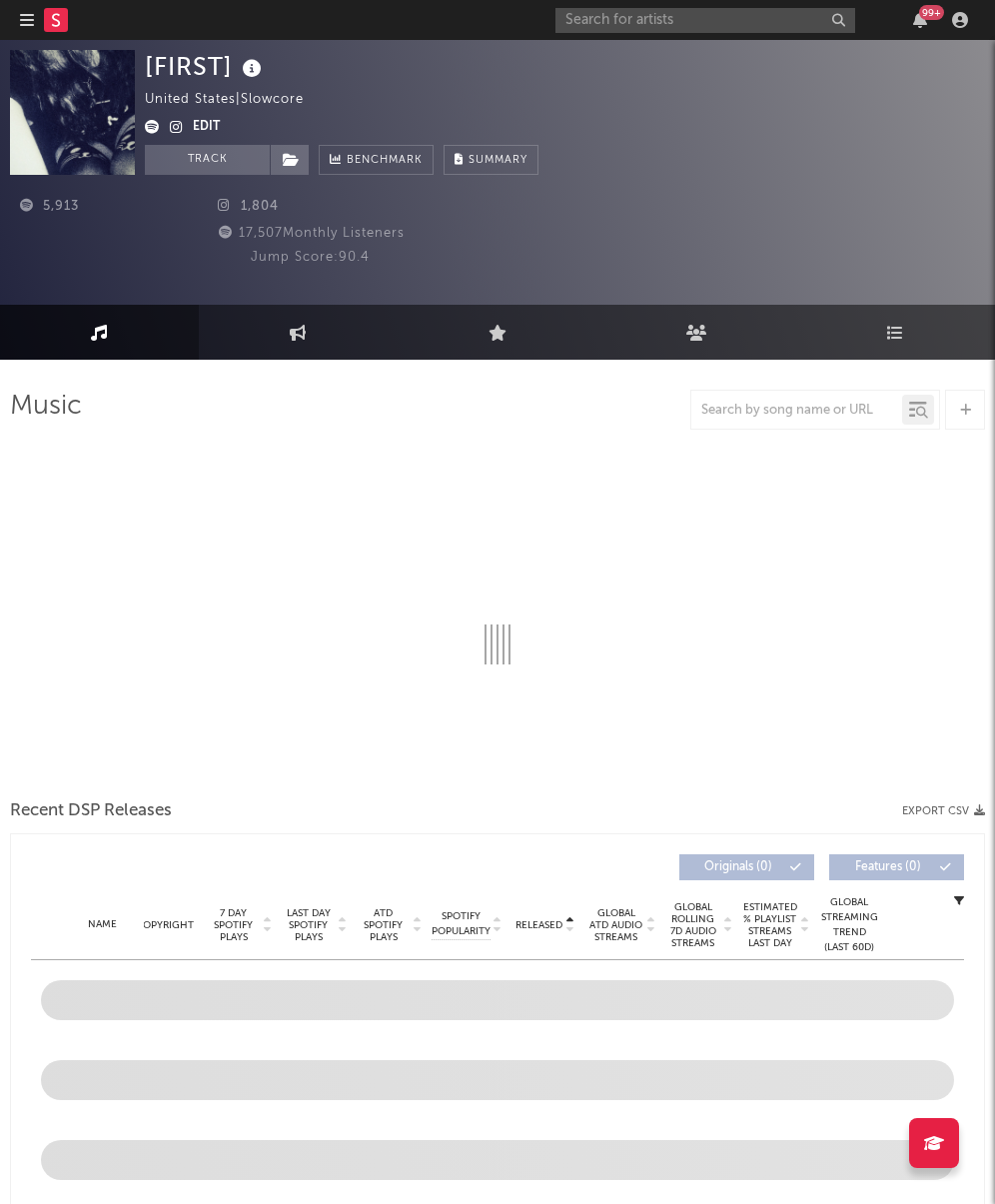 select on "1w" 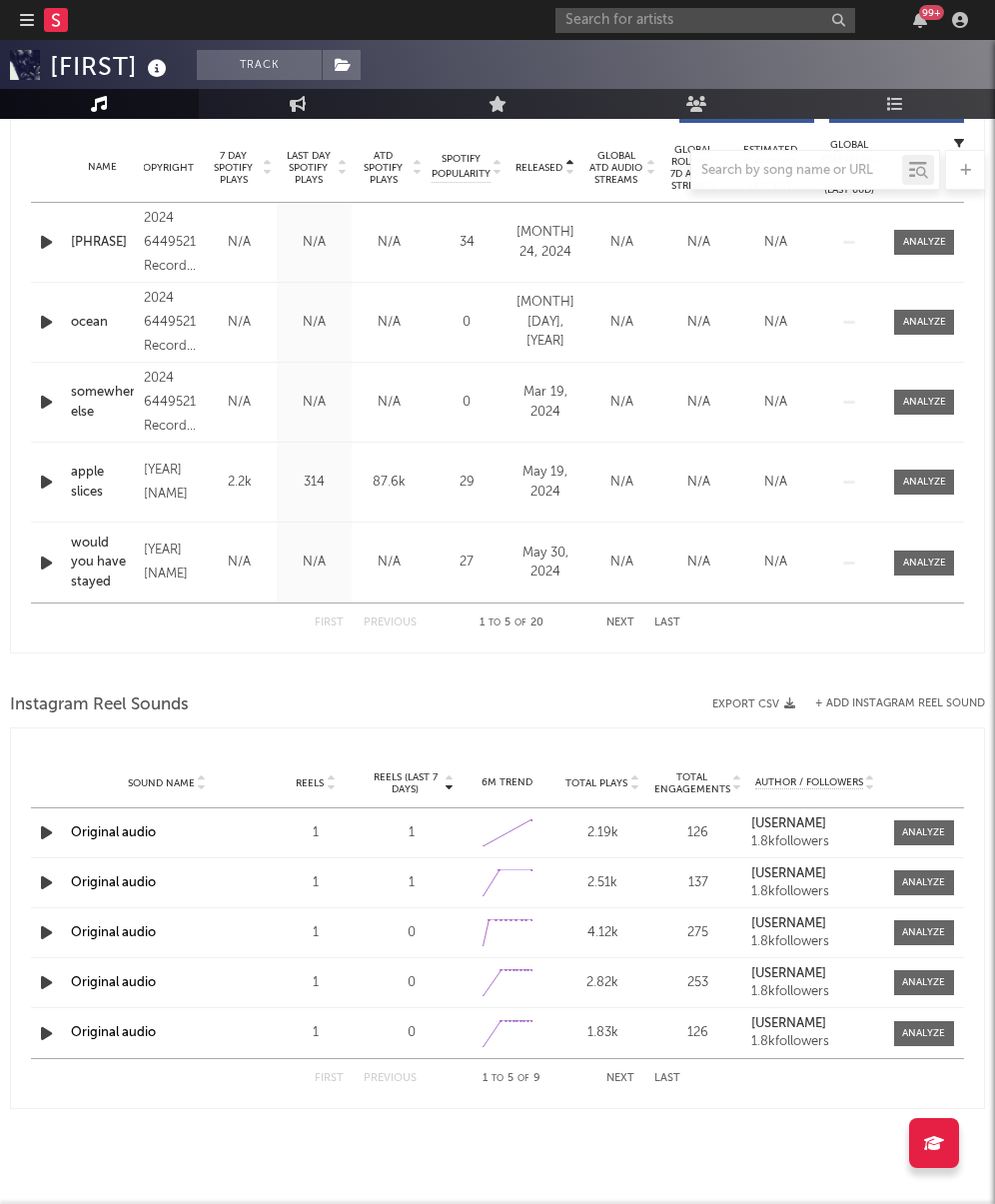 scroll, scrollTop: 0, scrollLeft: 0, axis: both 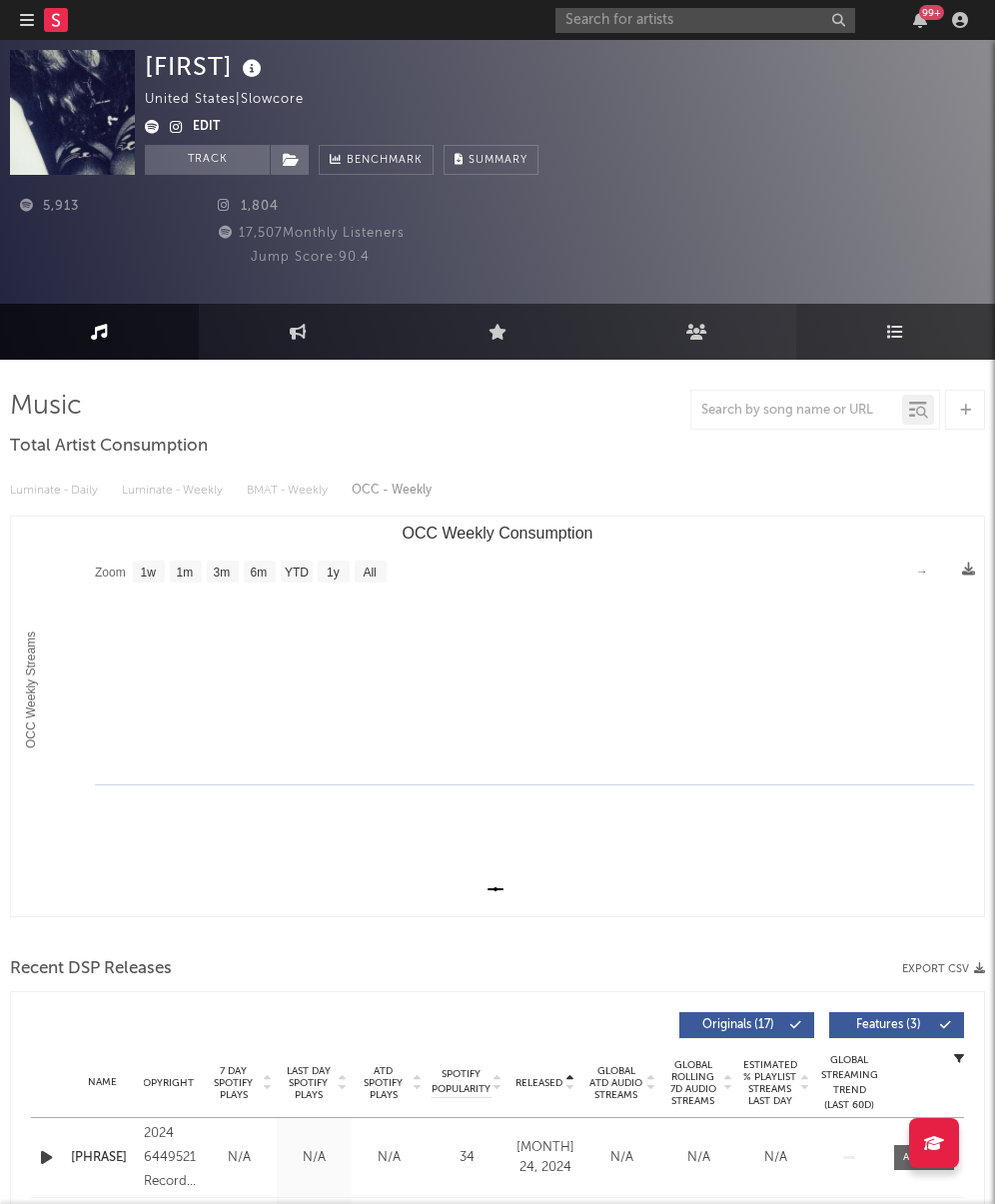 click on "Playlists/Charts" at bounding box center [895, 332] 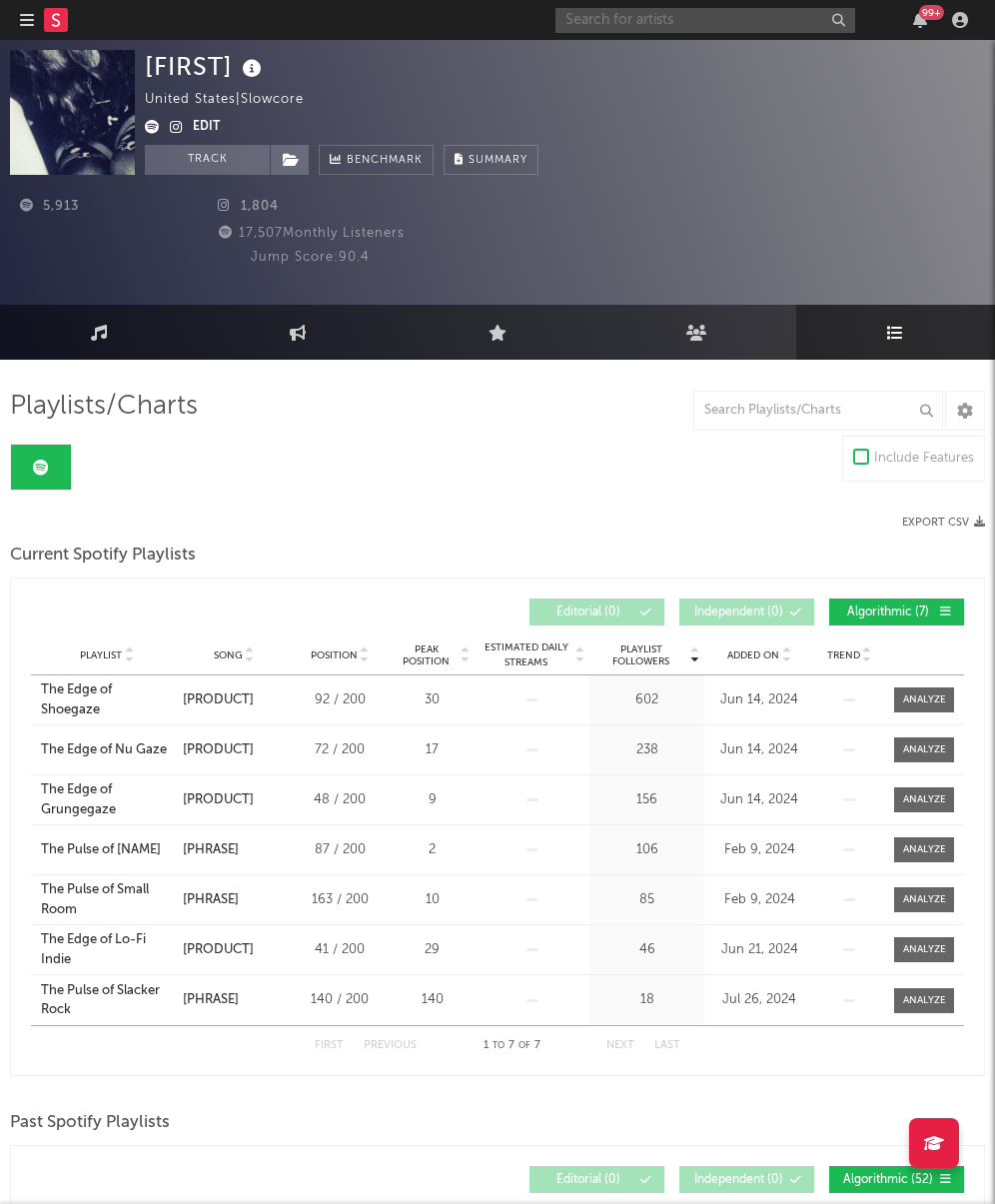click at bounding box center (705, 20) 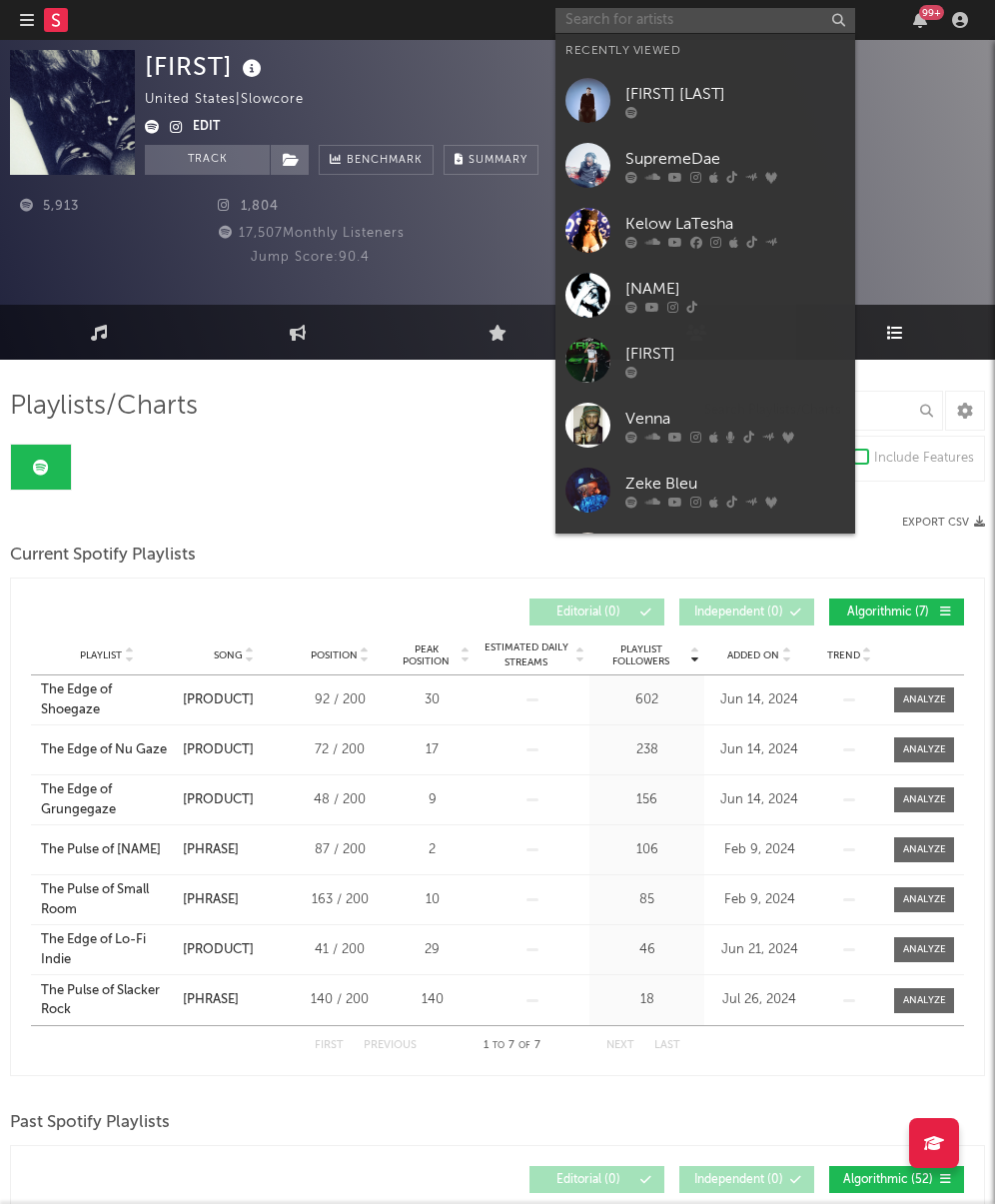 paste on "https://open.spotify.com/artist/5fuylDXOkagsBRCDwZiwf6?si=B52mvRf8ShmWyxtUIcI6ig" 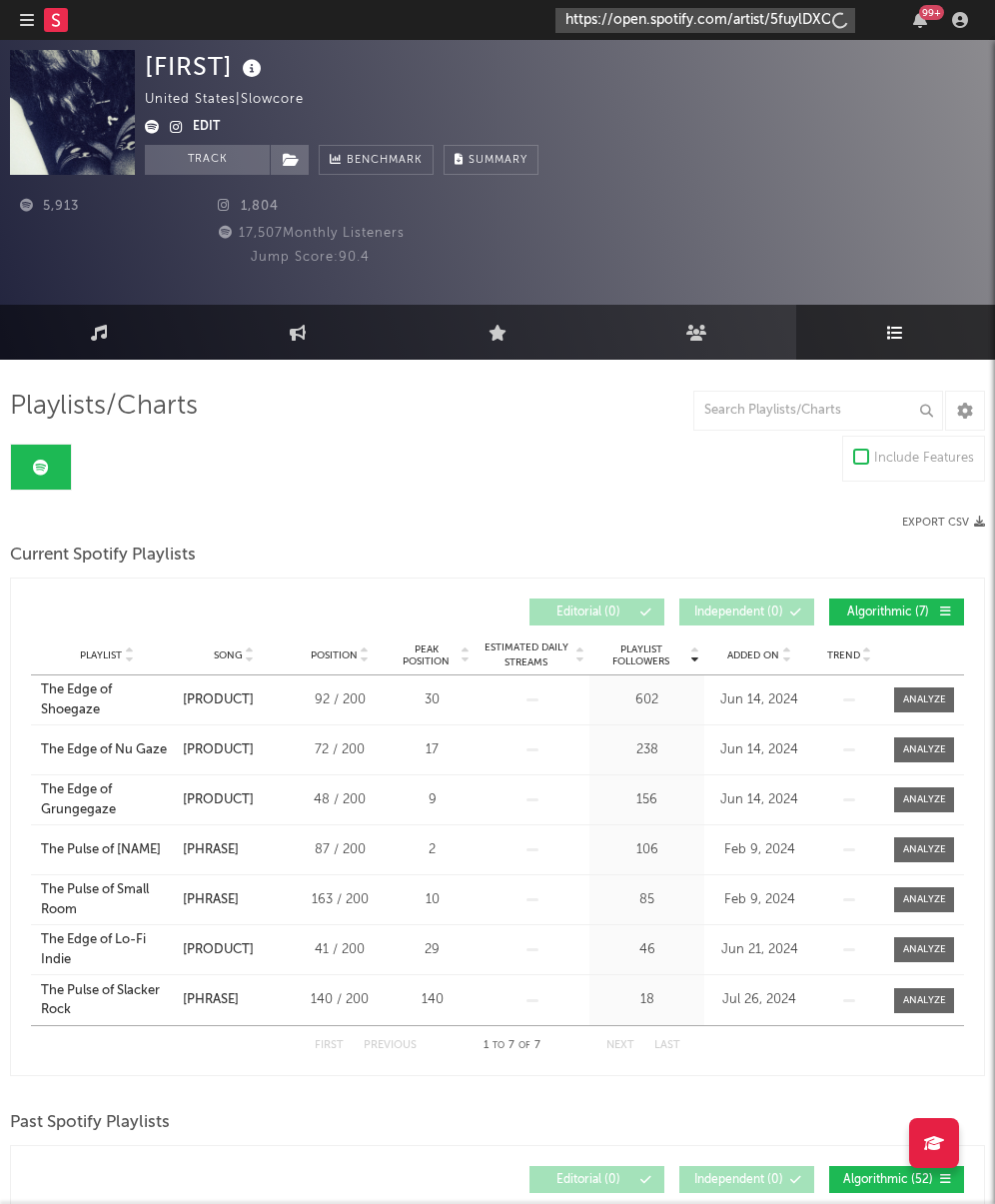 click on "https://open.spotify.com/artist/5fuylDXOkagsBRCDwZiwf6?si=B52mvRf8ShmWyxtUIcI6ig" at bounding box center [705, 20] 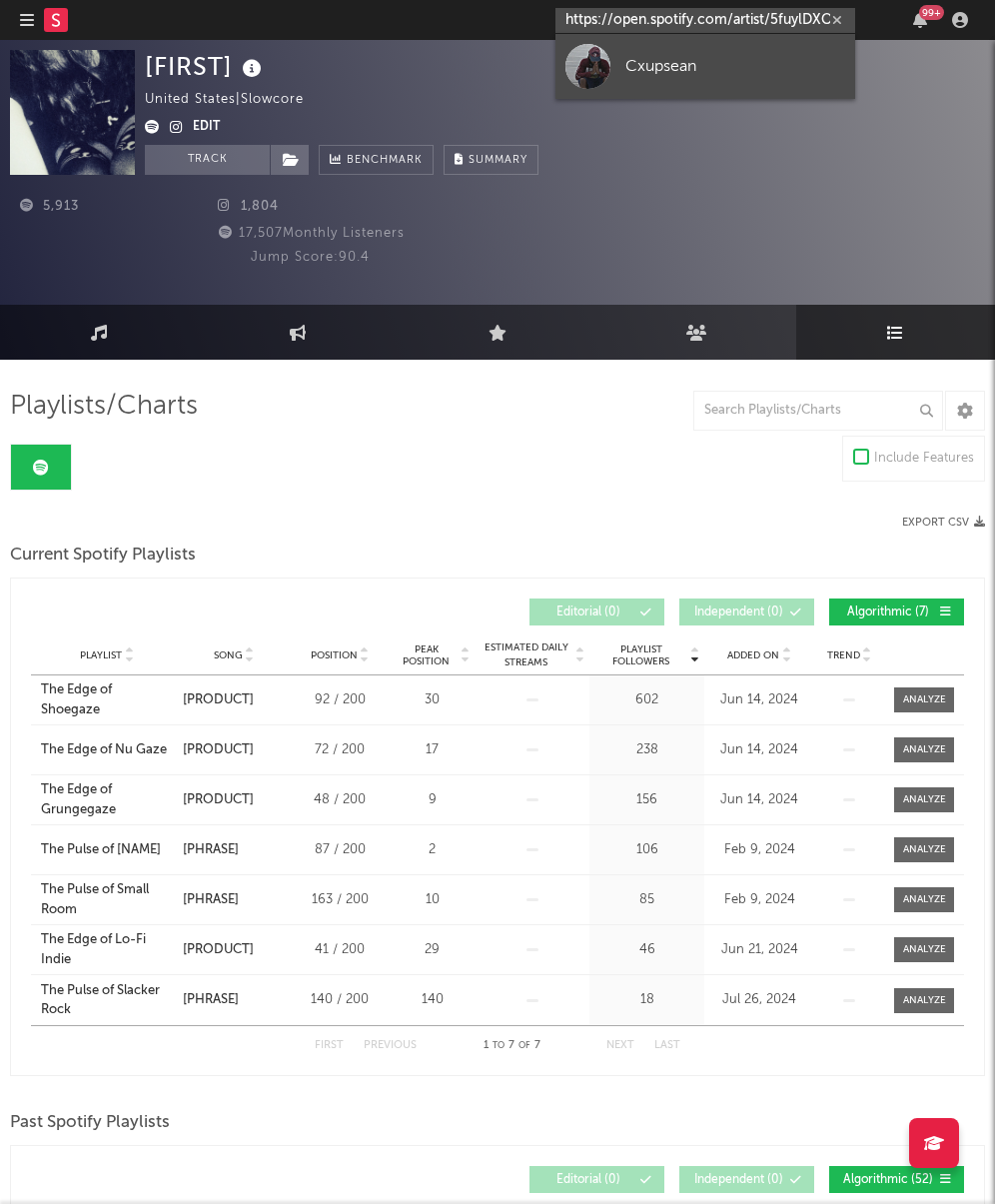 type on "https://open.spotify.com/artist/5fuylDXOkagsBRCDwZiwf6?si=B52mvRf8ShmWyxtUIcI6ig" 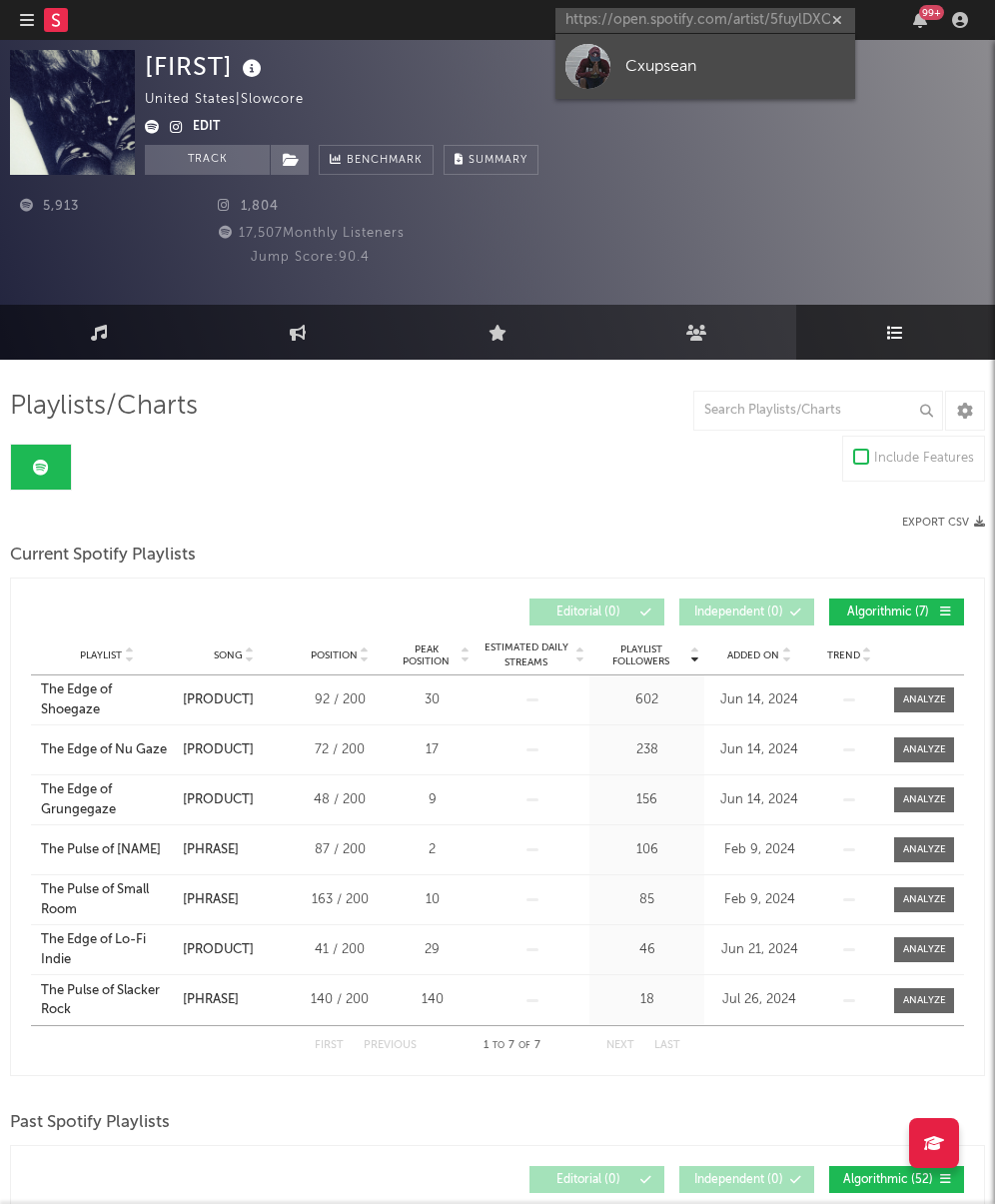 click on "Cxupsean" at bounding box center (735, 66) 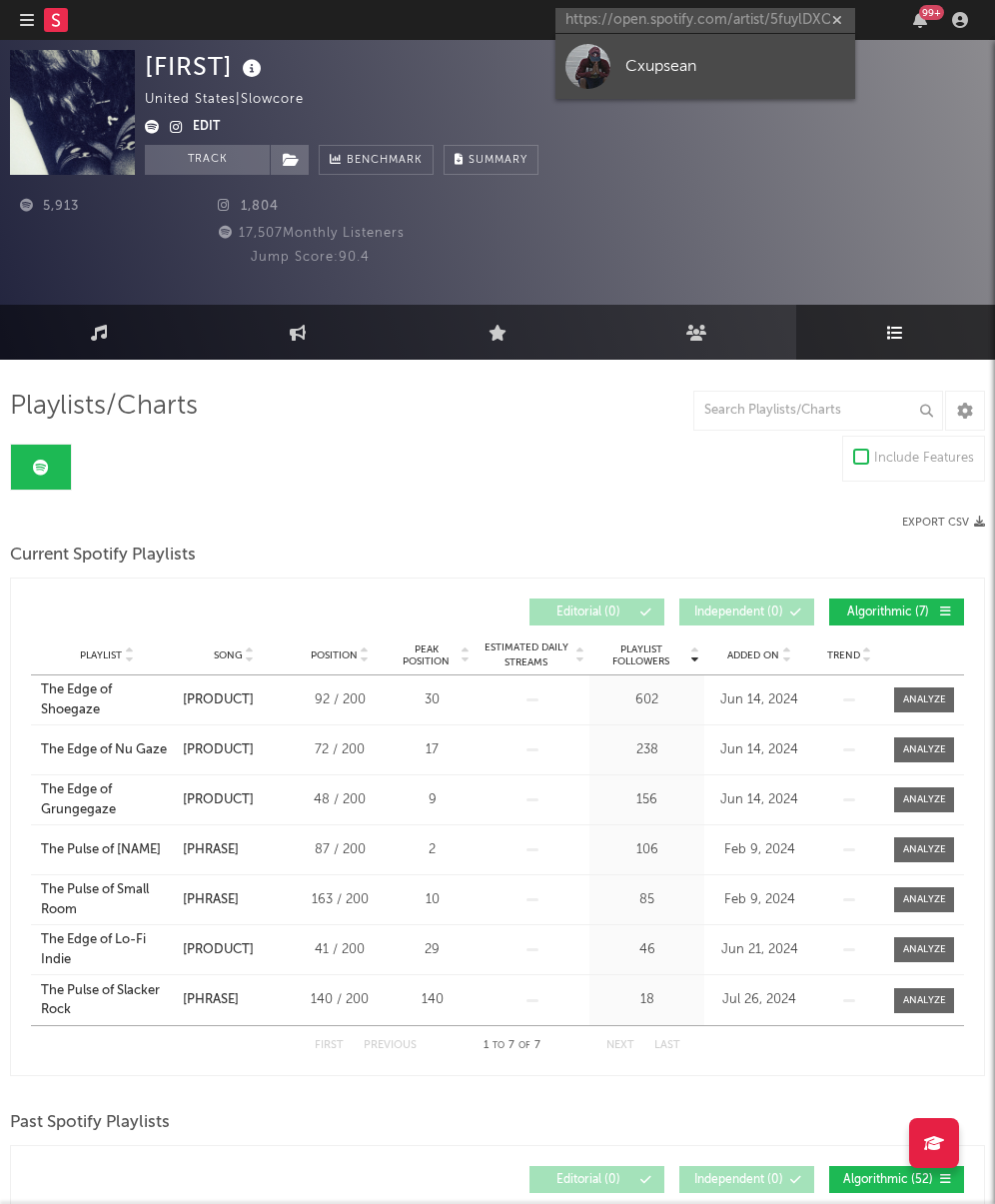 type 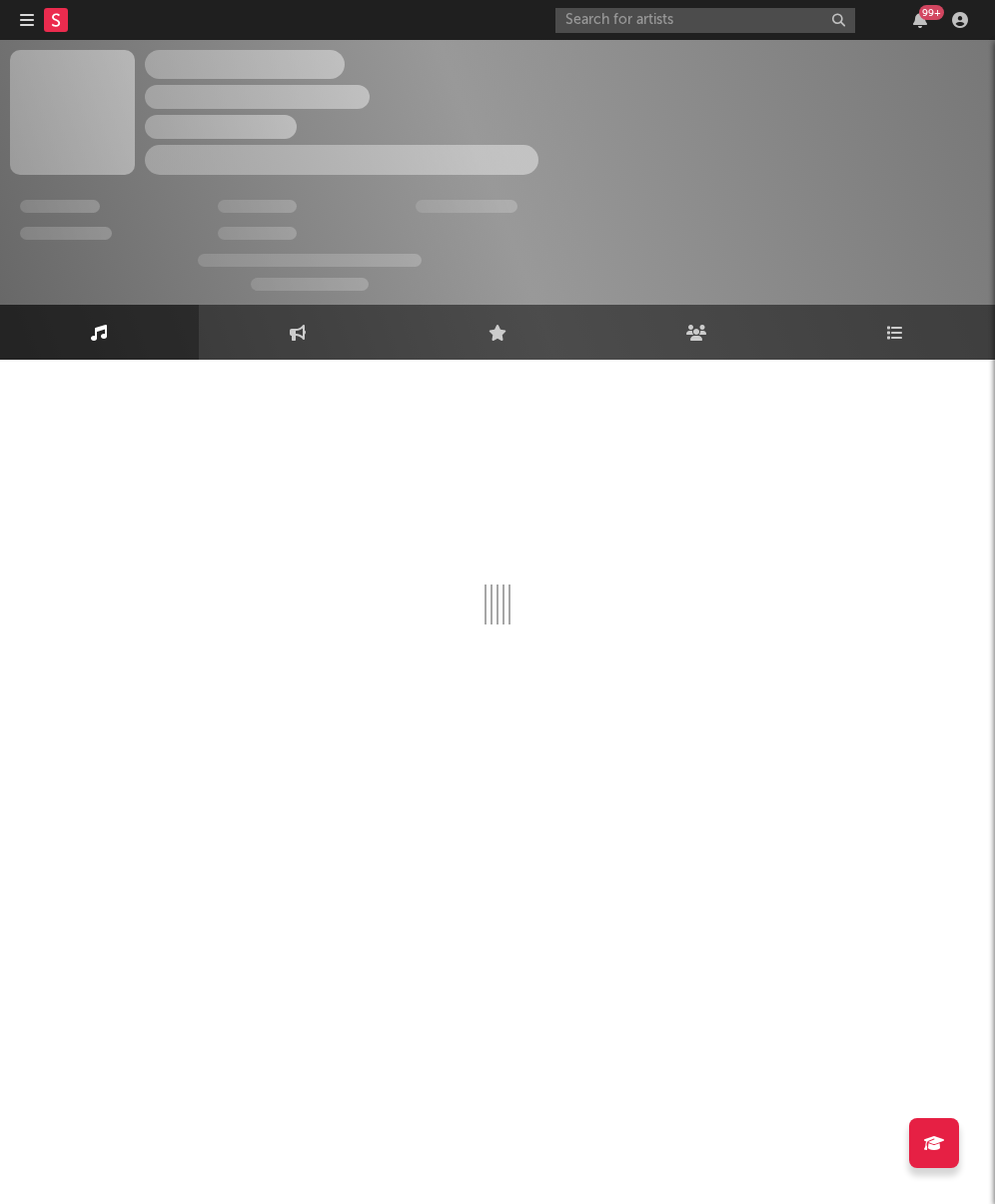 select on "6m" 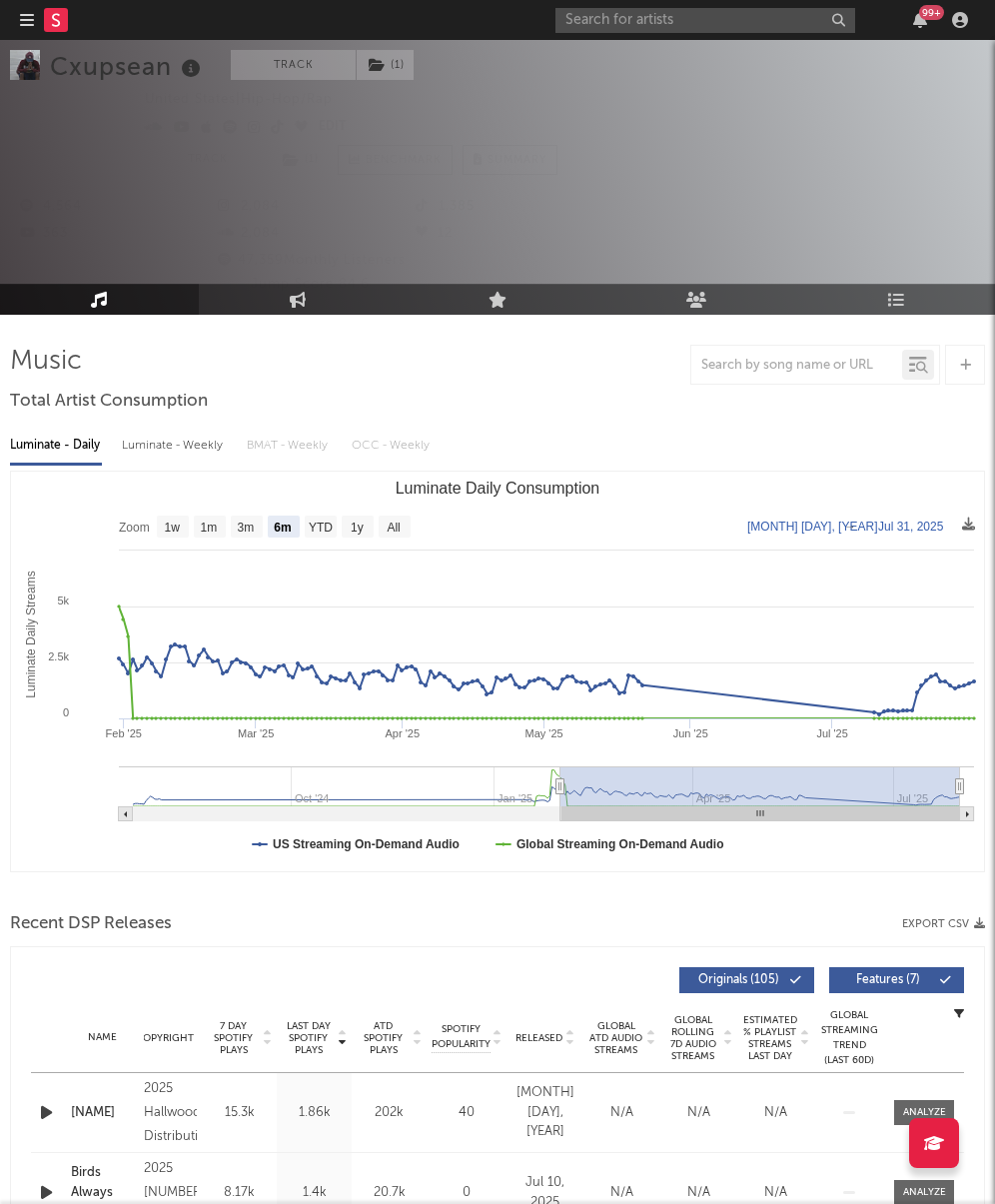 scroll, scrollTop: 63, scrollLeft: 0, axis: vertical 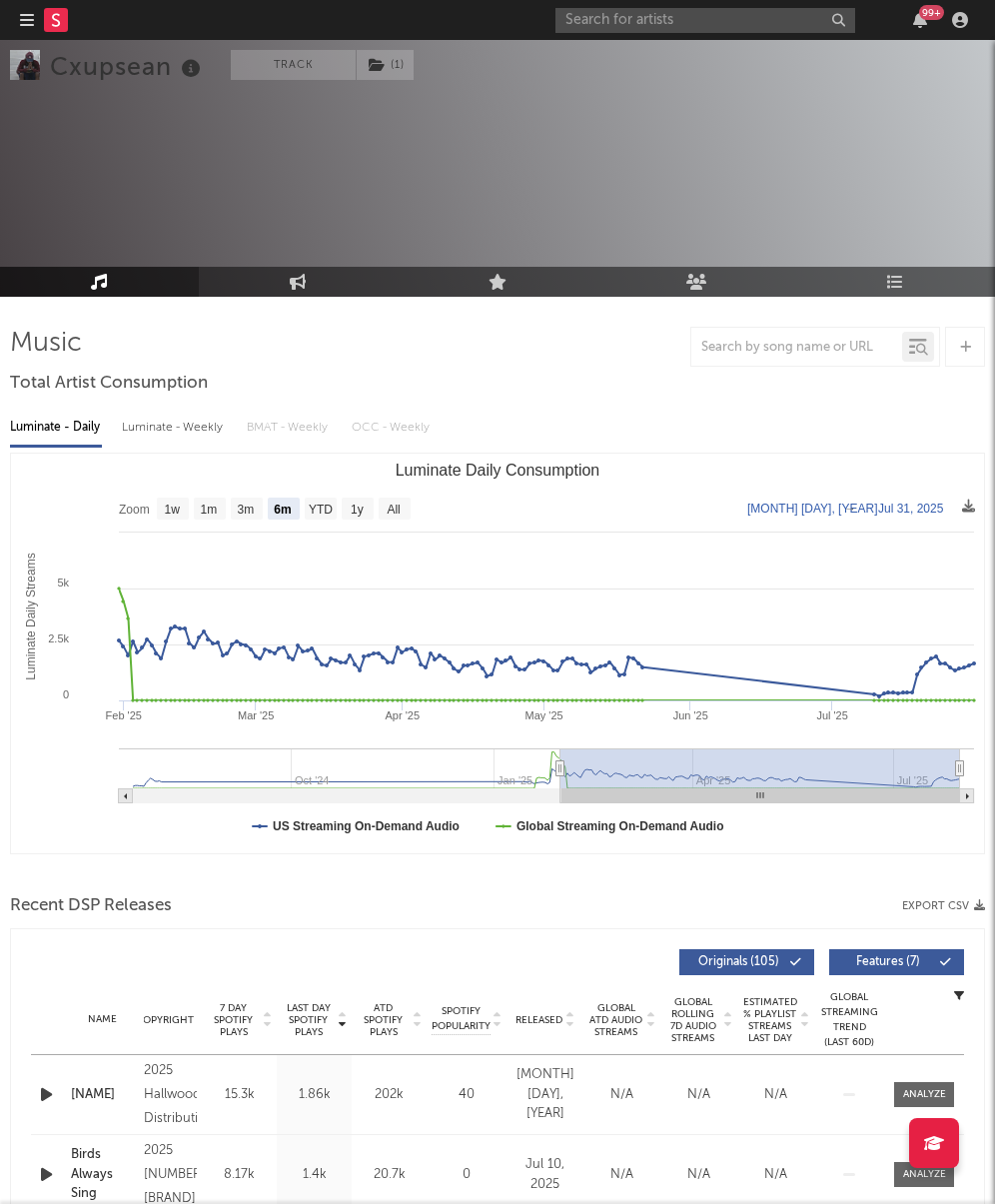 click on "Luminate - Weekly" at bounding box center (174, 428) 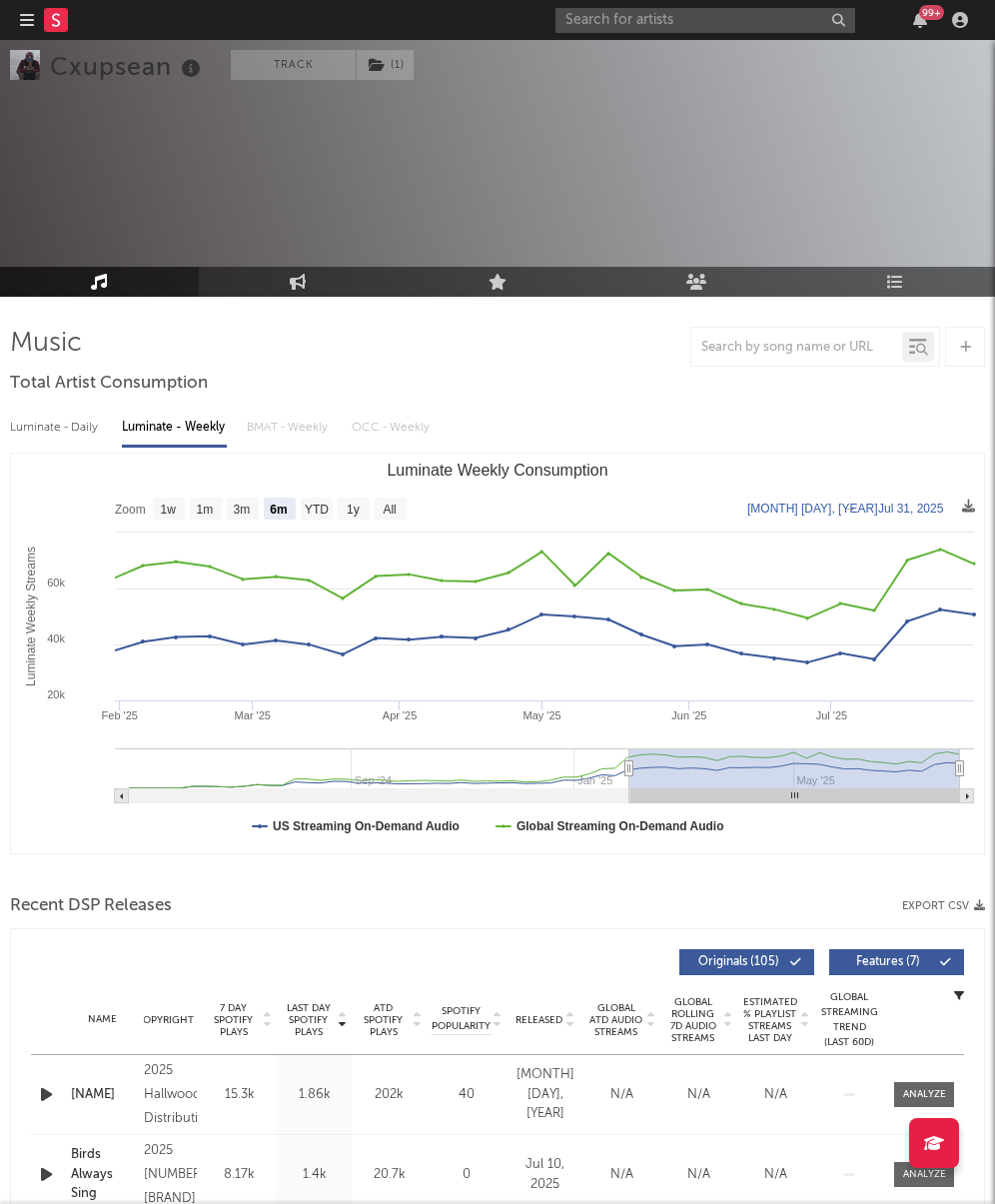 click on "Luminate - Daily" at bounding box center (56, 428) 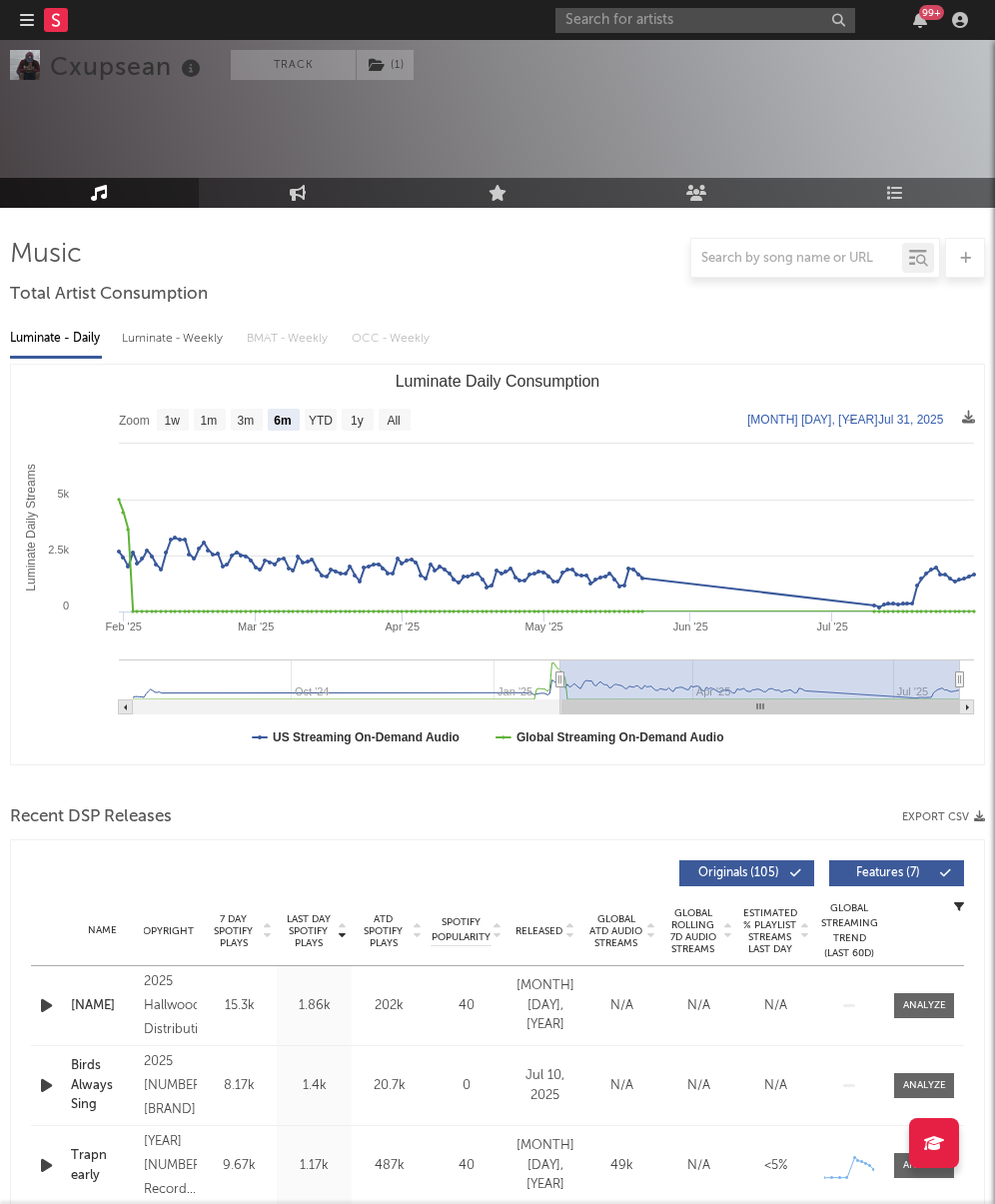 scroll, scrollTop: 181, scrollLeft: 0, axis: vertical 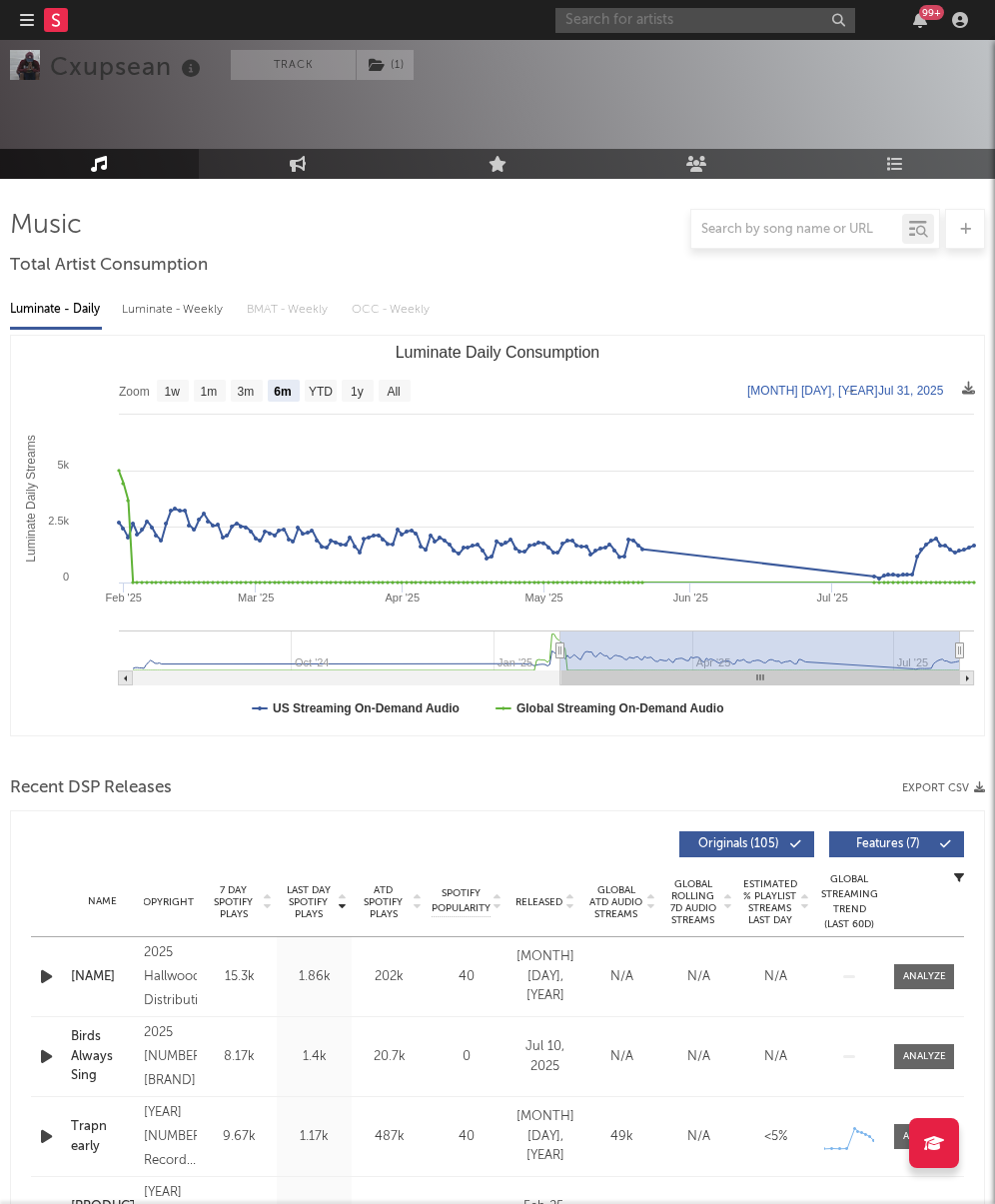 click at bounding box center (705, 20) 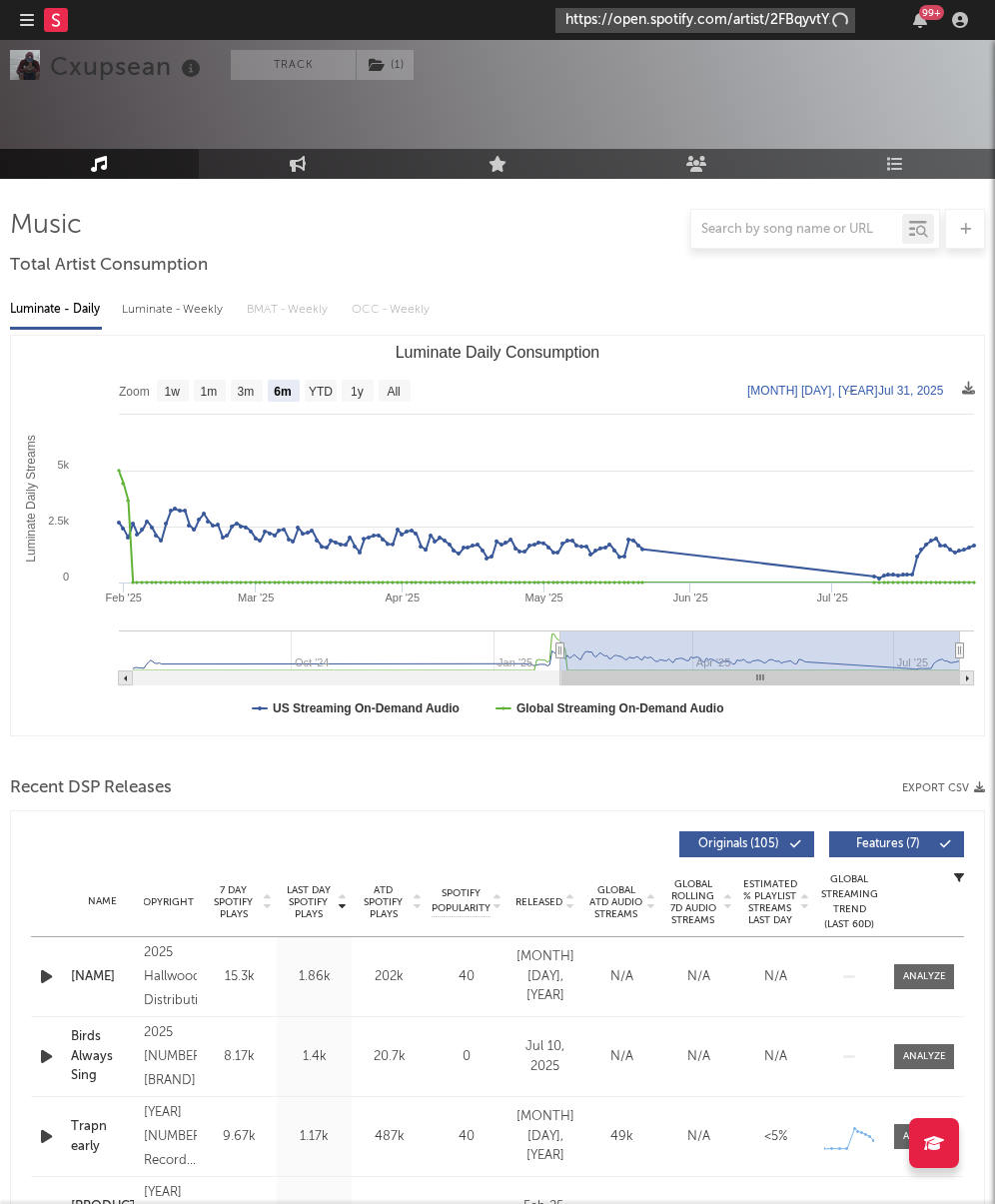 click on "https://open.spotify.com/artist/2FBqyvtYxzWBtsN30Xv6Ee?si=DmBhNq6QQjmPwkIXkiExHQ" at bounding box center [705, 20] 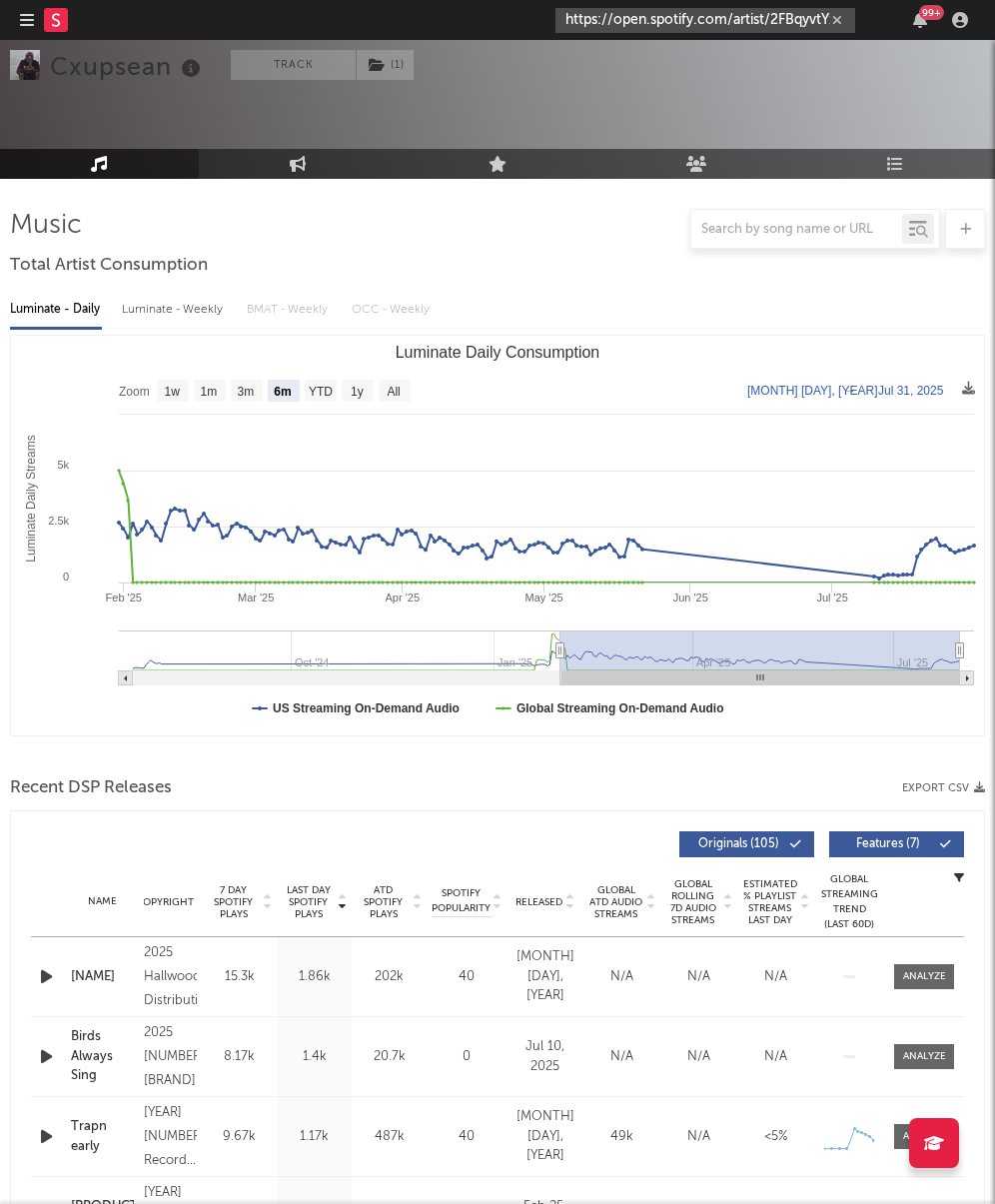 click on "https://open.spotify.com/artist/2FBqyvtYxzWBtsN30Xv6Ee?si=DmBhNq6QQjmPwkIXkiExHQ" at bounding box center (705, 20) 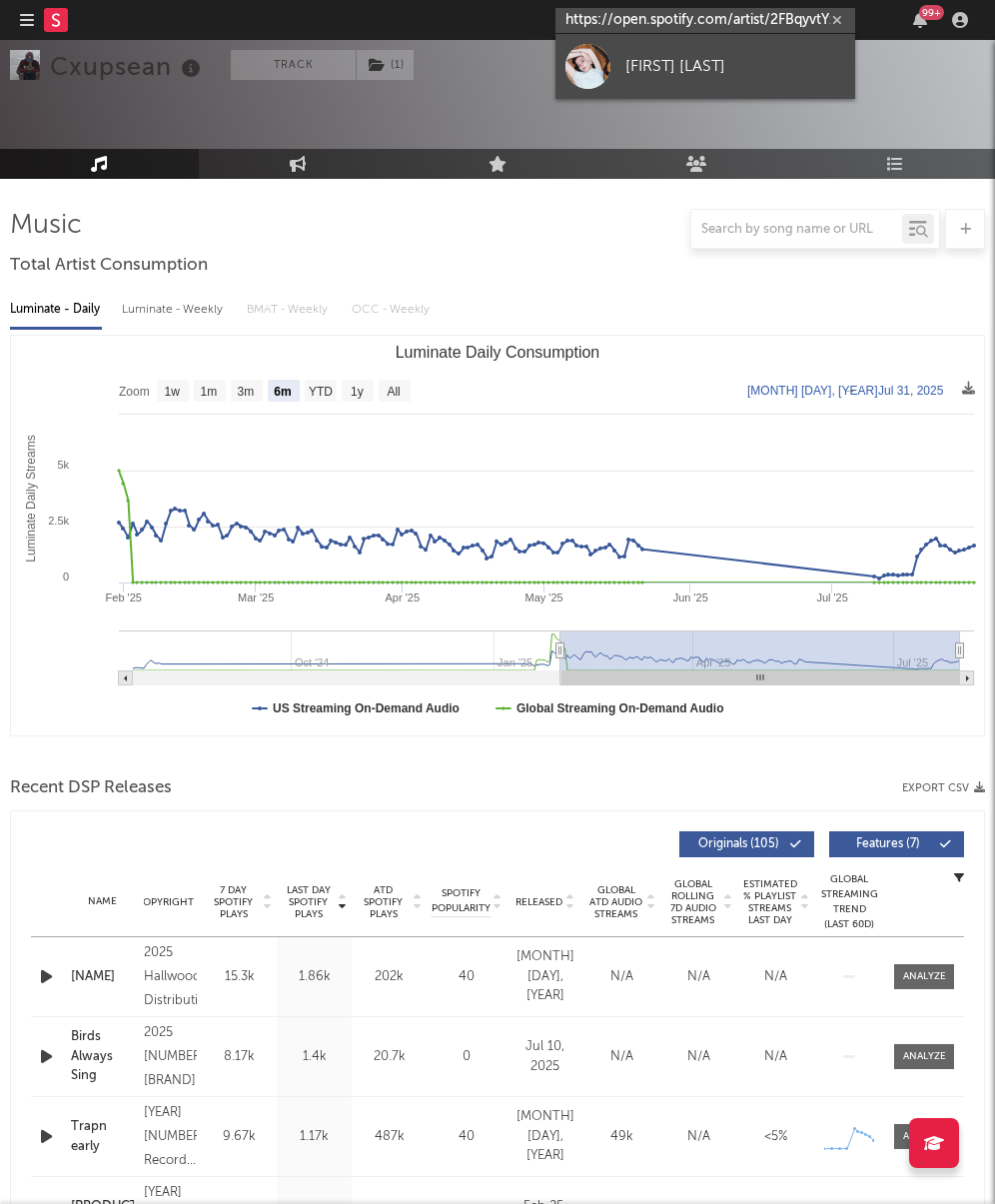 type on "https://open.spotify.com/artist/2FBqyvtYxzWBtsN30Xv6Ee?si=DmBhNq6QQjmPwkIXkiExHQ" 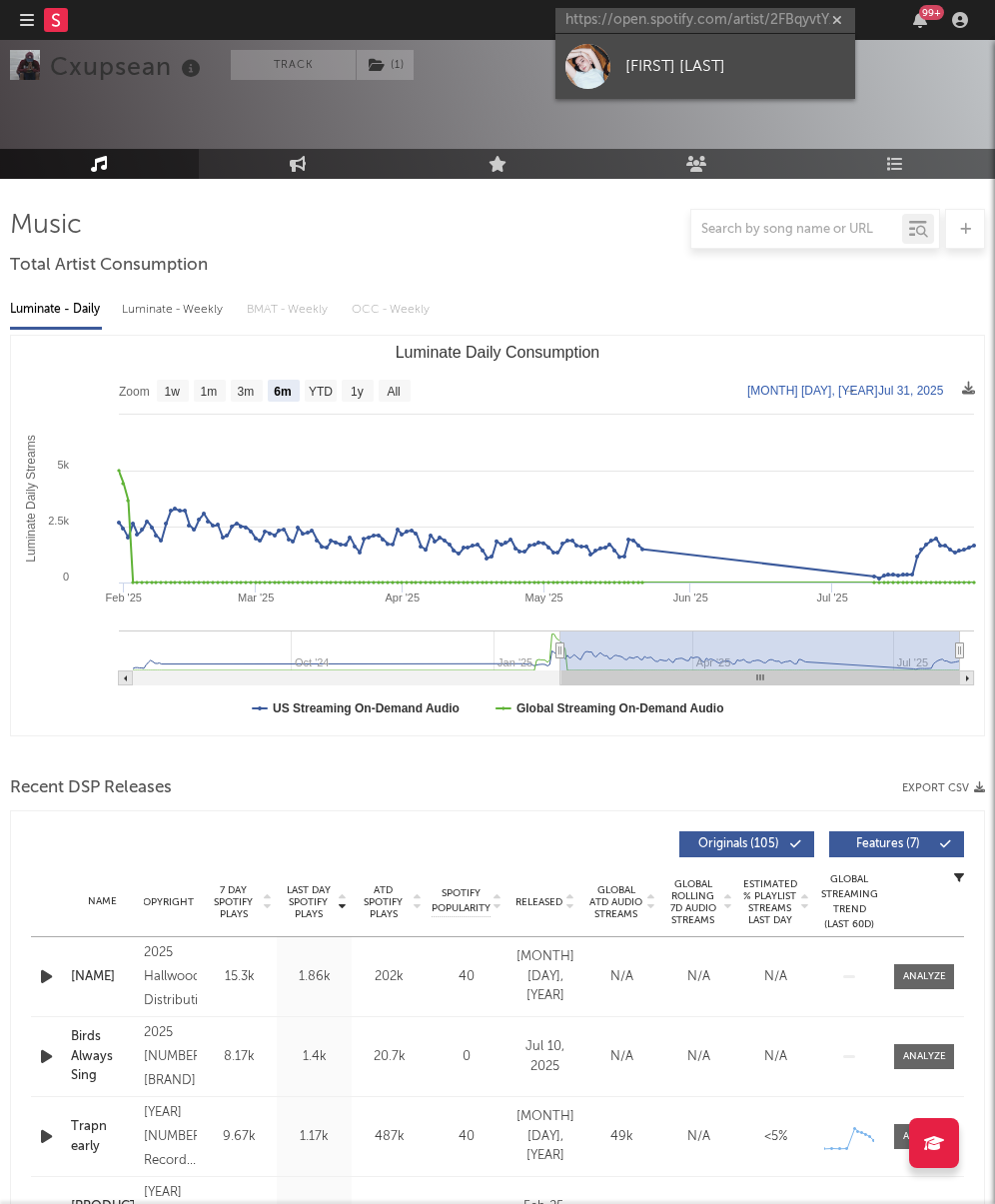 click on "[FIRST] [LAST]" at bounding box center (705, 66) 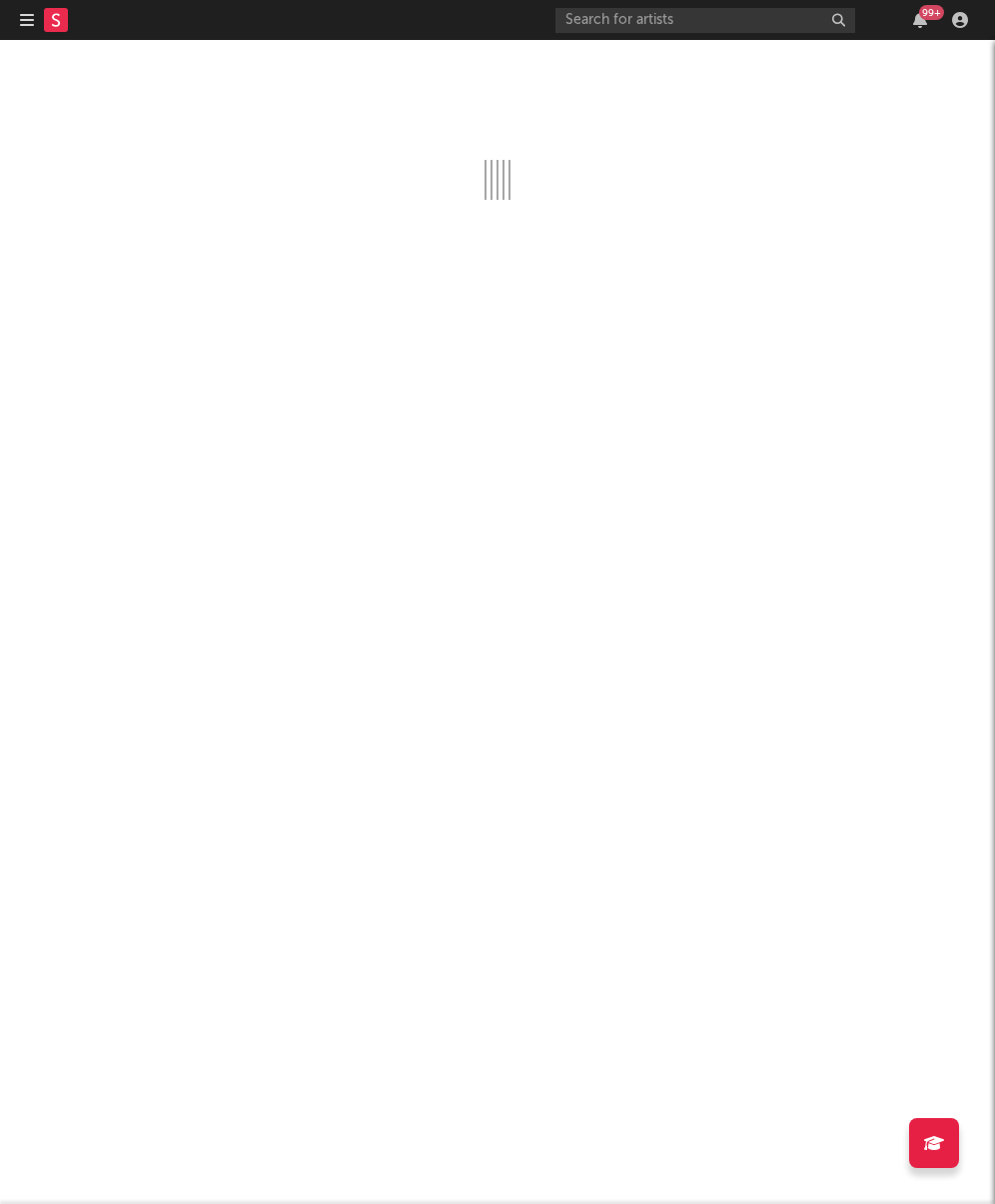 scroll, scrollTop: 0, scrollLeft: 0, axis: both 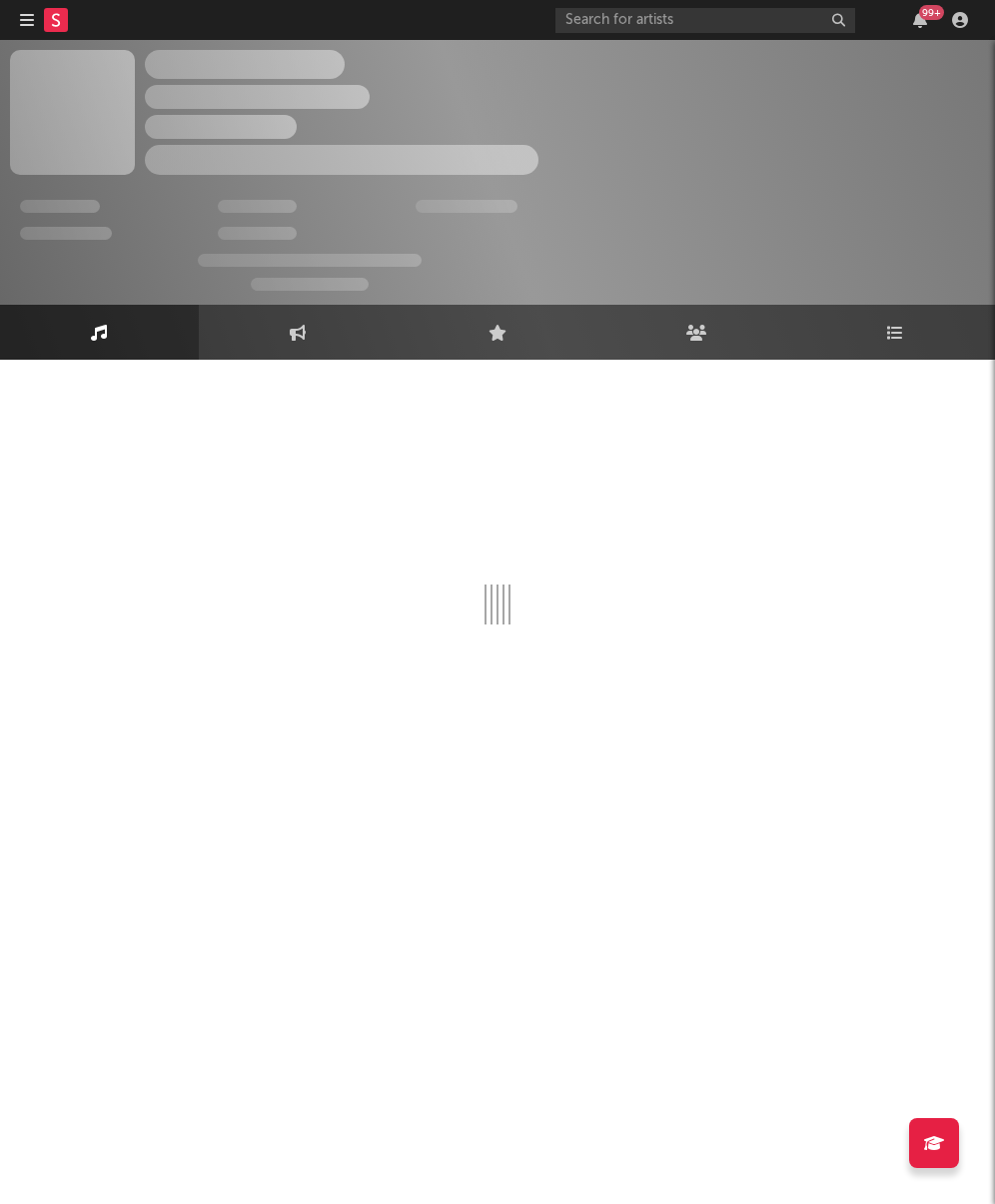 select on "1w" 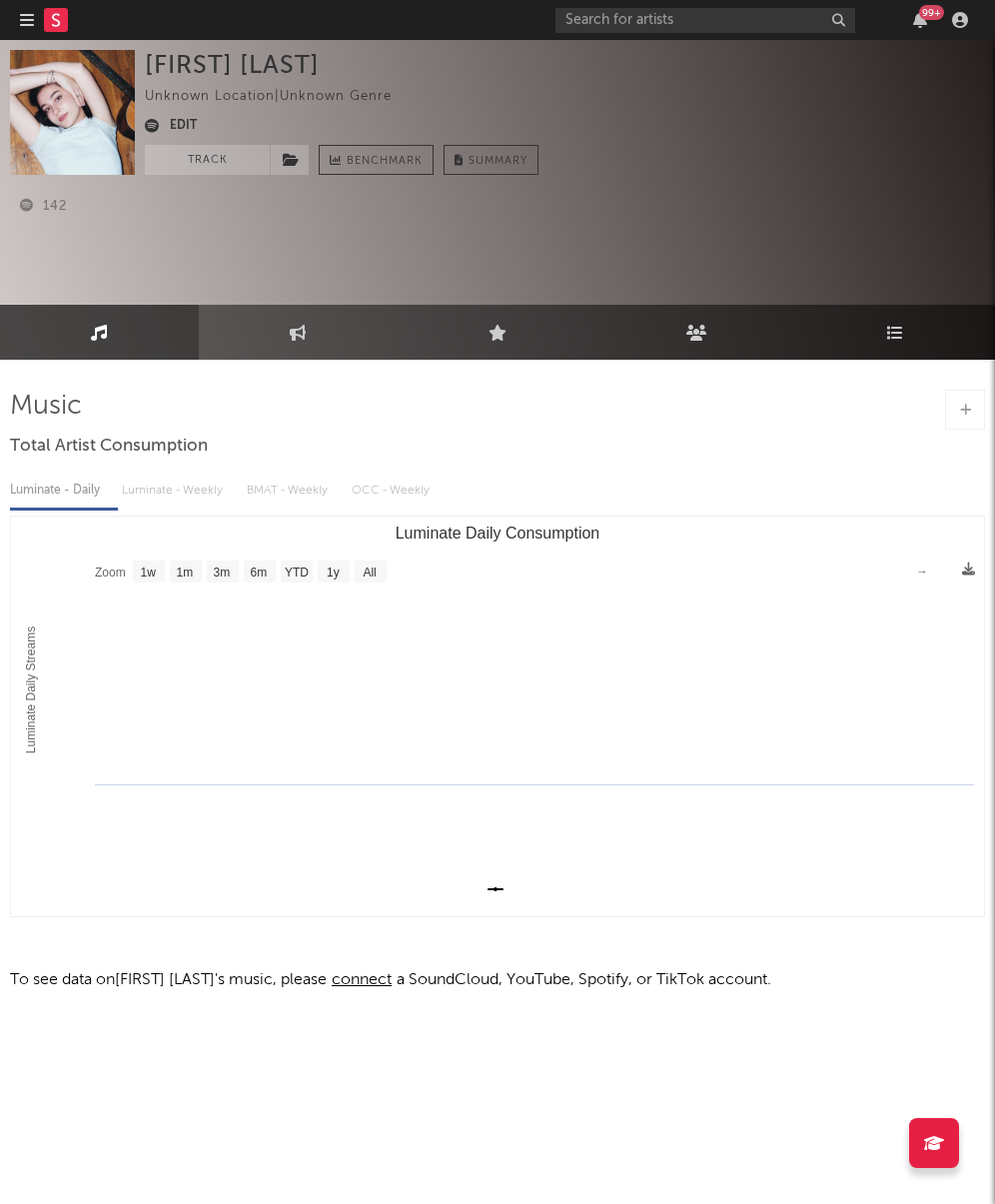 click on "Music Total Artist Consumption Luminate - Daily Luminate - Weekly BMAT - Weekly OCC - Weekly Zoom 1w 1m 3m 6m YTD 1y All Created with Highcharts 10.3.3 Luminate Daily Streams Luminate Daily Consumption Zoom 1w 1m 3m 6m YTD 1y All → To see data on [NAME] 's music, please connect a SoundCloud, YouTube, Spotify, or TikTok account." at bounding box center [498, 690] 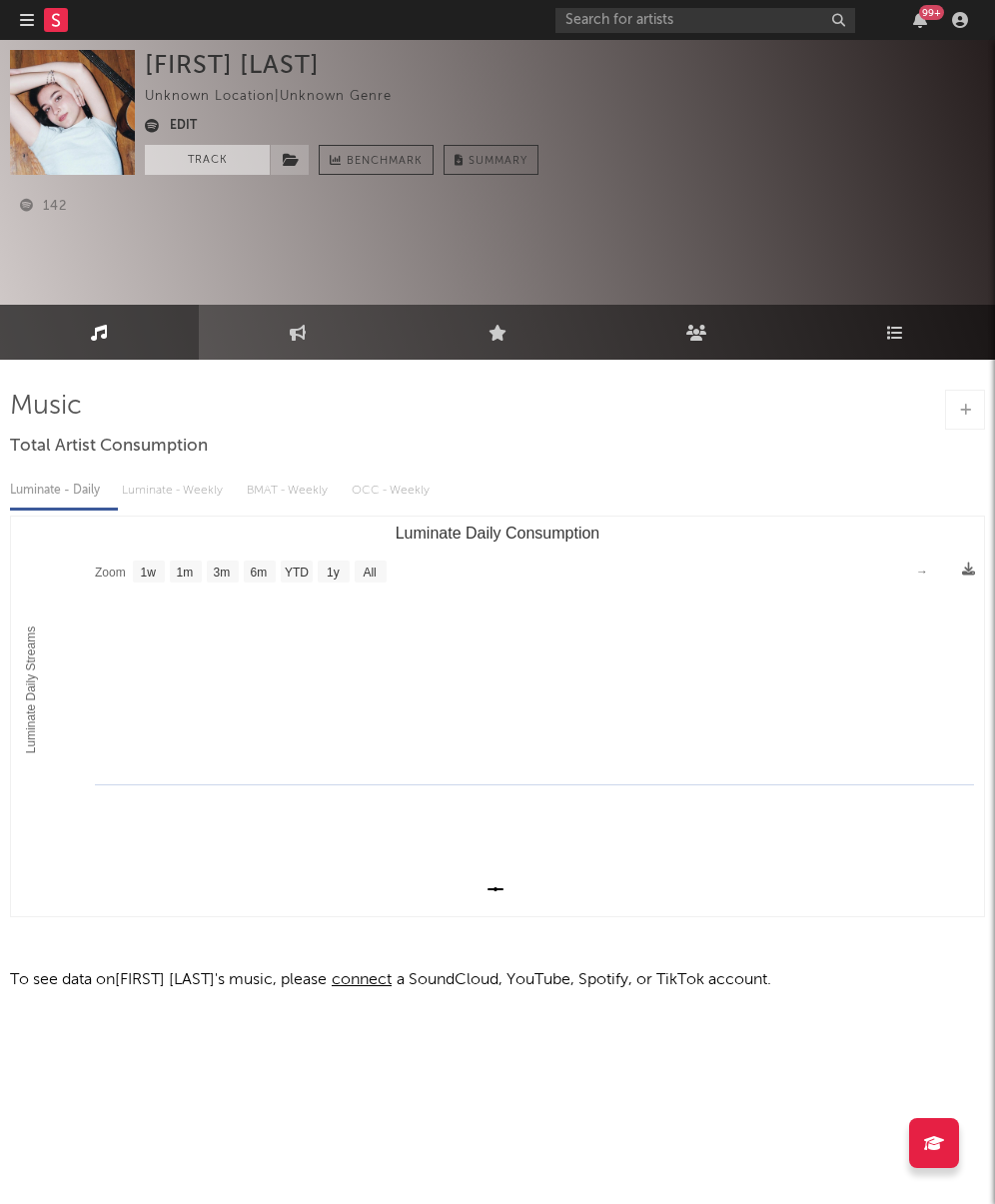 click on "Track" at bounding box center [207, 160] 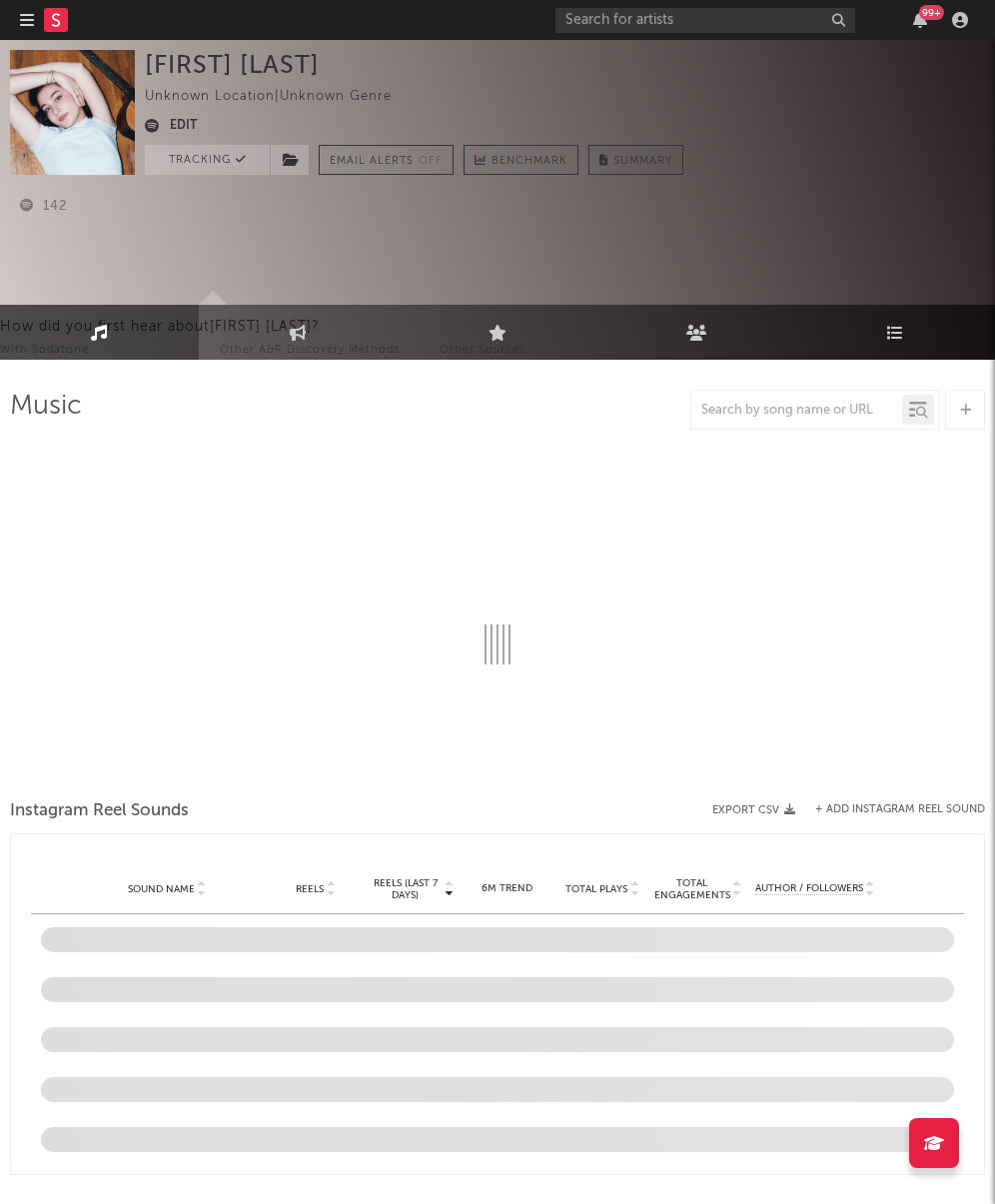 select on "1w" 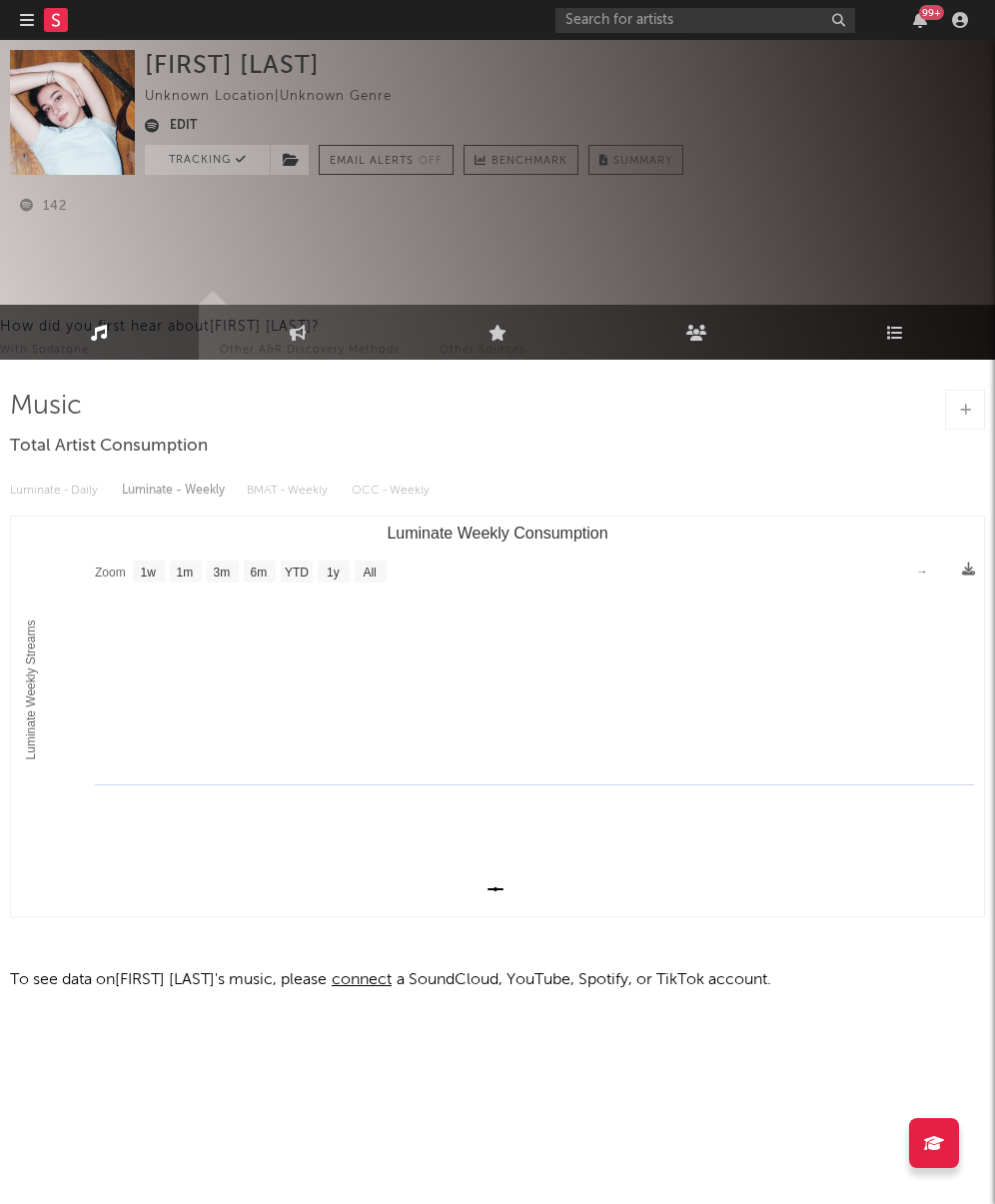 click on "99 +" at bounding box center [765, 20] 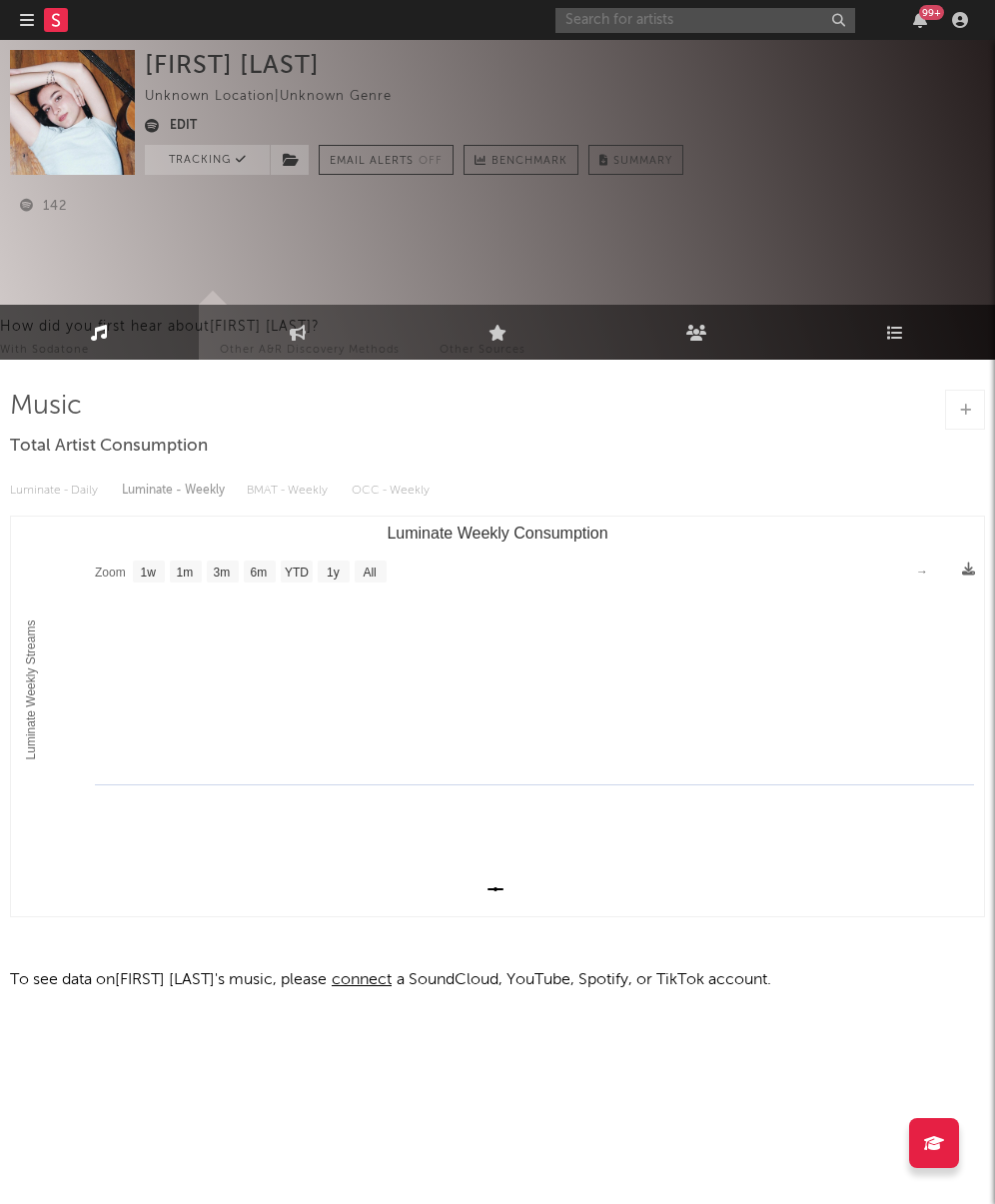 click at bounding box center [705, 20] 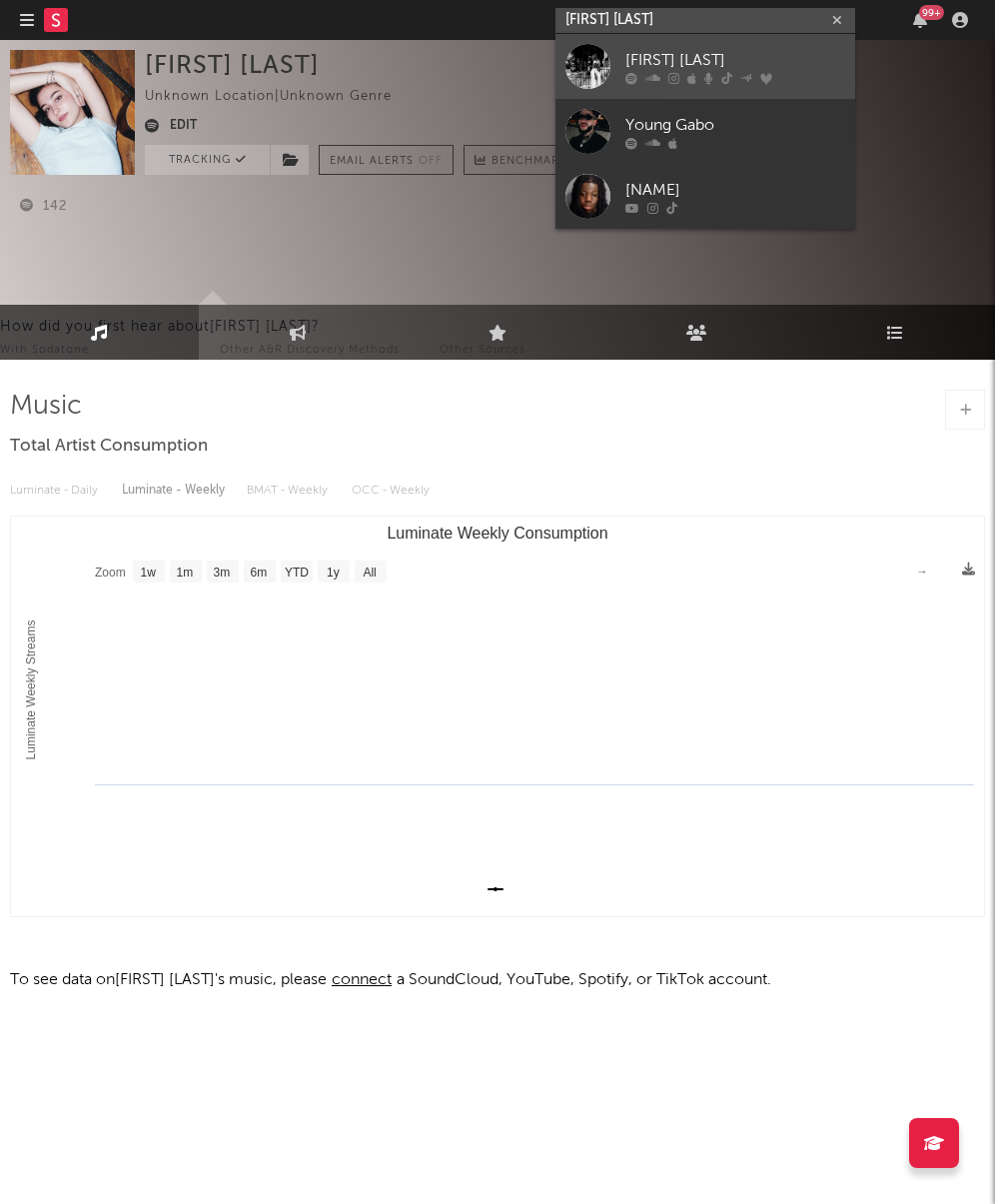 type on "[FIRST] [LAST]" 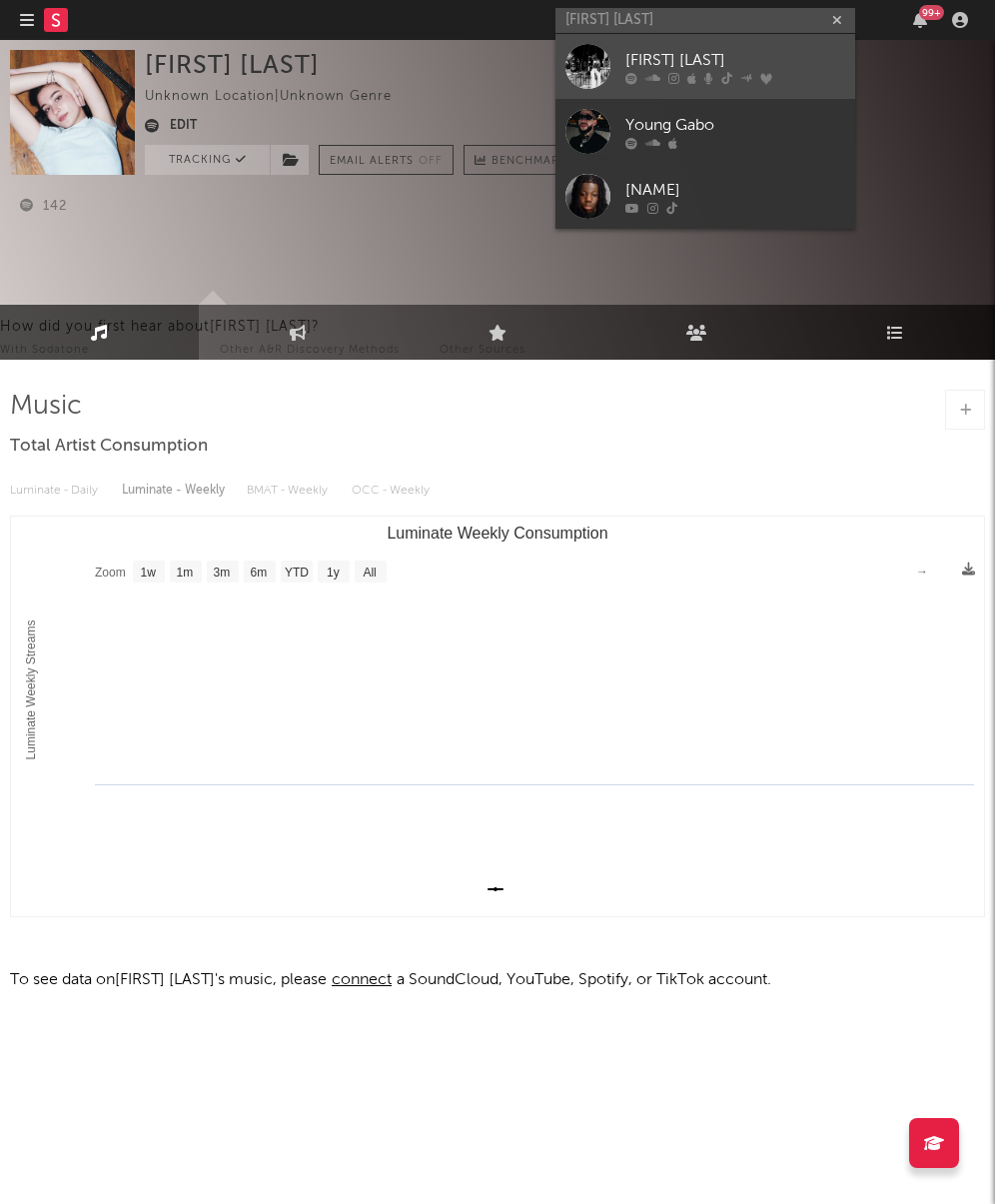click on "[FIRST] [LAST]" at bounding box center [735, 60] 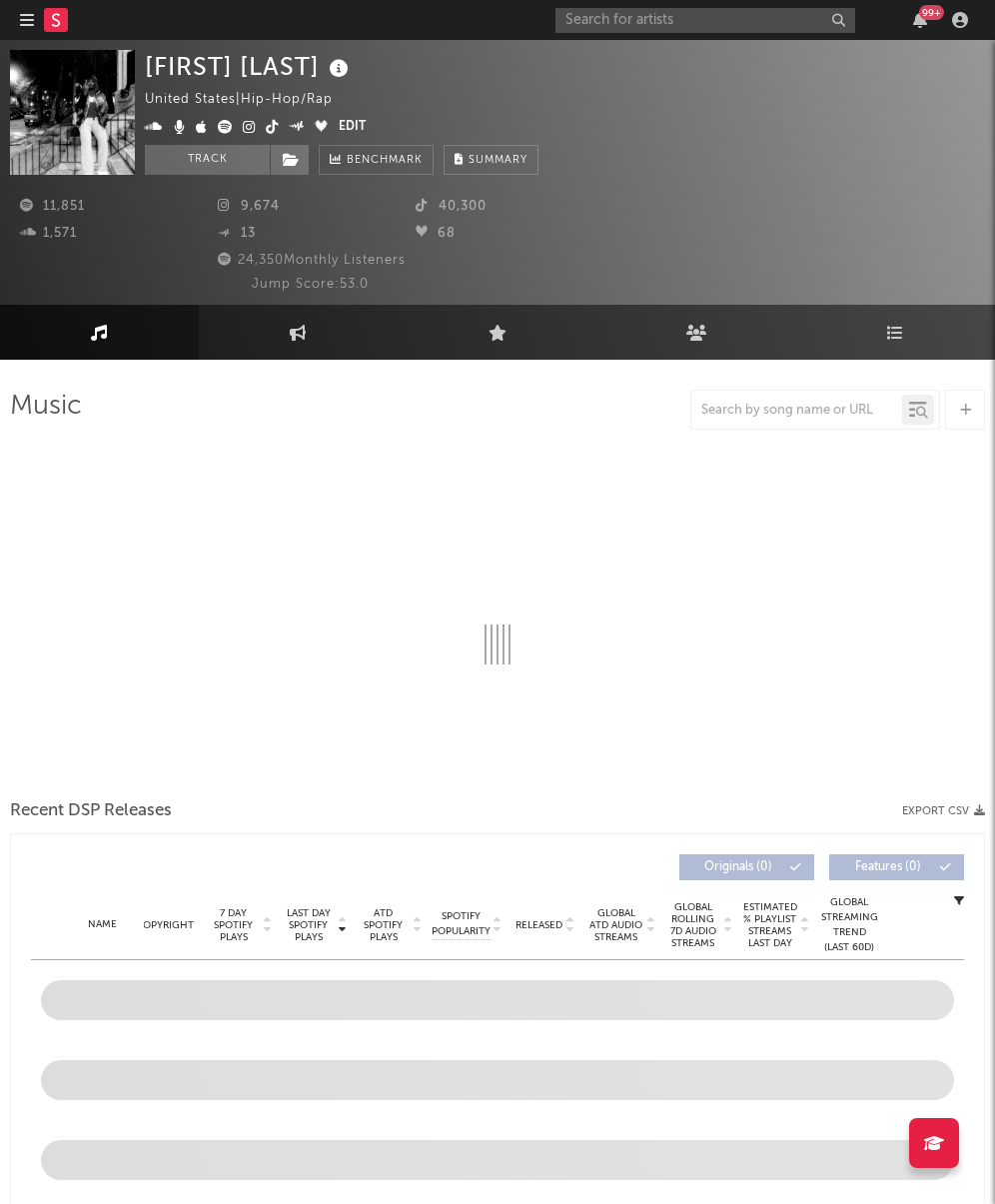 select on "6m" 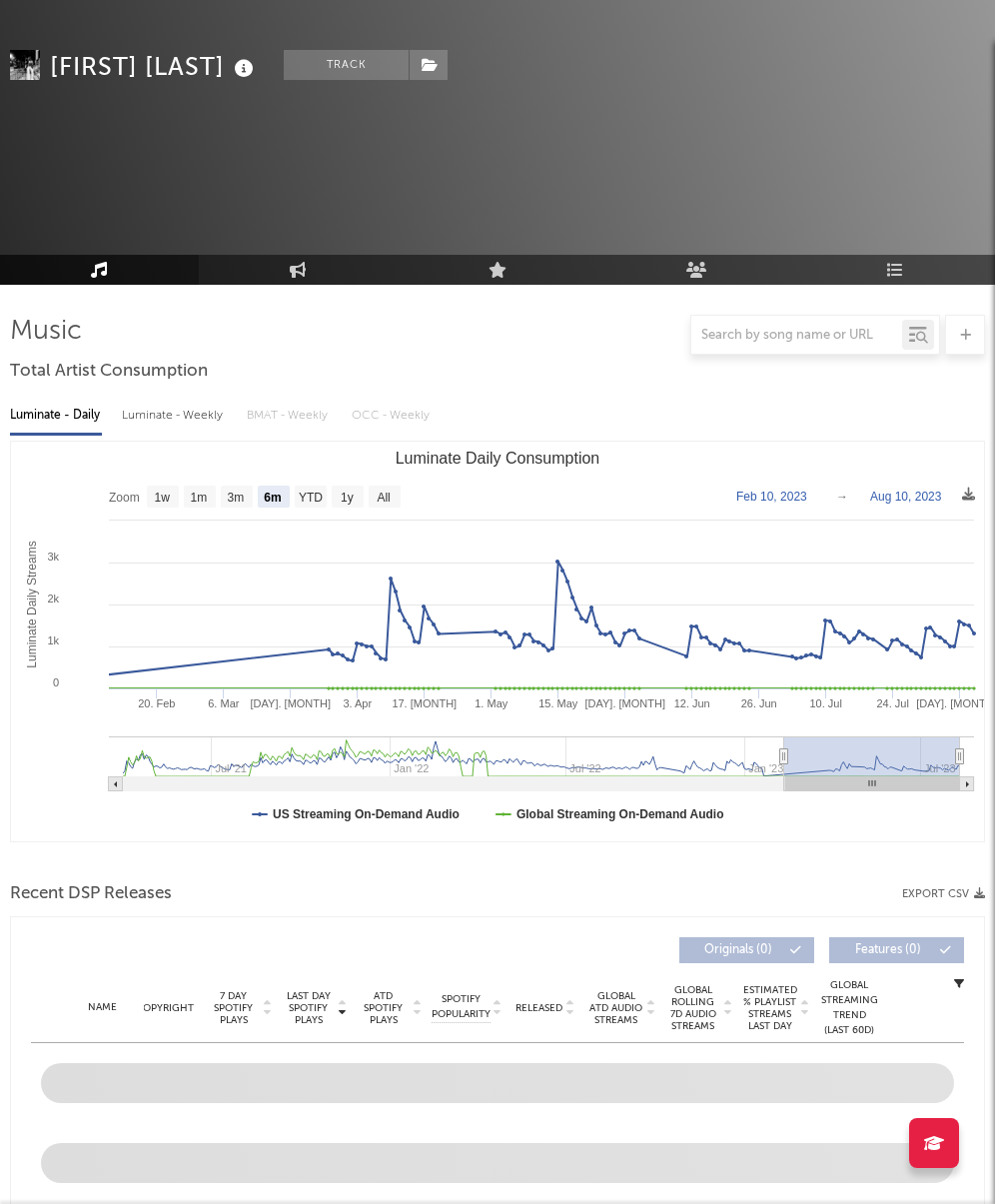 scroll, scrollTop: 138, scrollLeft: 0, axis: vertical 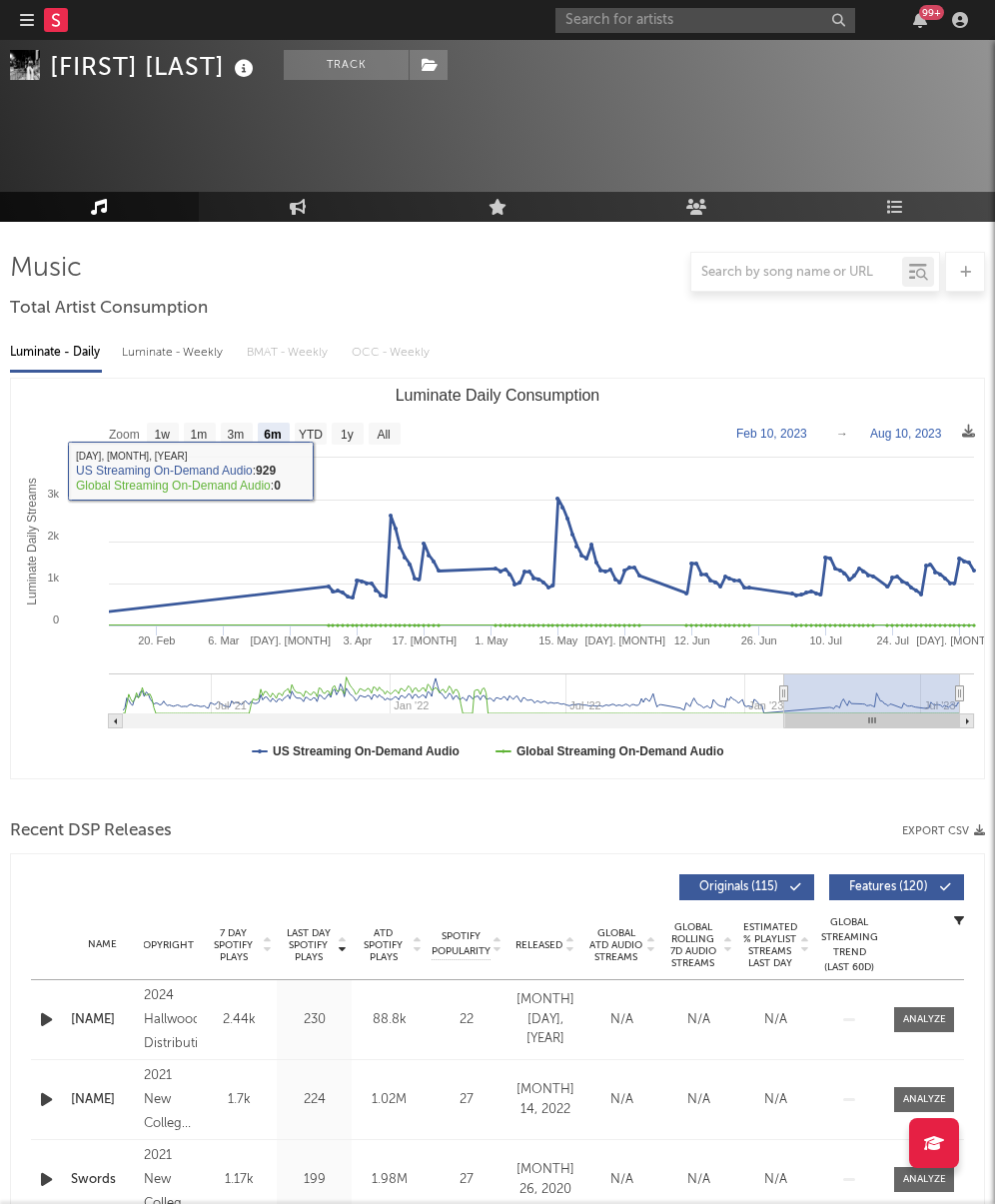 click on "Luminate - Weekly" at bounding box center (174, 353) 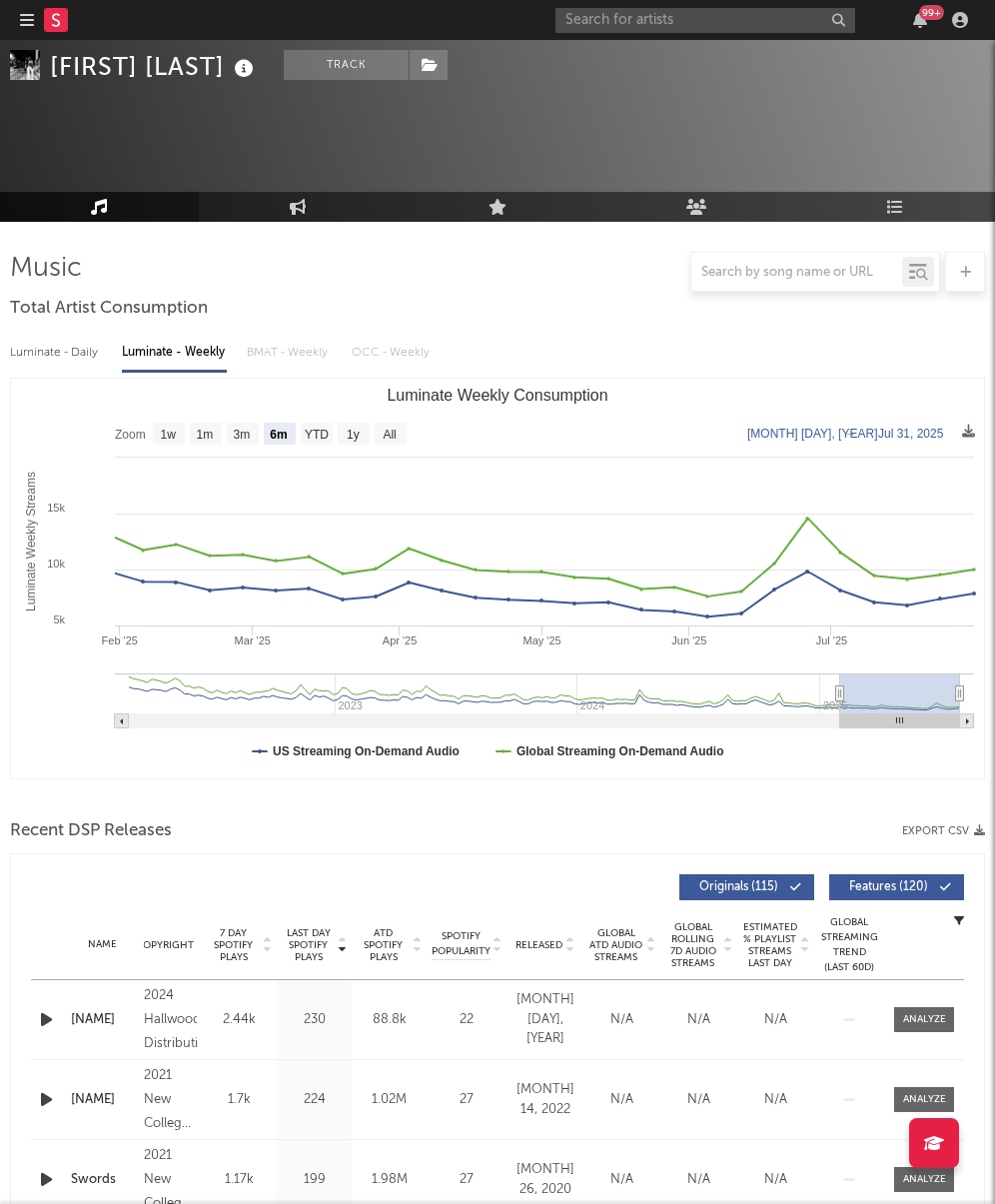click on "Luminate - Daily" at bounding box center (56, 353) 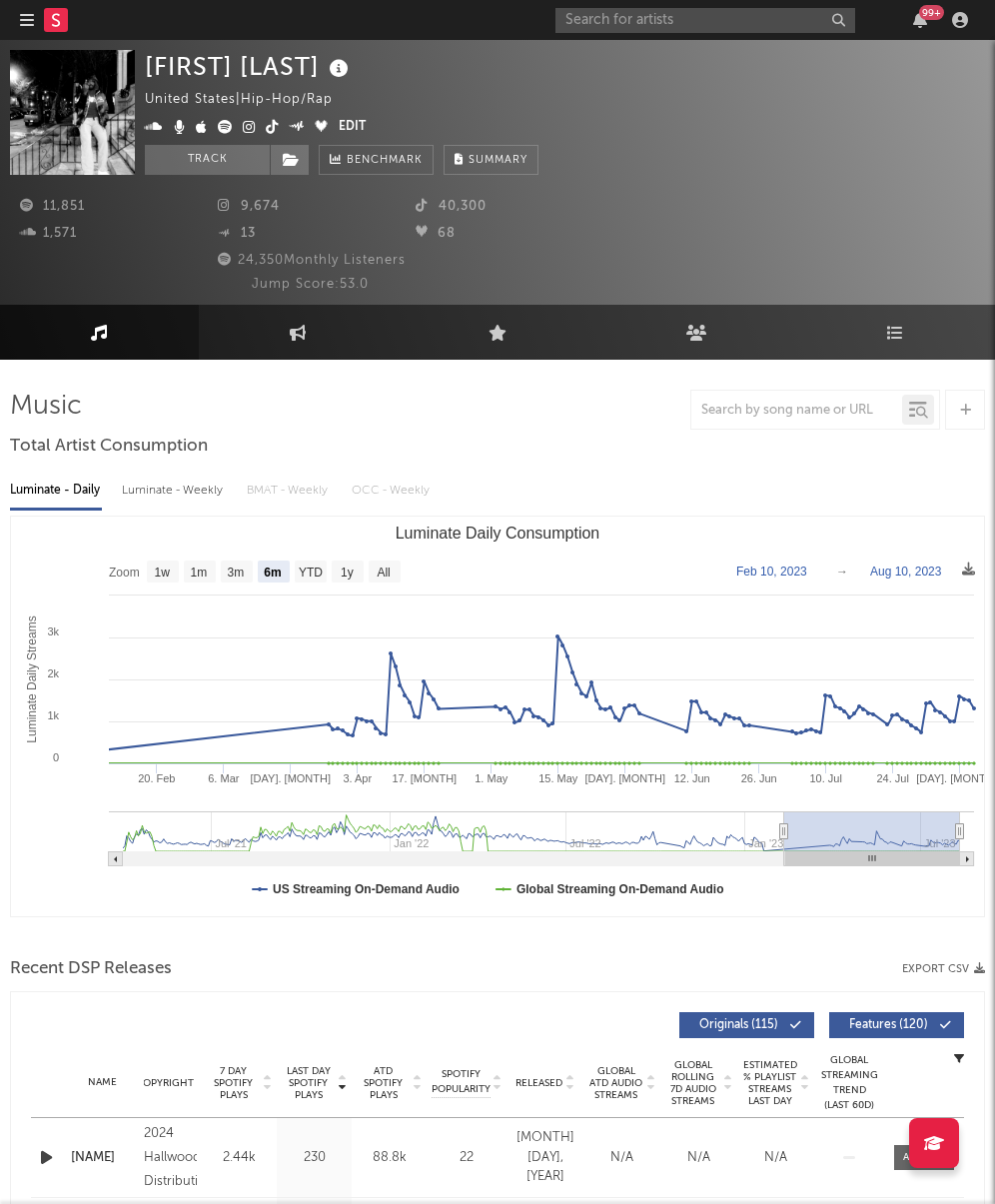 scroll, scrollTop: 0, scrollLeft: 0, axis: both 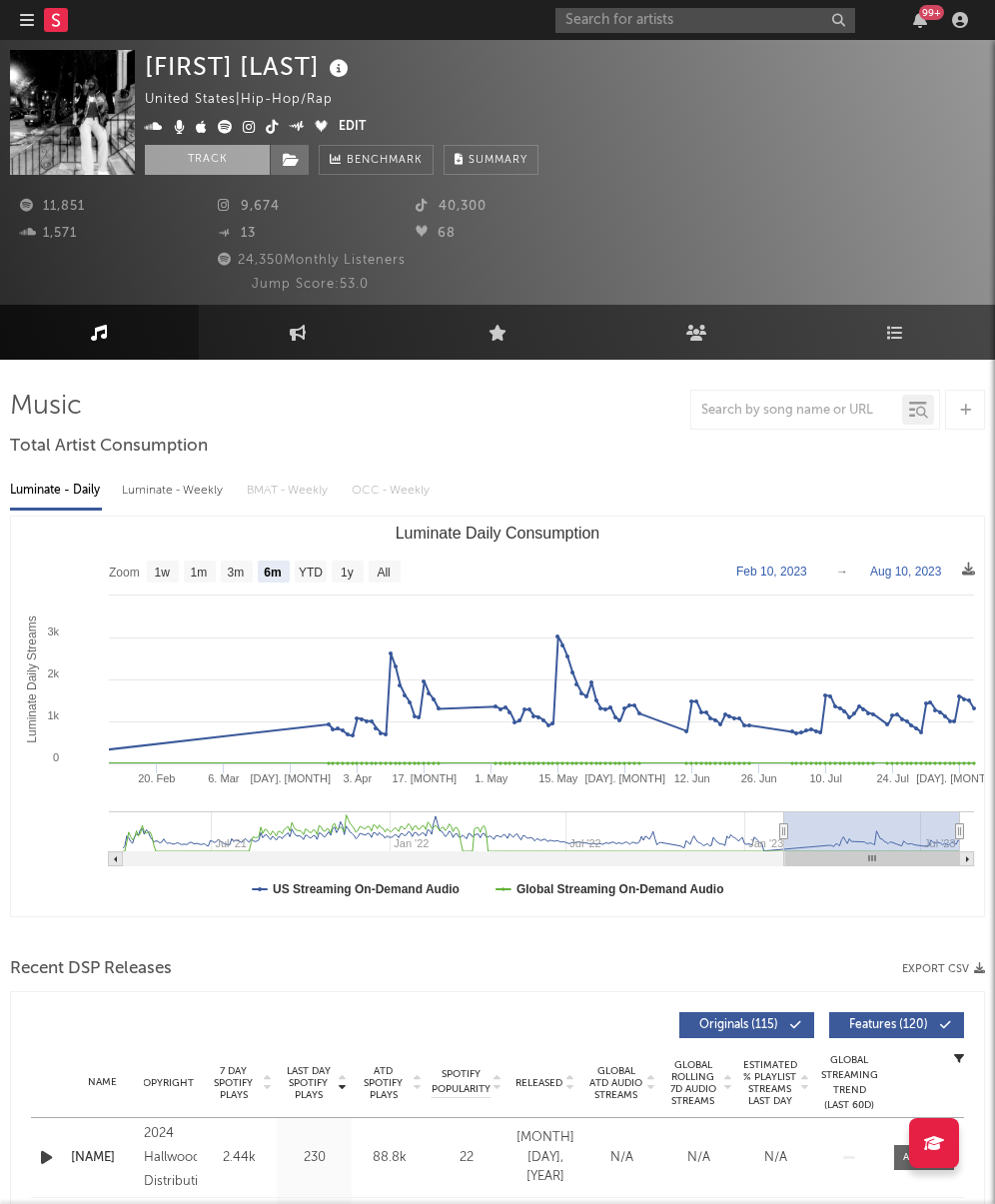 click on "Track" at bounding box center (207, 160) 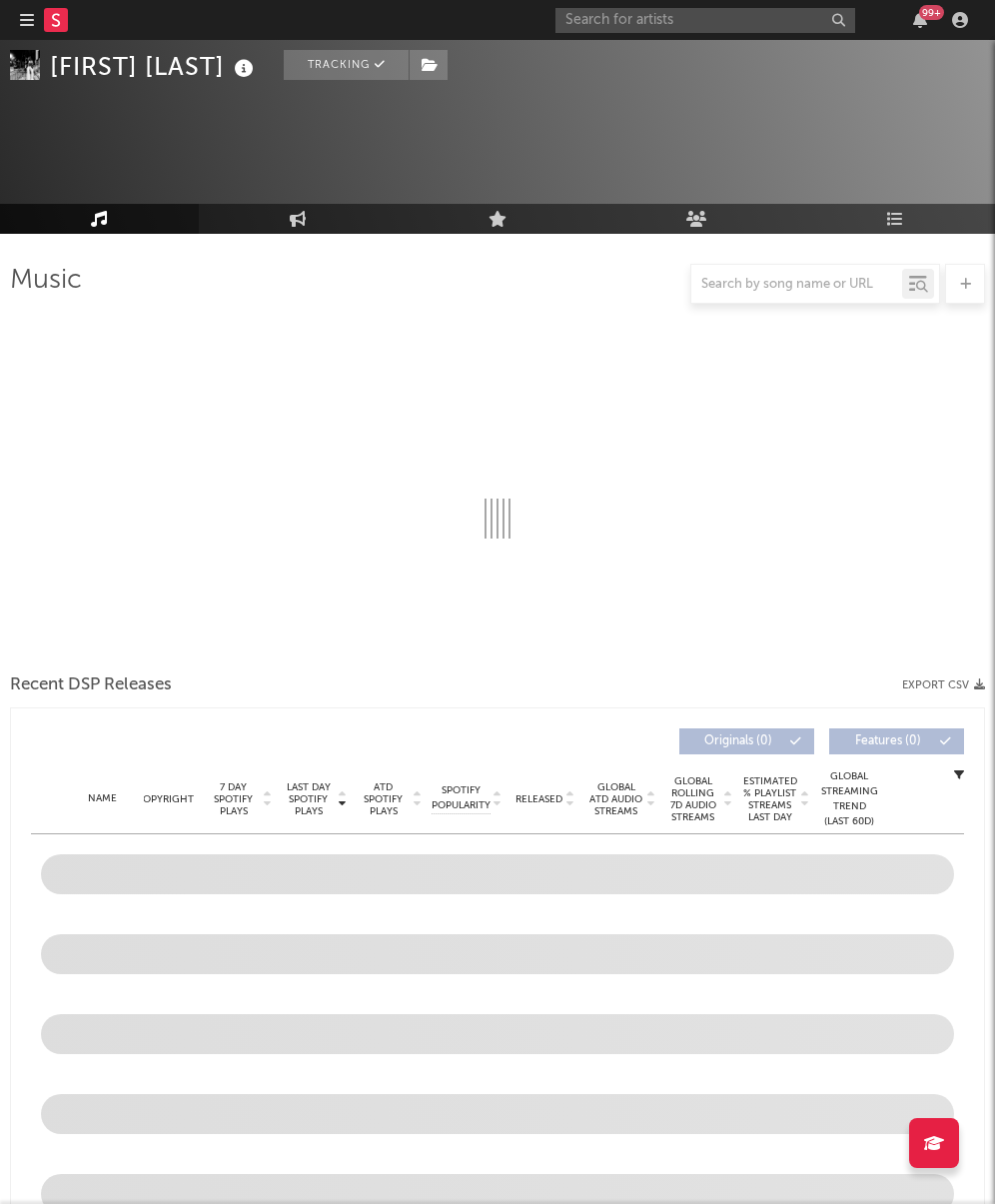scroll, scrollTop: 134, scrollLeft: 0, axis: vertical 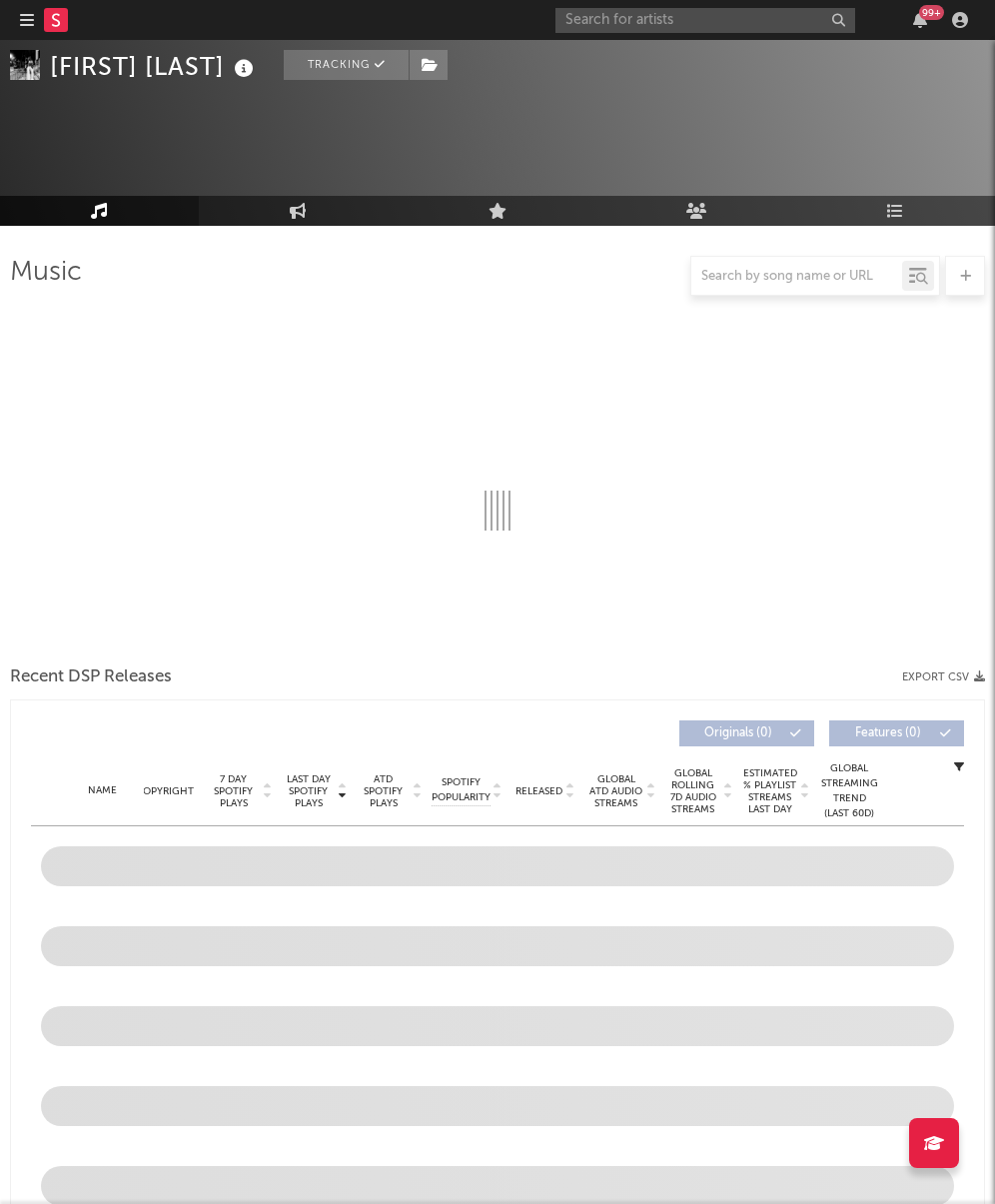 select on "6m" 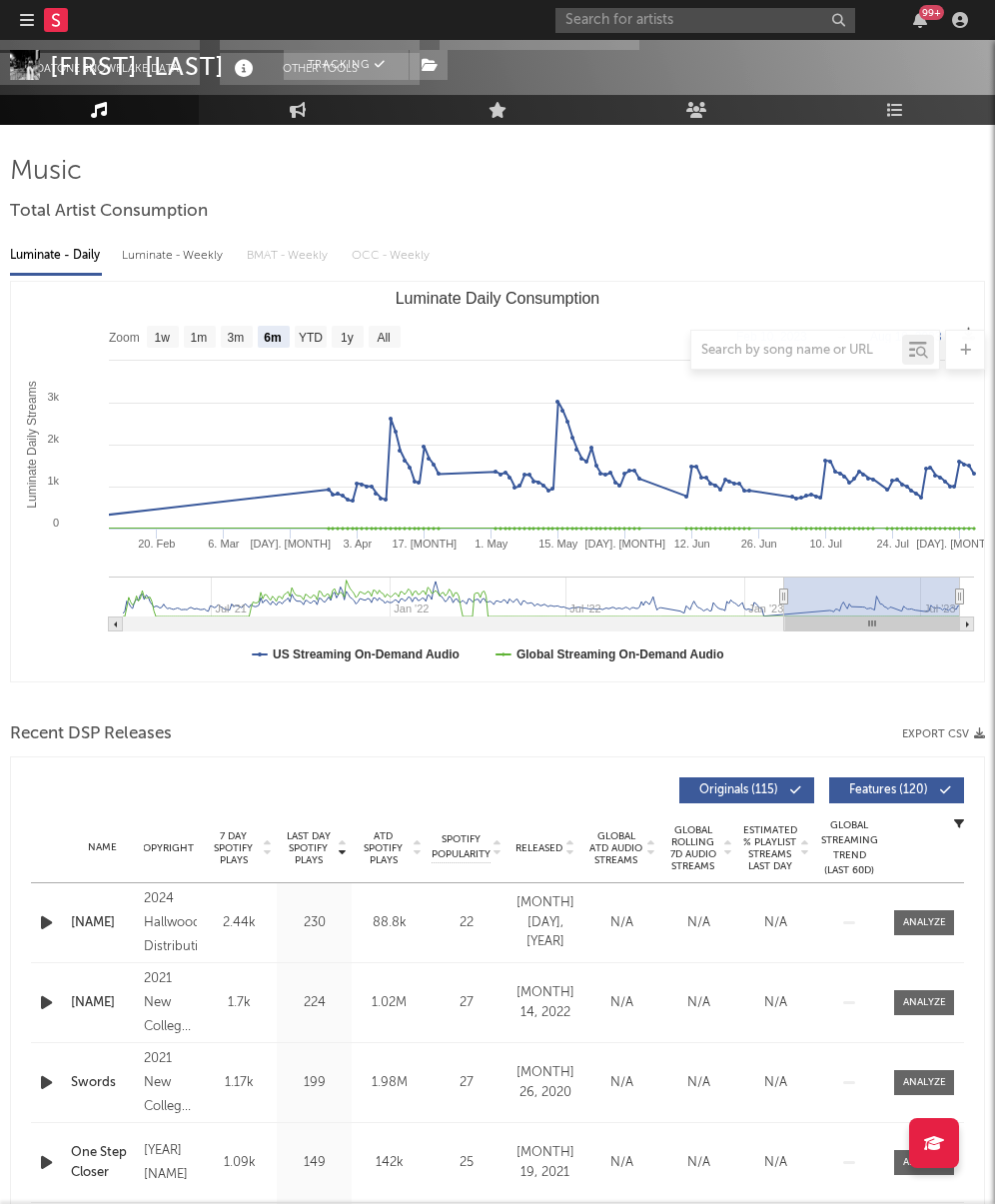 scroll, scrollTop: 252, scrollLeft: 0, axis: vertical 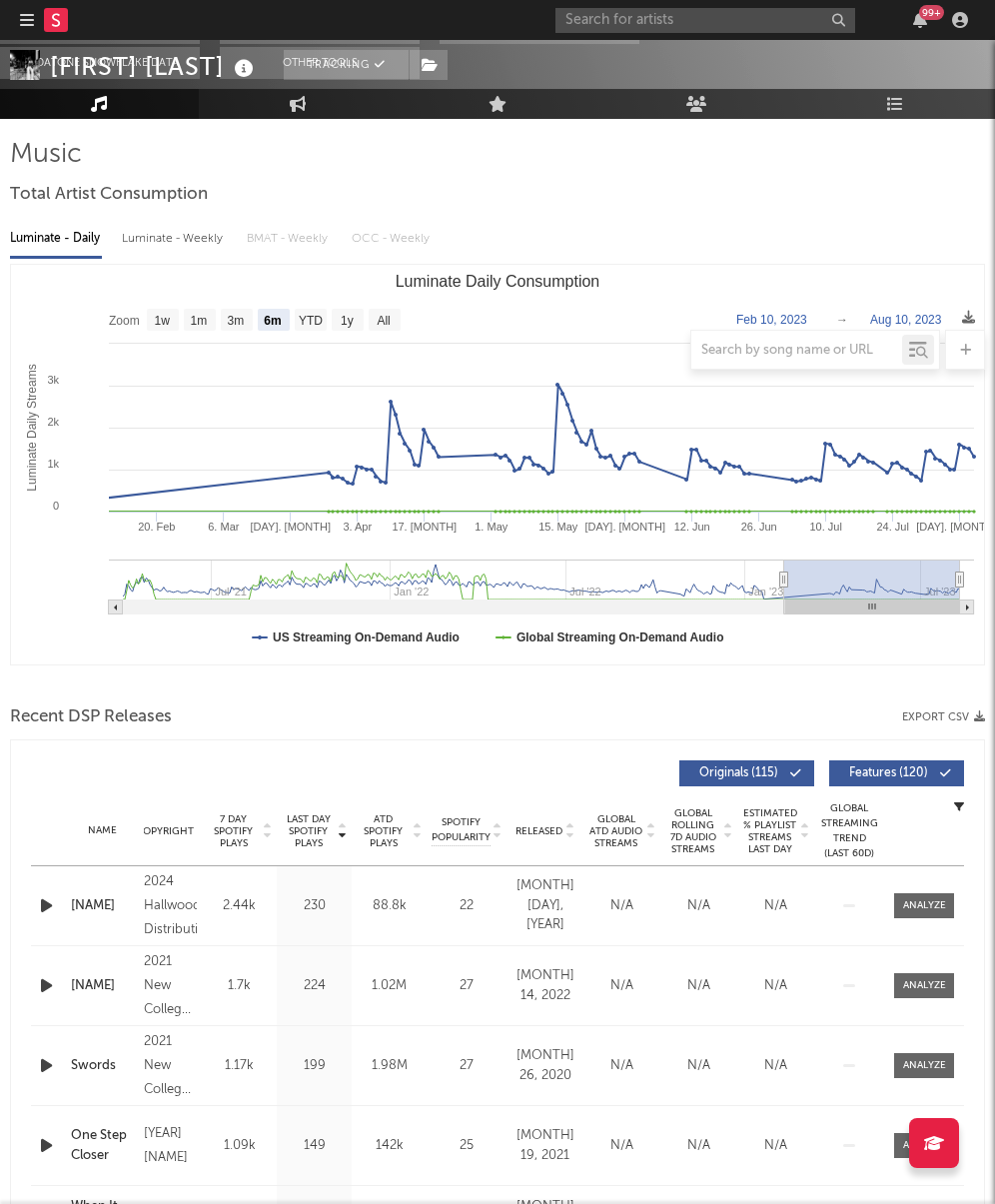 click on "Luminate - Weekly" at bounding box center [174, 239] 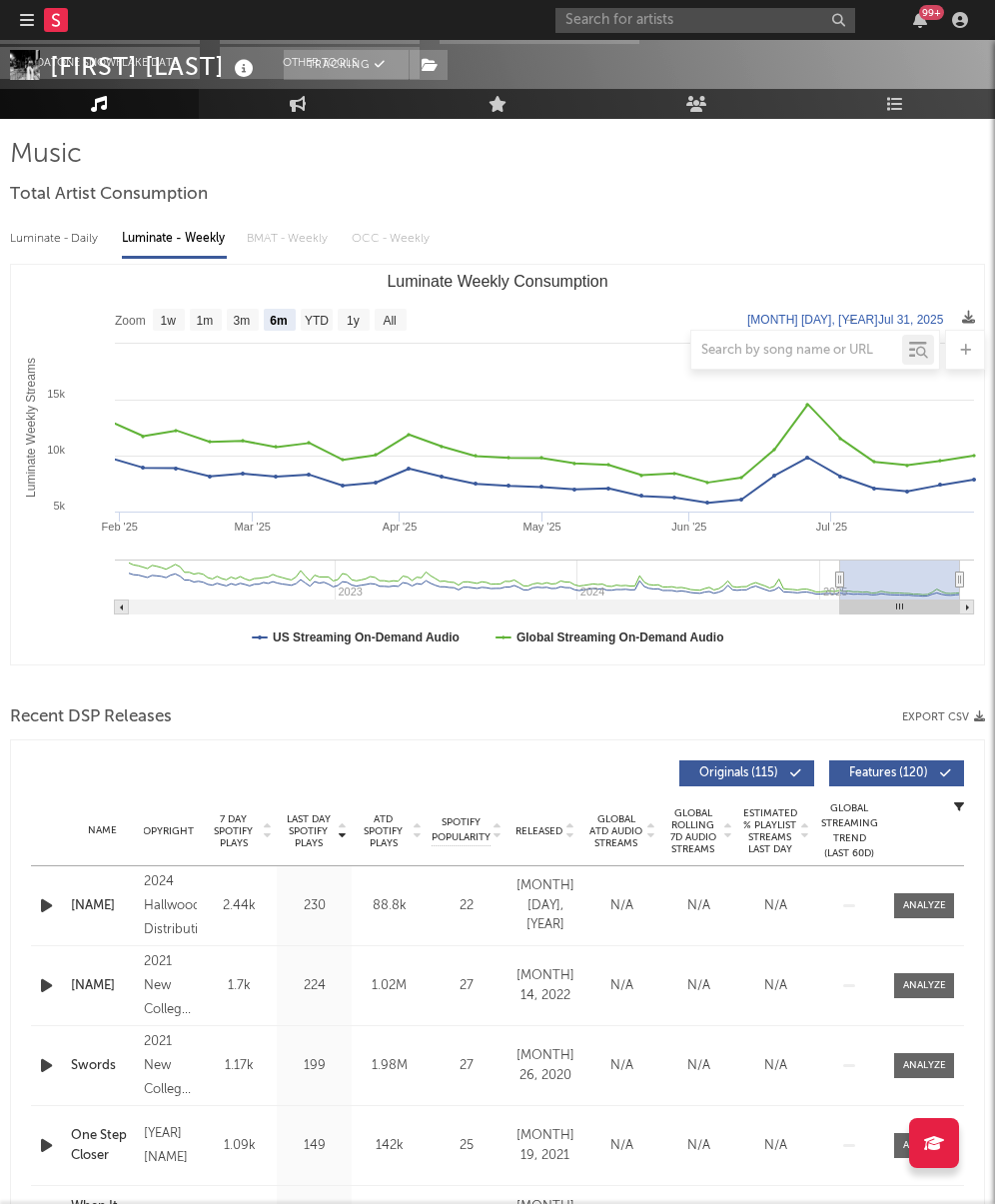 click on "Luminate - Daily" at bounding box center [56, 239] 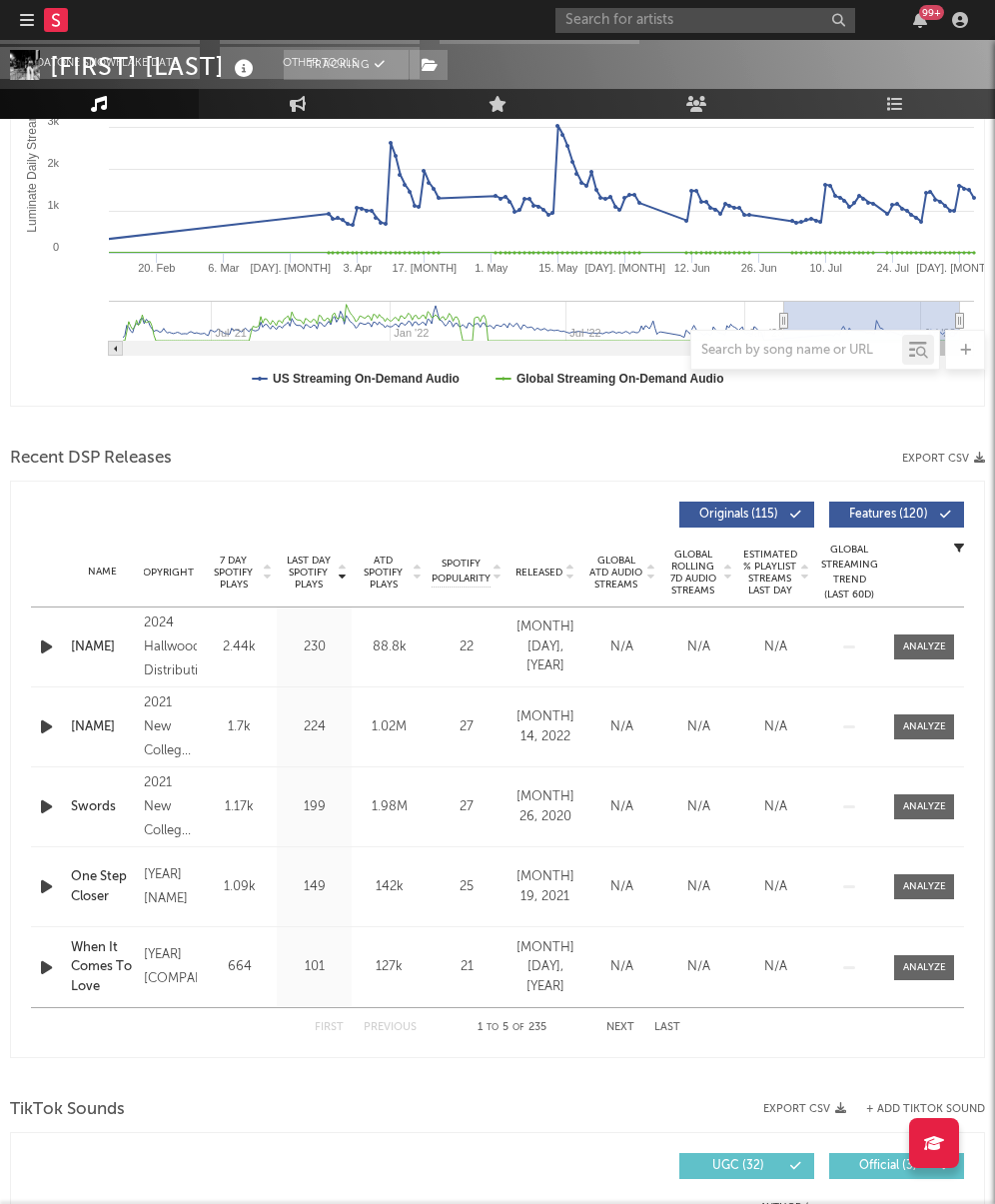 scroll, scrollTop: 96, scrollLeft: 0, axis: vertical 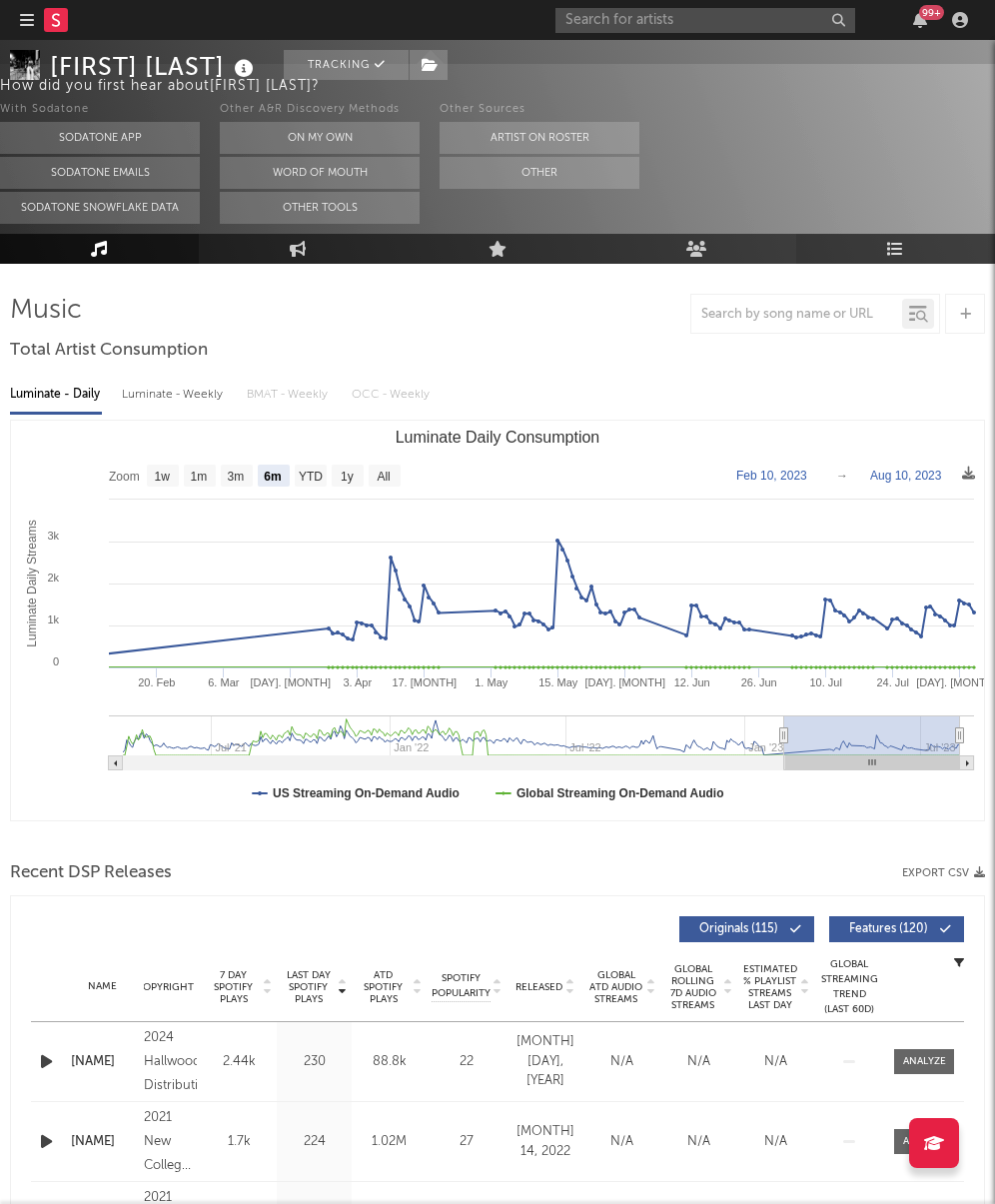 click on "Playlists/Charts" at bounding box center [895, 249] 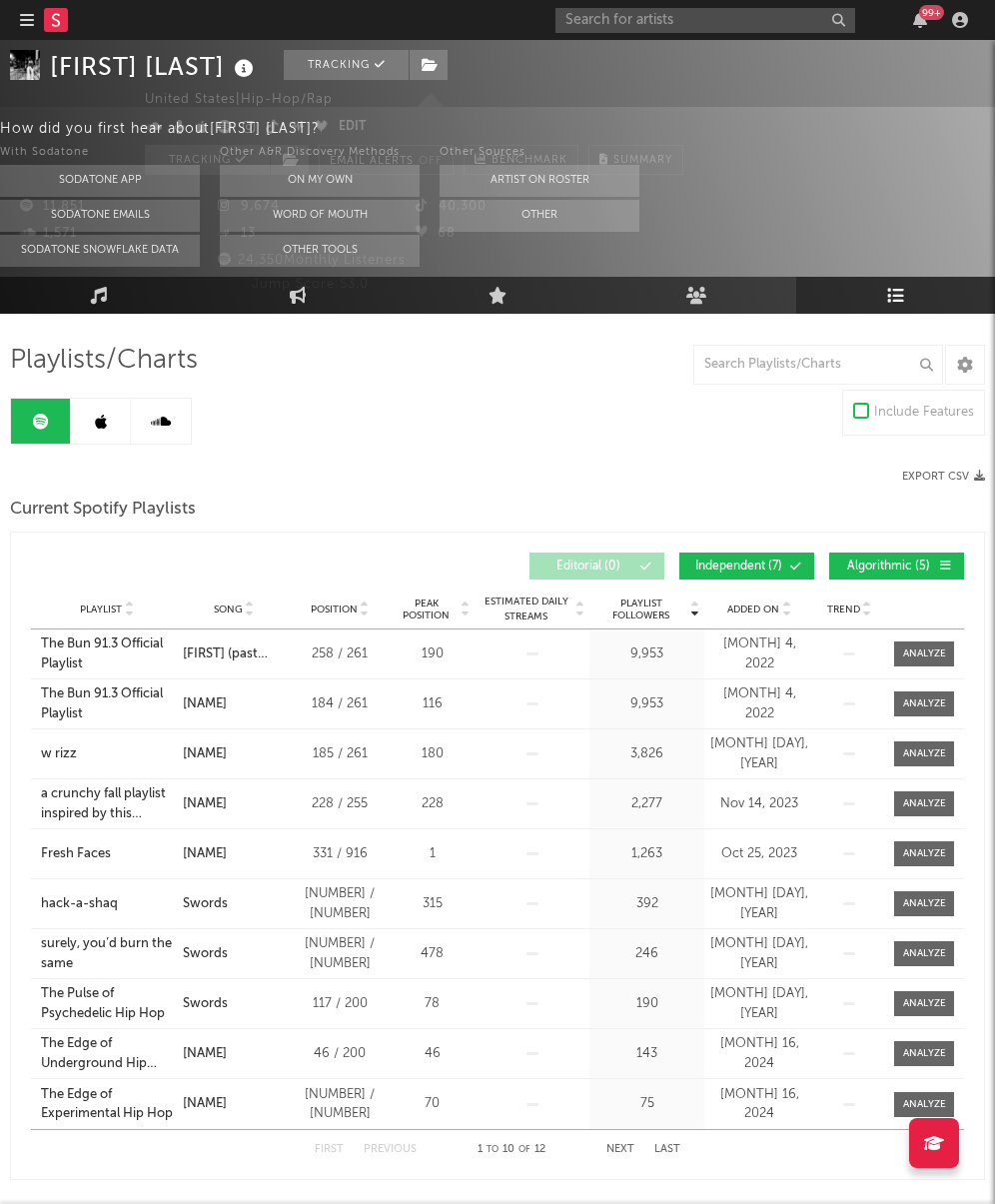 scroll, scrollTop: 48, scrollLeft: 0, axis: vertical 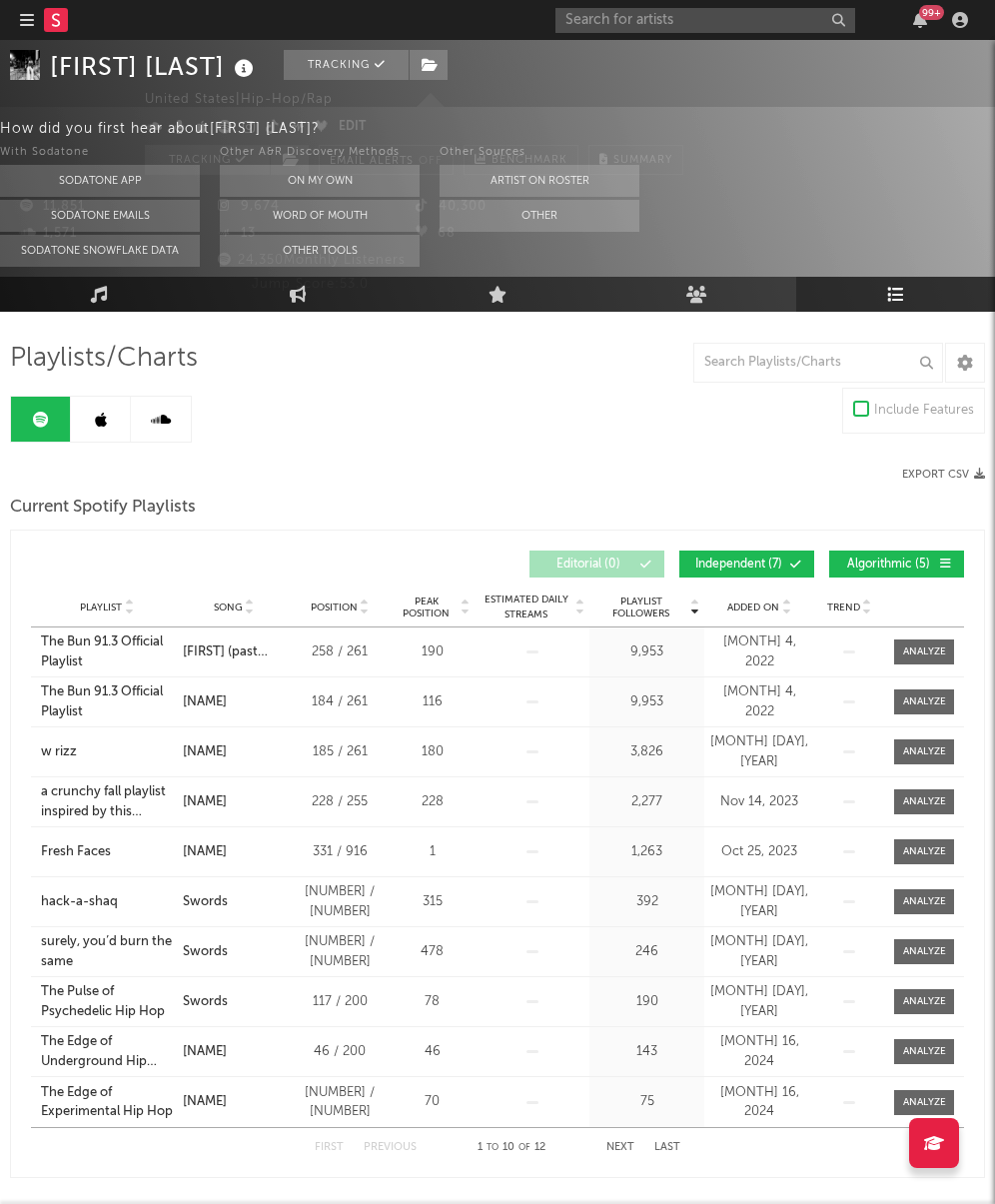 click at bounding box center (101, 419) 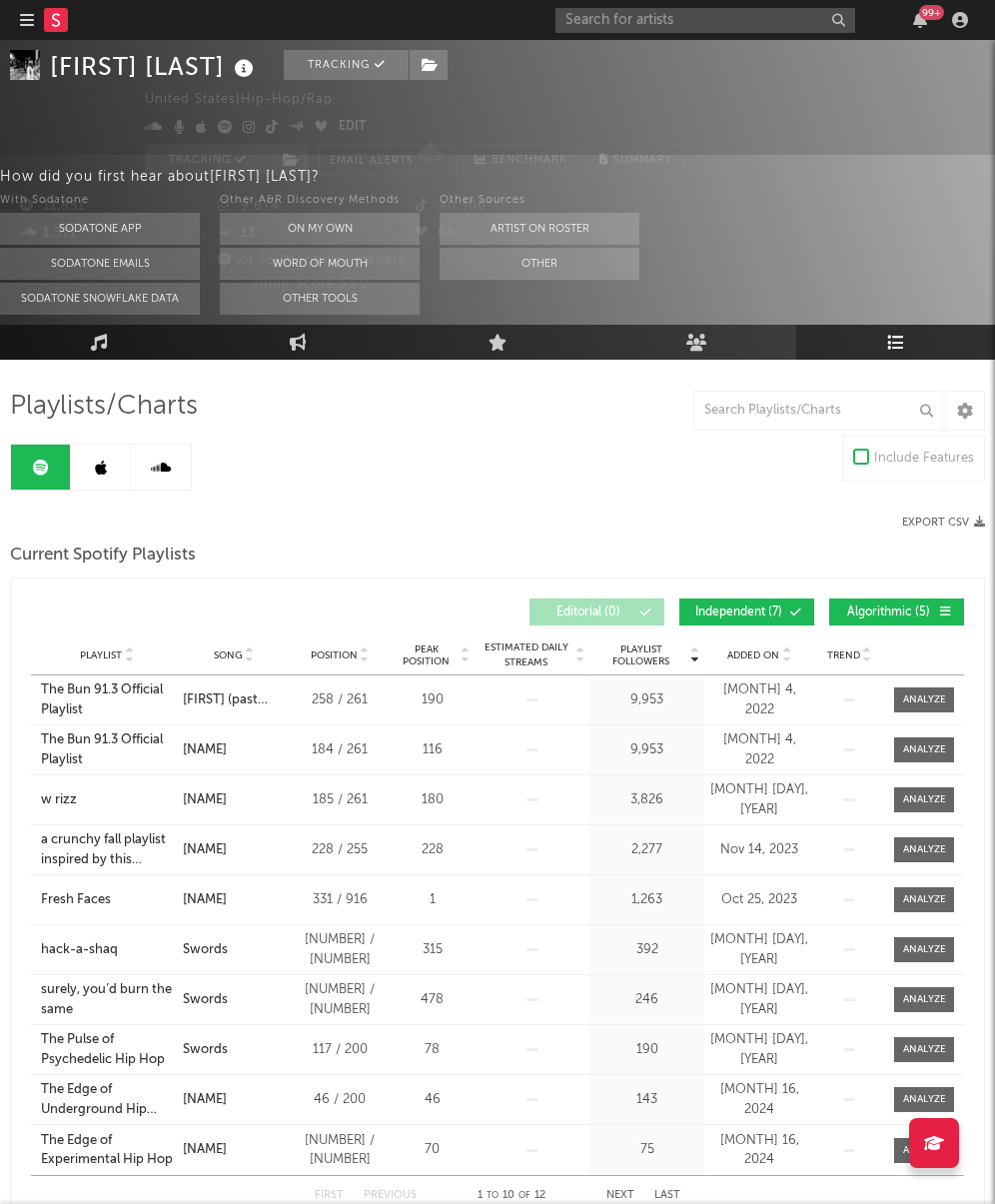 click on "Playlists/Charts" at bounding box center (104, 407) 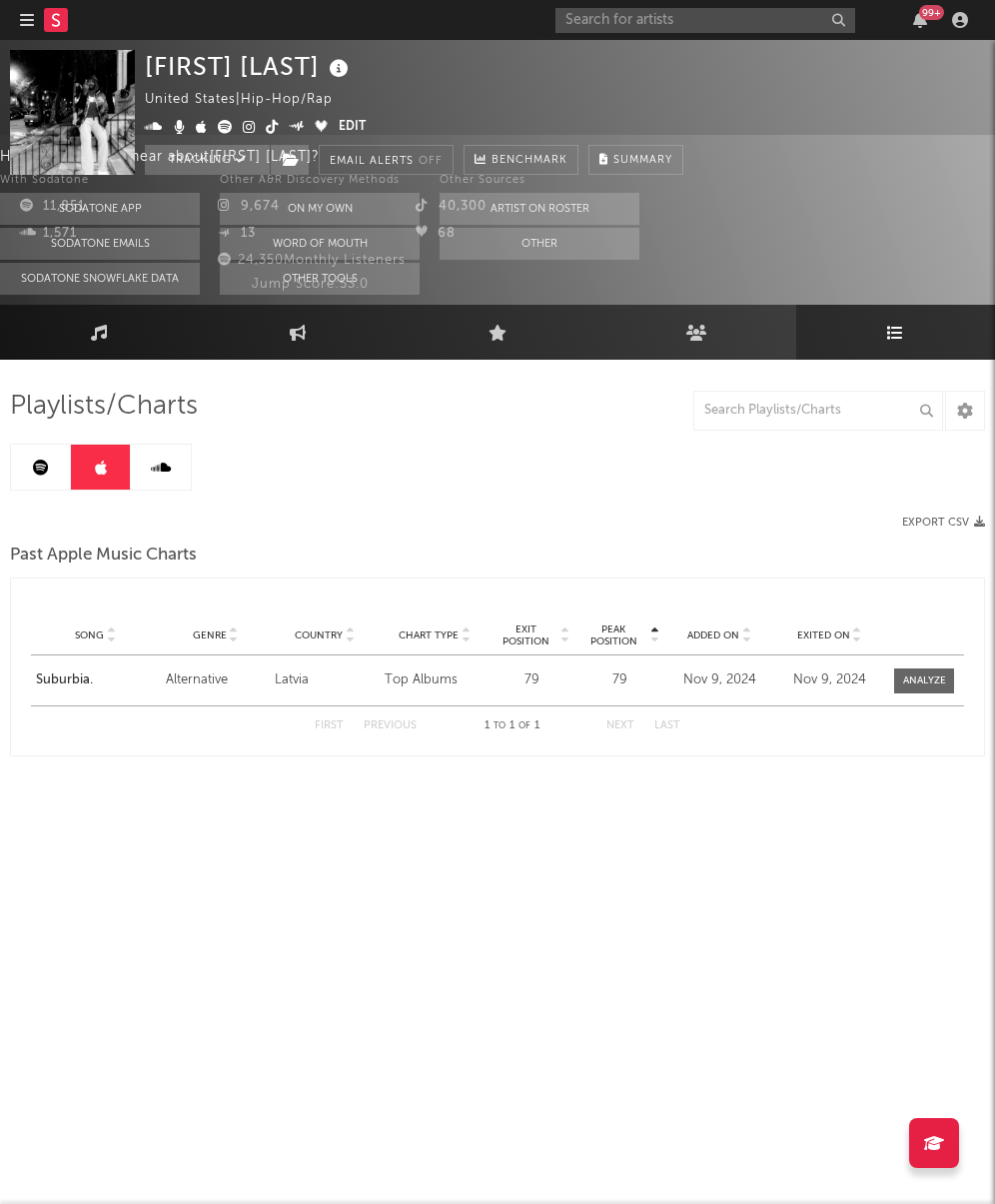 click at bounding box center [41, 467] 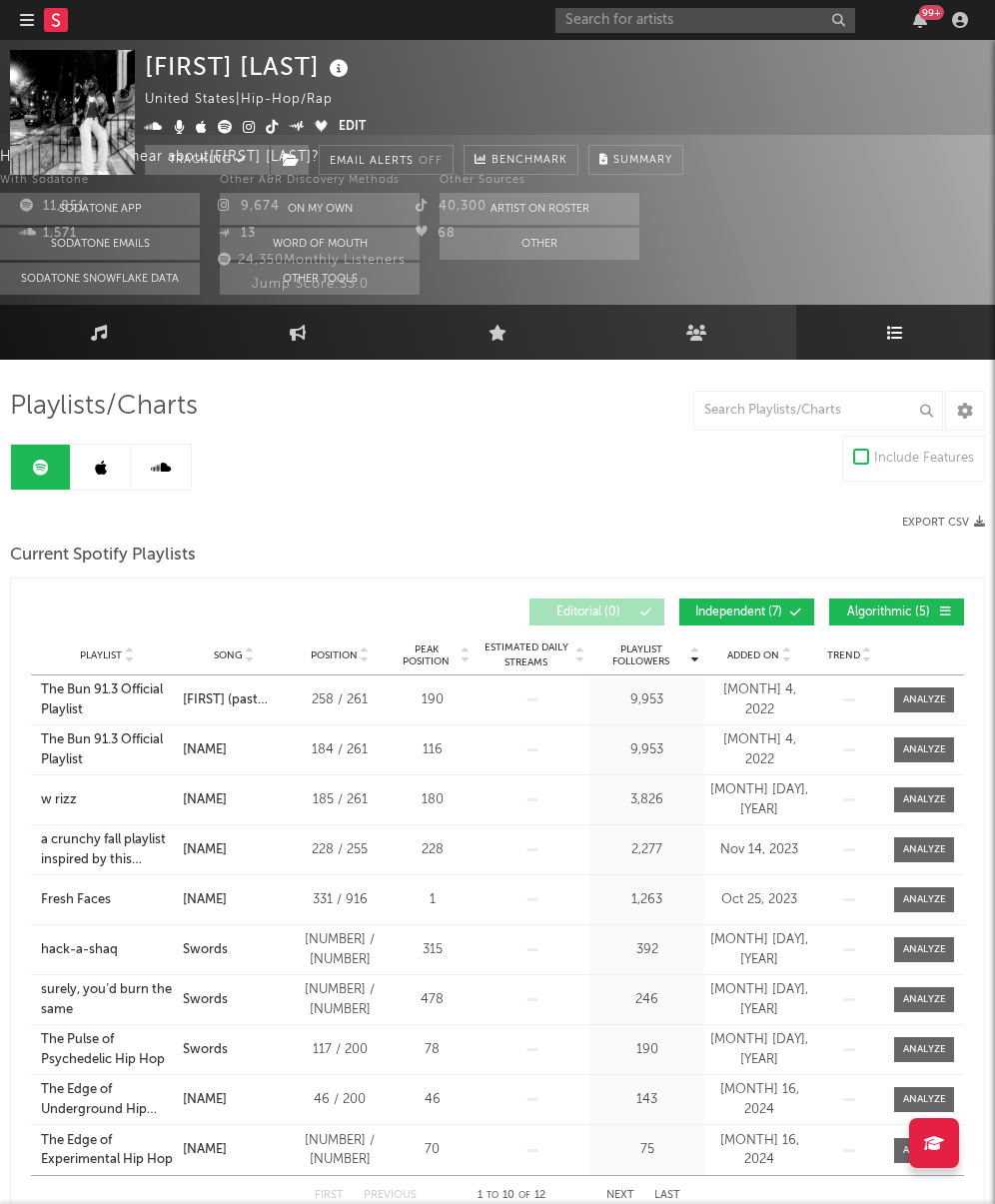 scroll, scrollTop: 0, scrollLeft: 0, axis: both 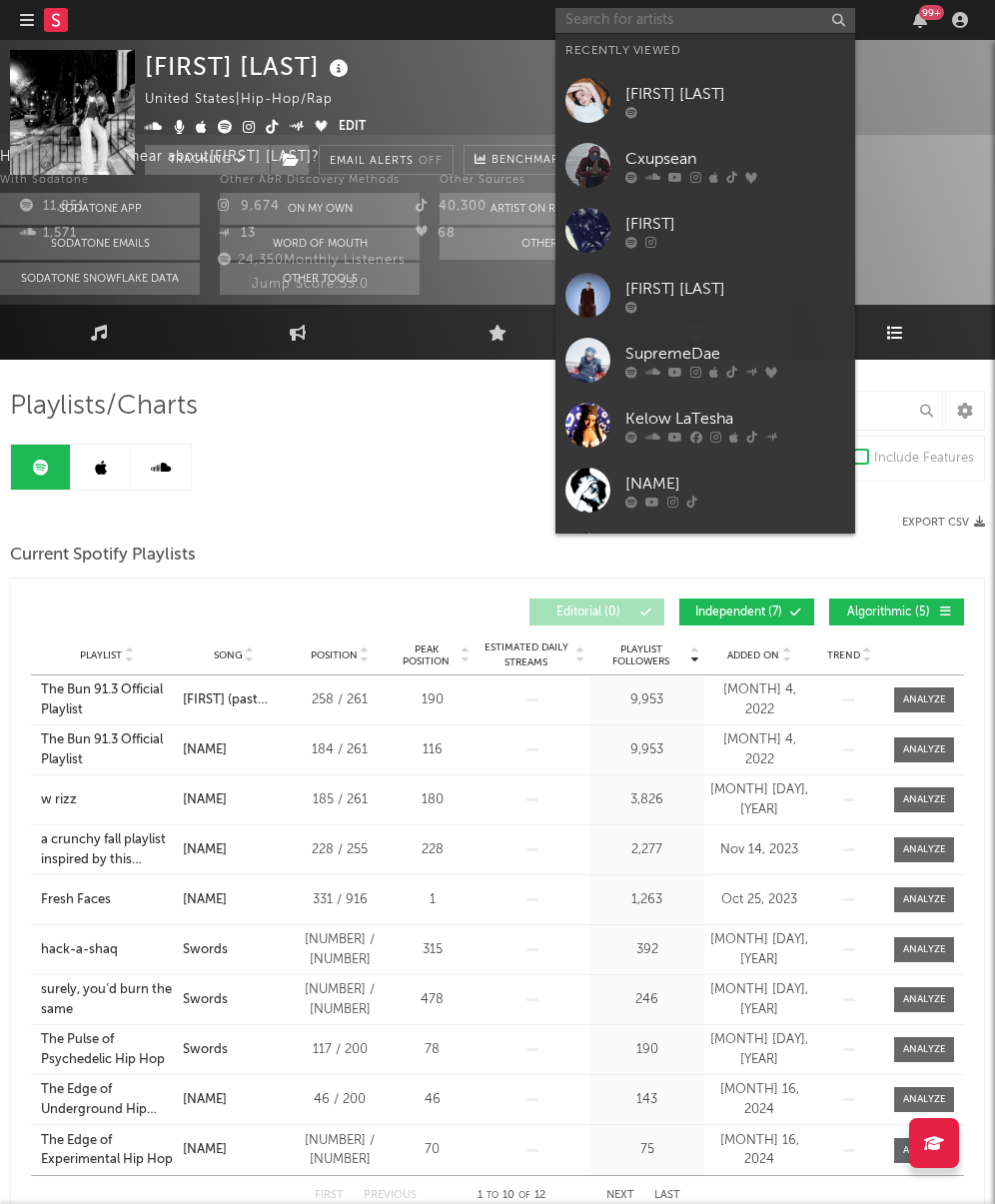 click at bounding box center [705, 20] 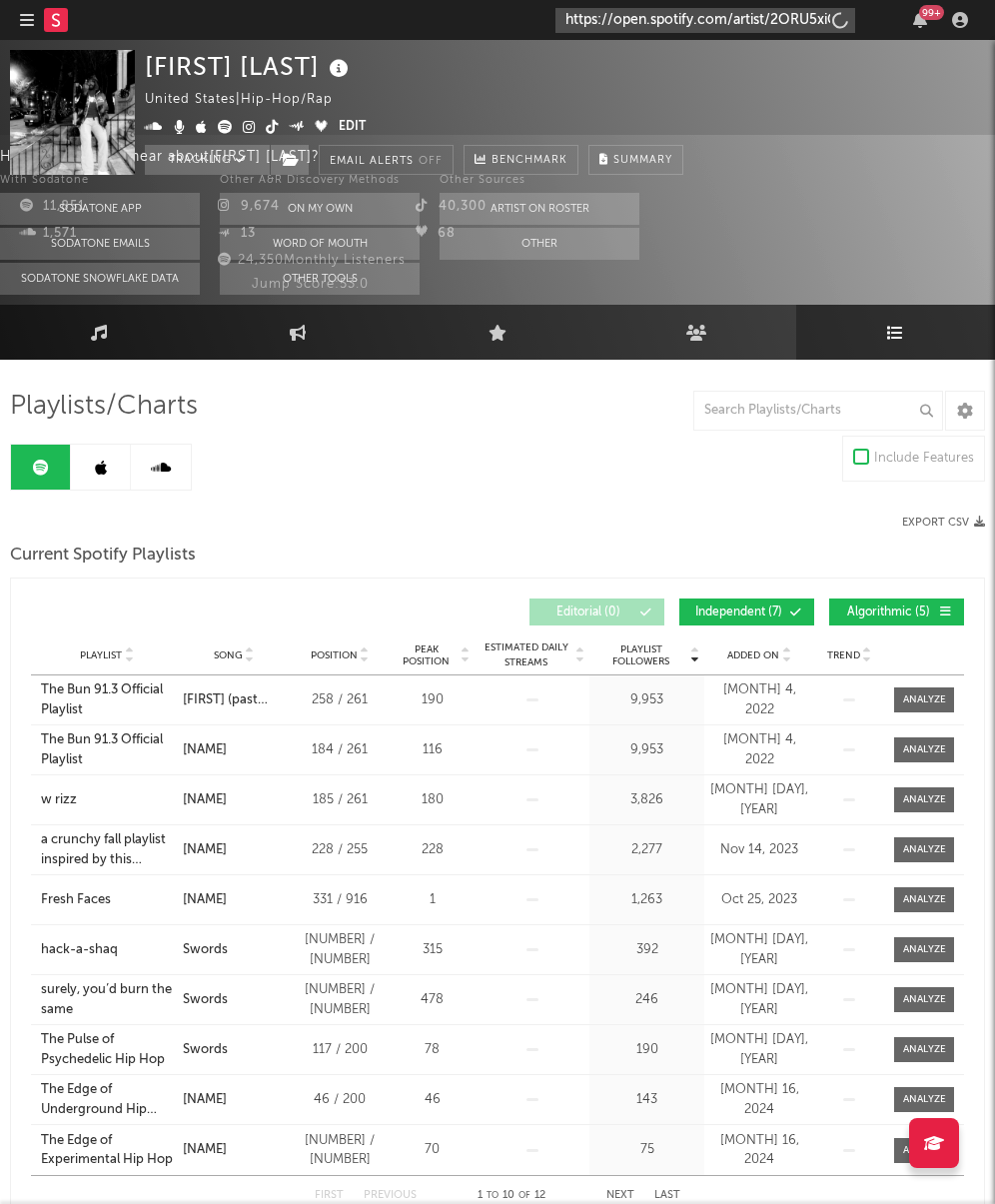 click on "https://open.spotify.com/artist/2ORU5xiGsr9qfRKNvZ3UII?si=phhFx6F0RRCd4_OrKJXA3A" at bounding box center (705, 20) 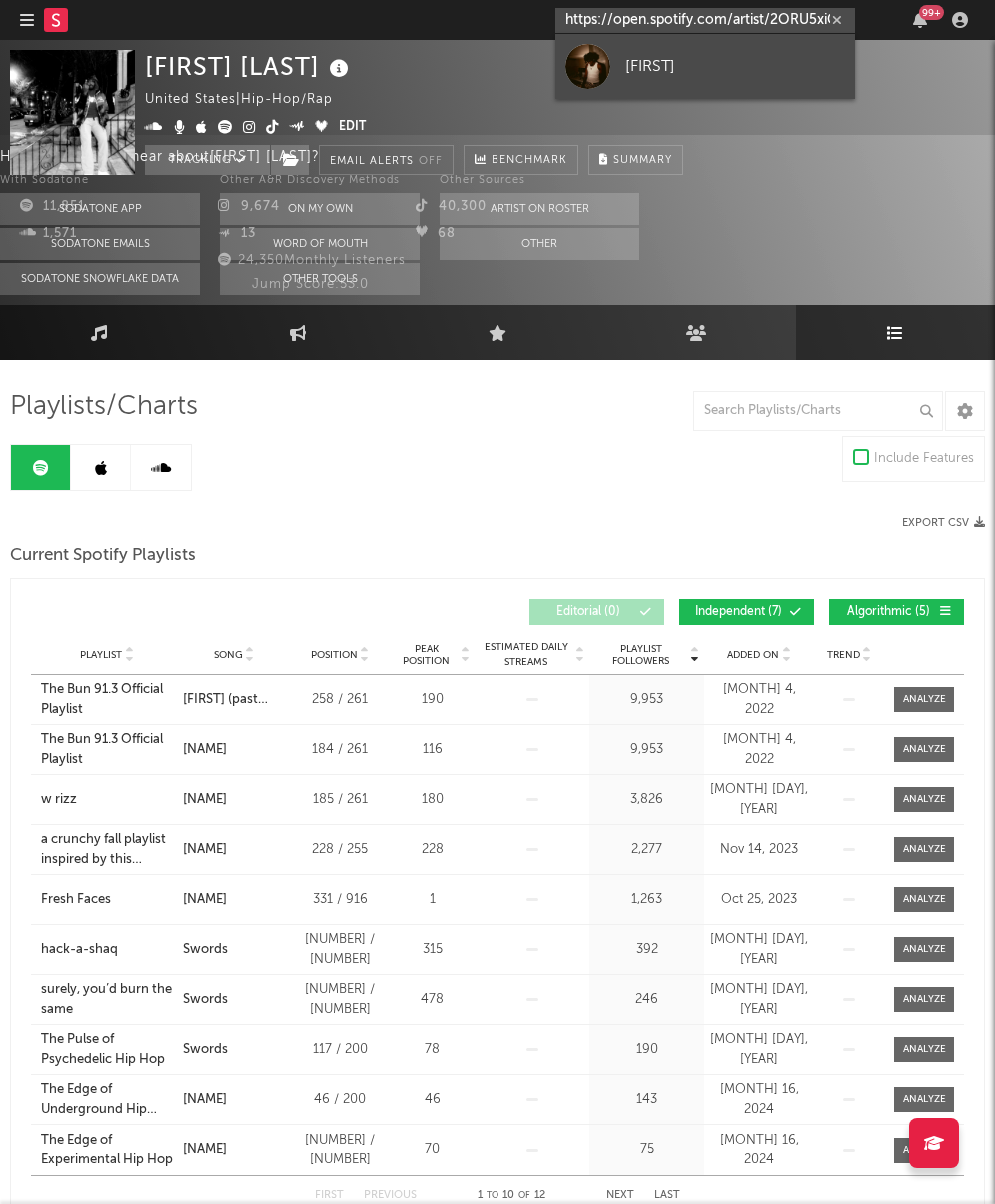 type on "https://open.spotify.com/artist/2ORU5xiGsr9qfRKNvZ3UII?si=phhFx6F0RRCd4_OrKJXA3A" 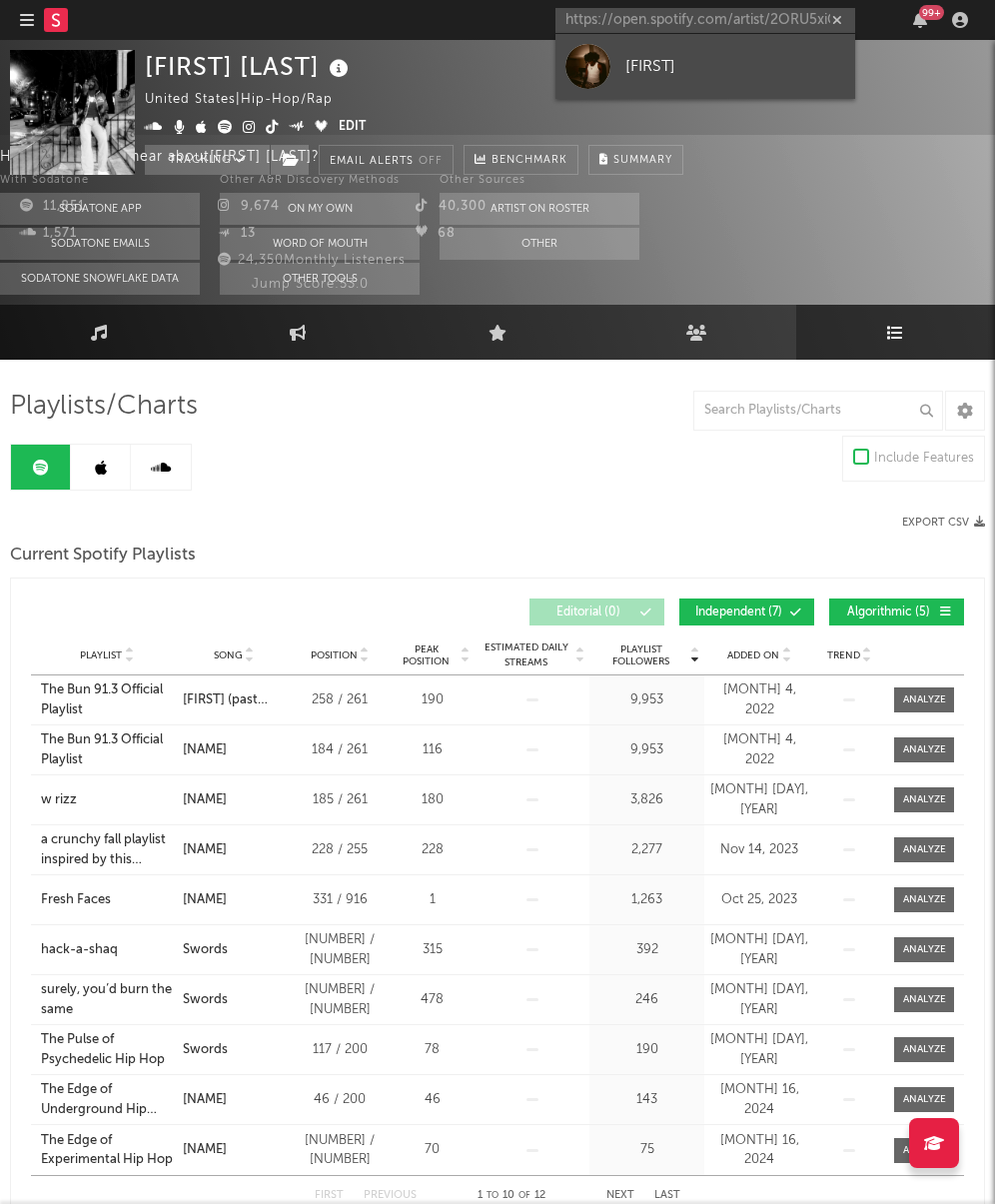 click on "[FIRST]" at bounding box center (735, 66) 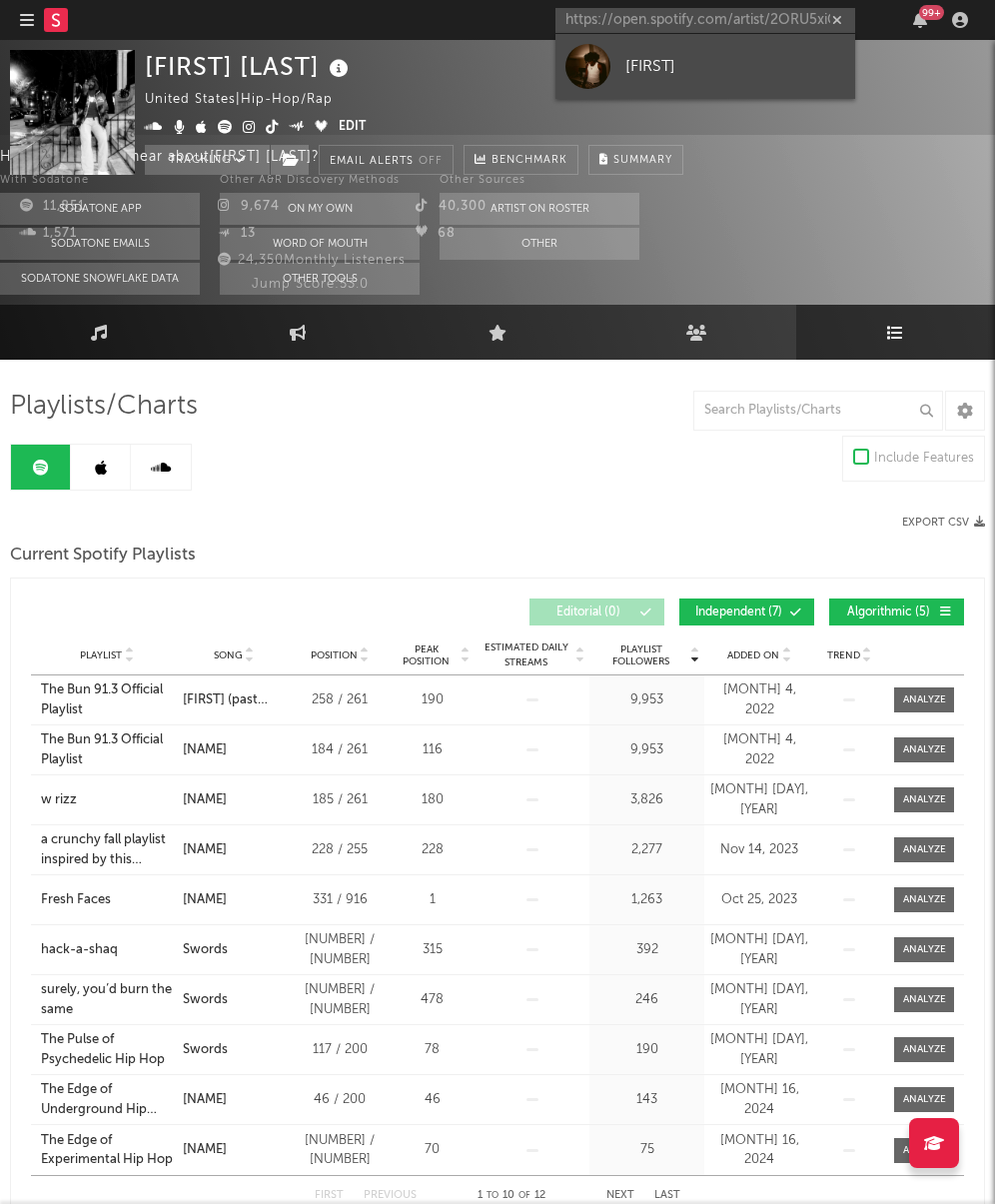 type 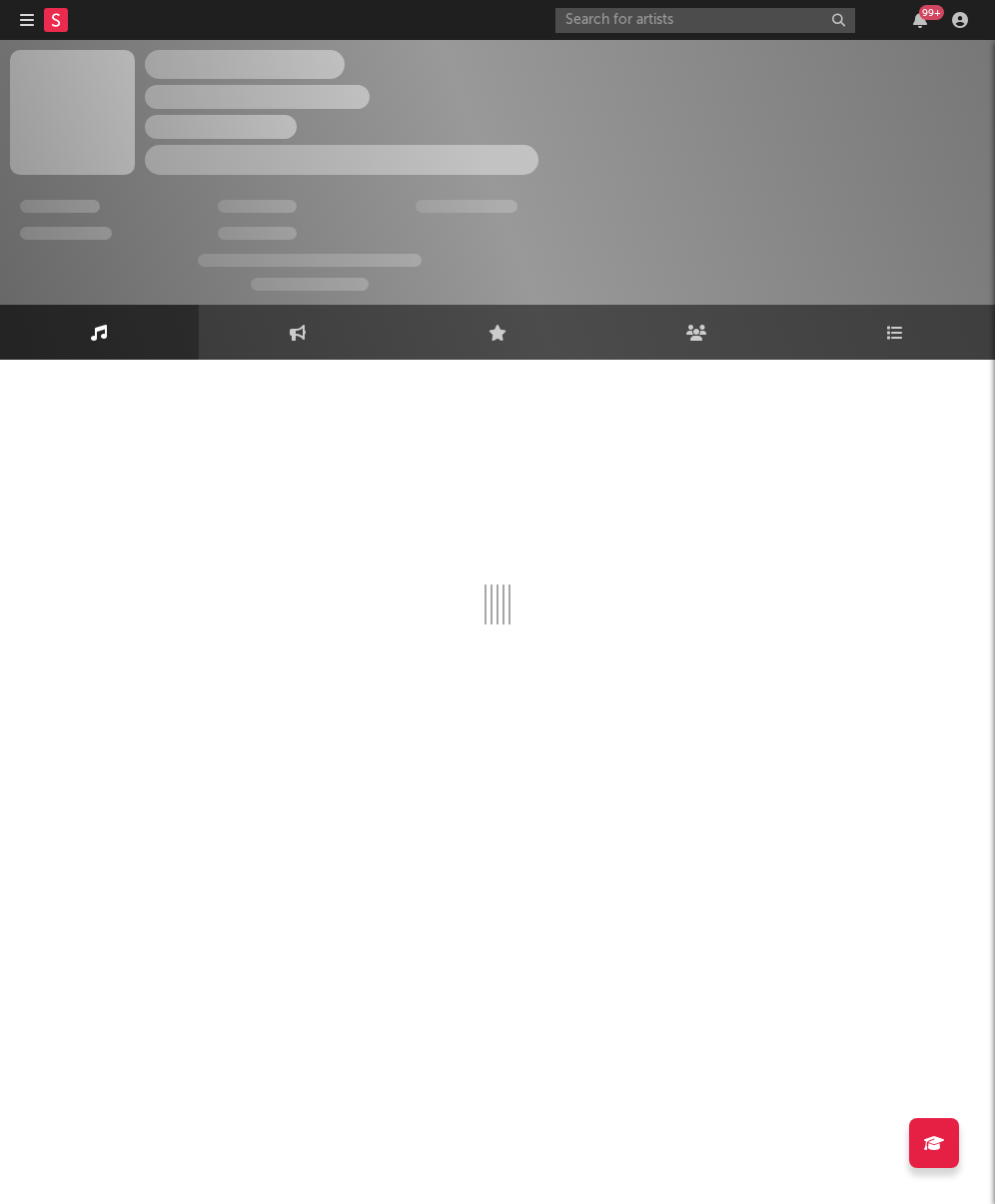 select on "6m" 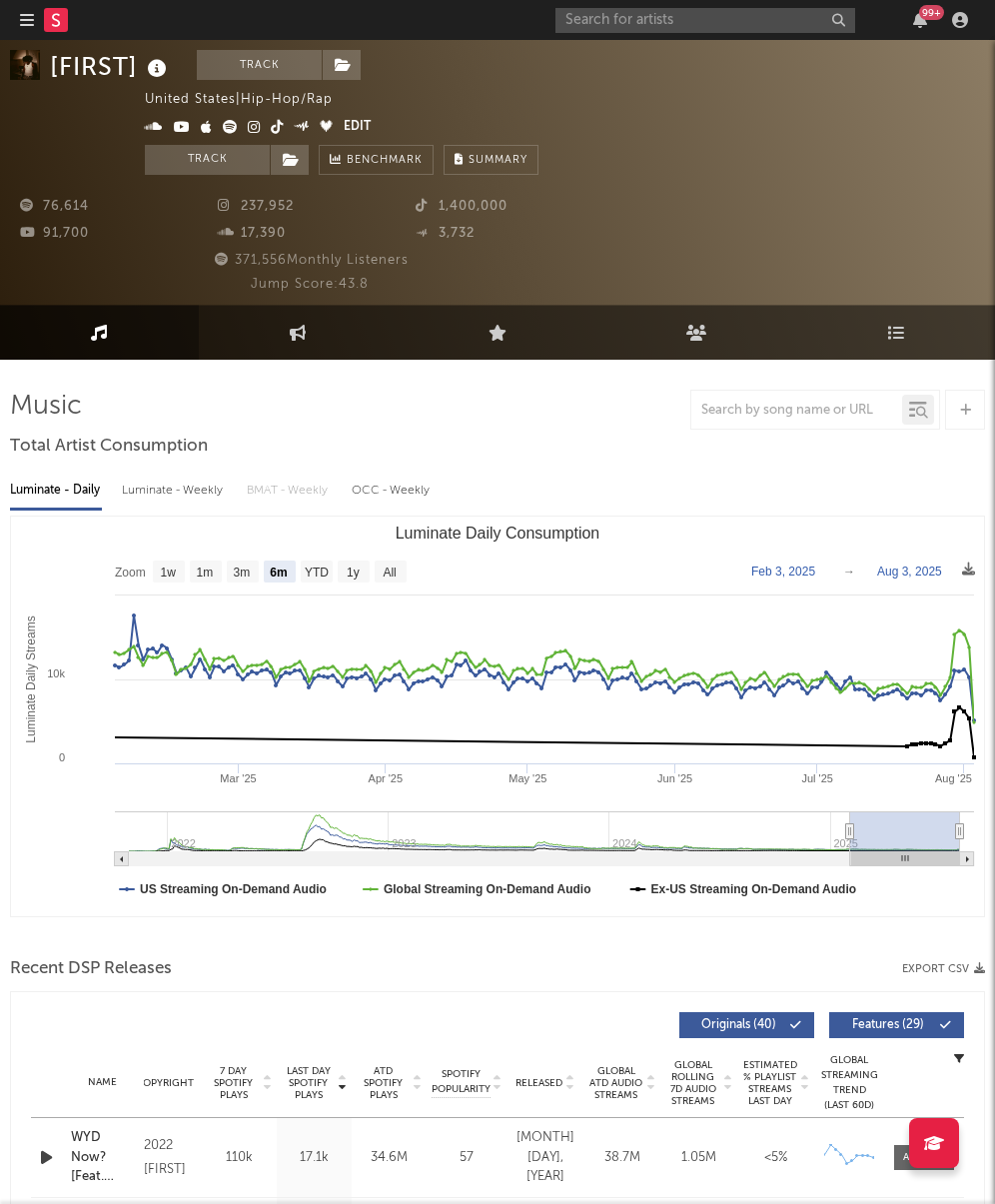 scroll, scrollTop: 549, scrollLeft: 0, axis: vertical 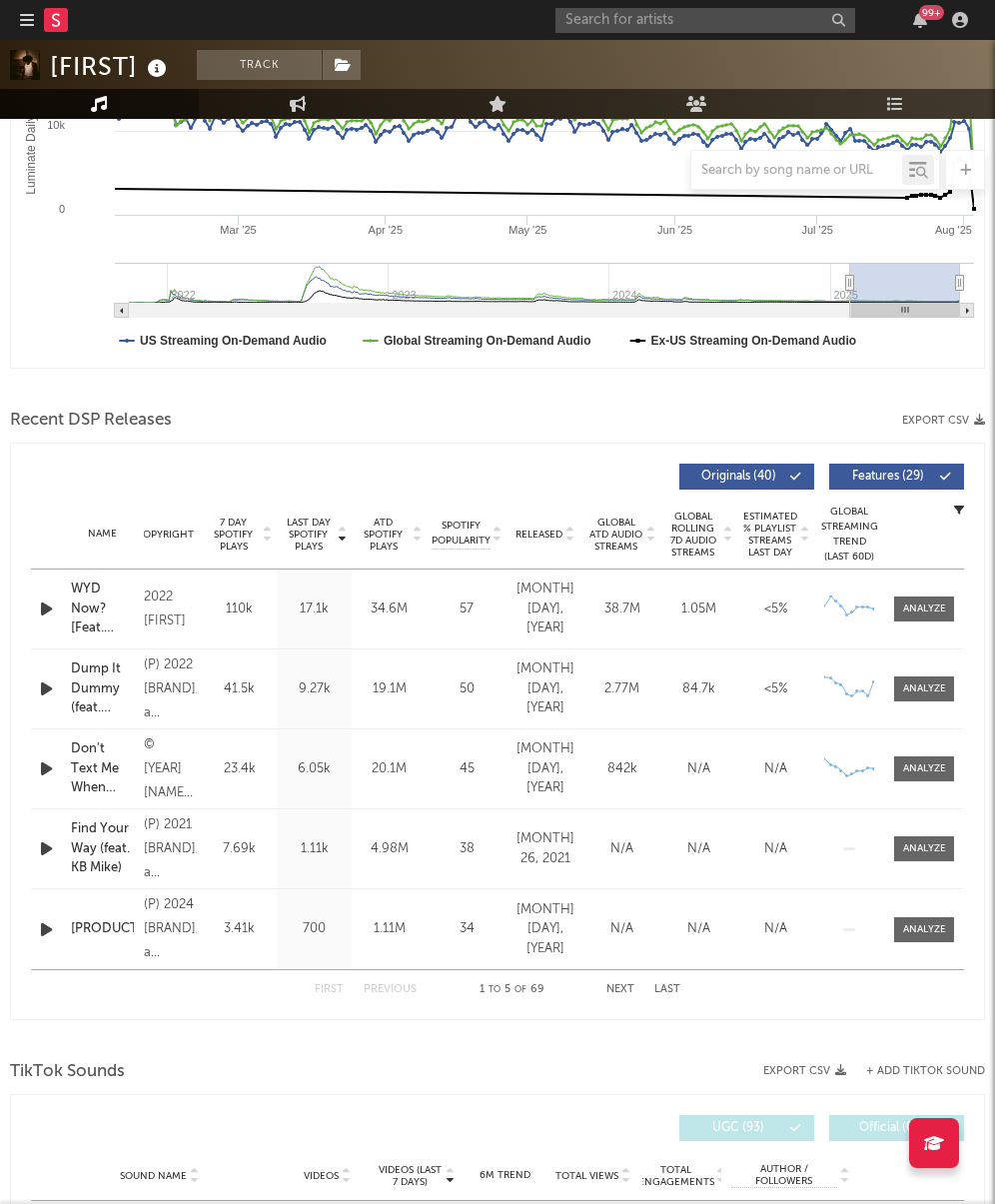 click on "Released" at bounding box center [538, 535] 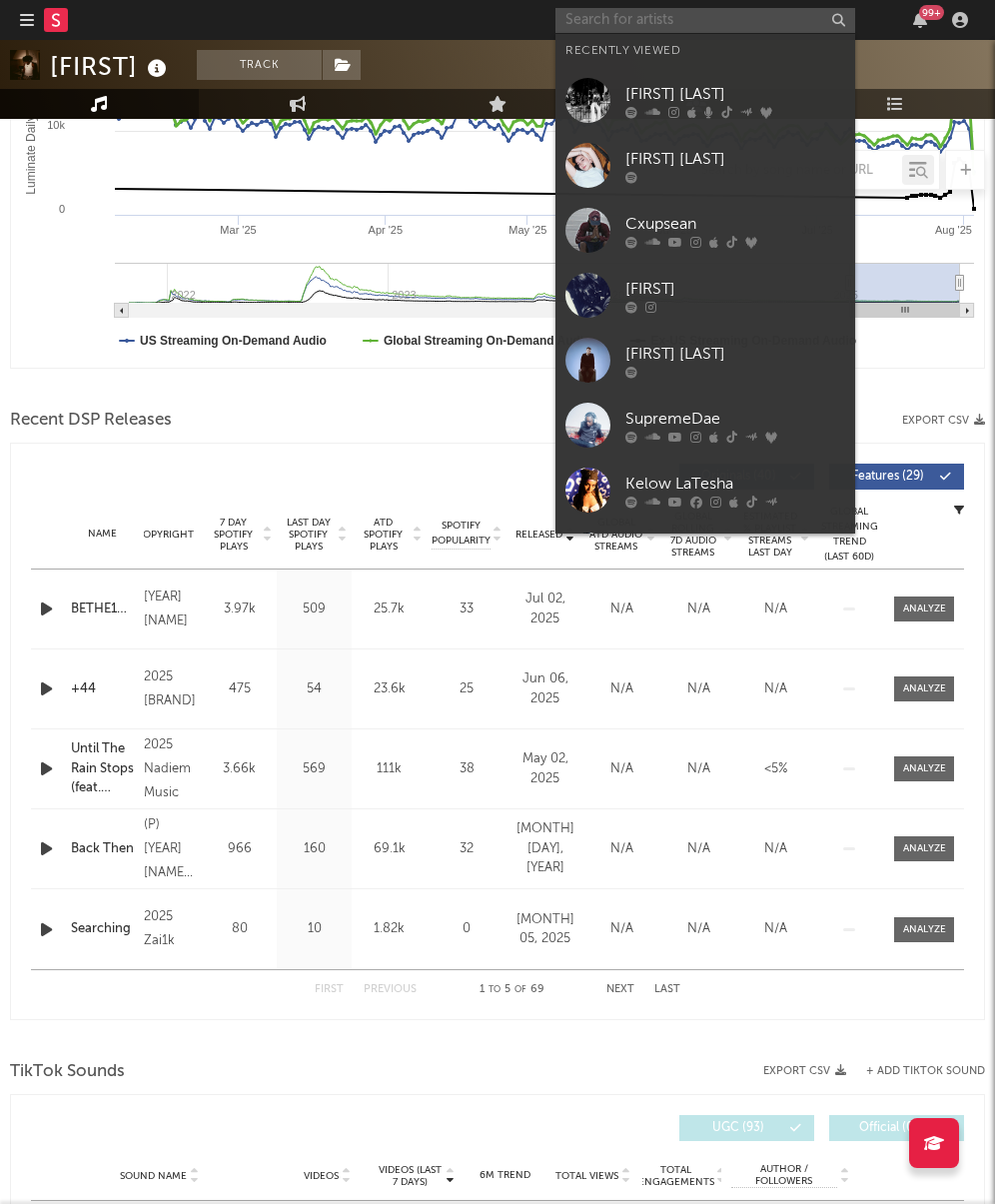 click at bounding box center (705, 20) 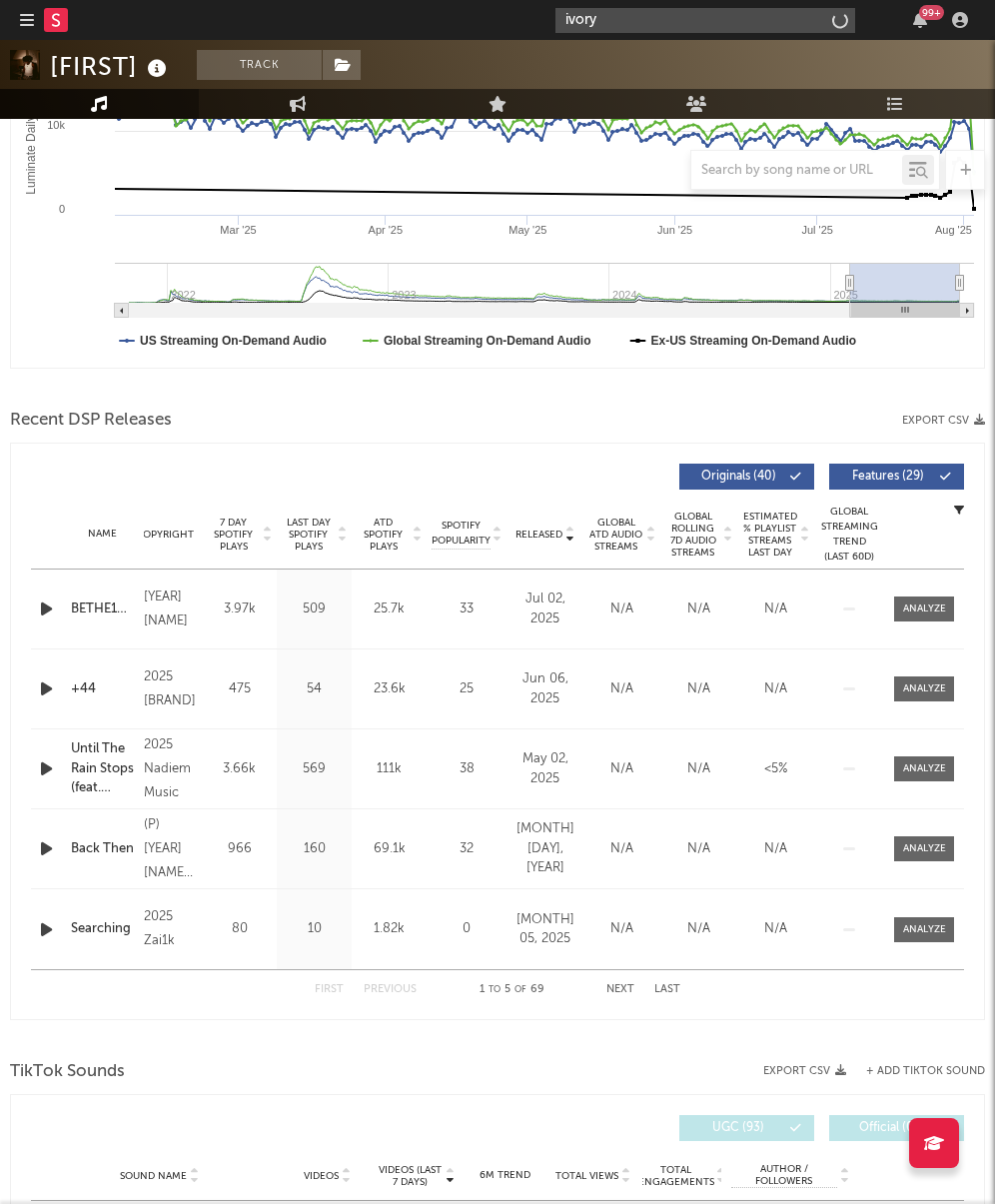 click on "ivory" at bounding box center (705, 20) 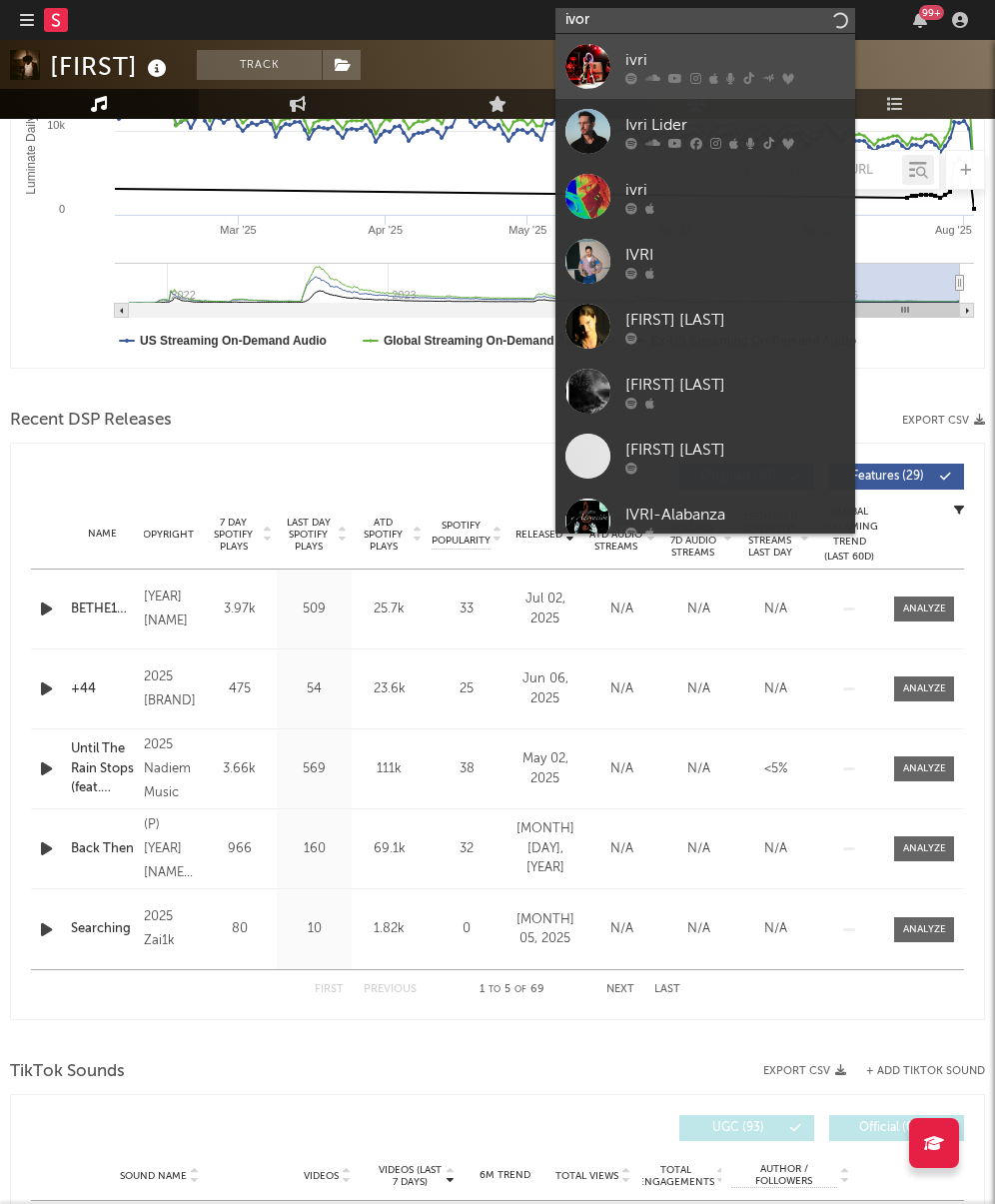 type on "ivor" 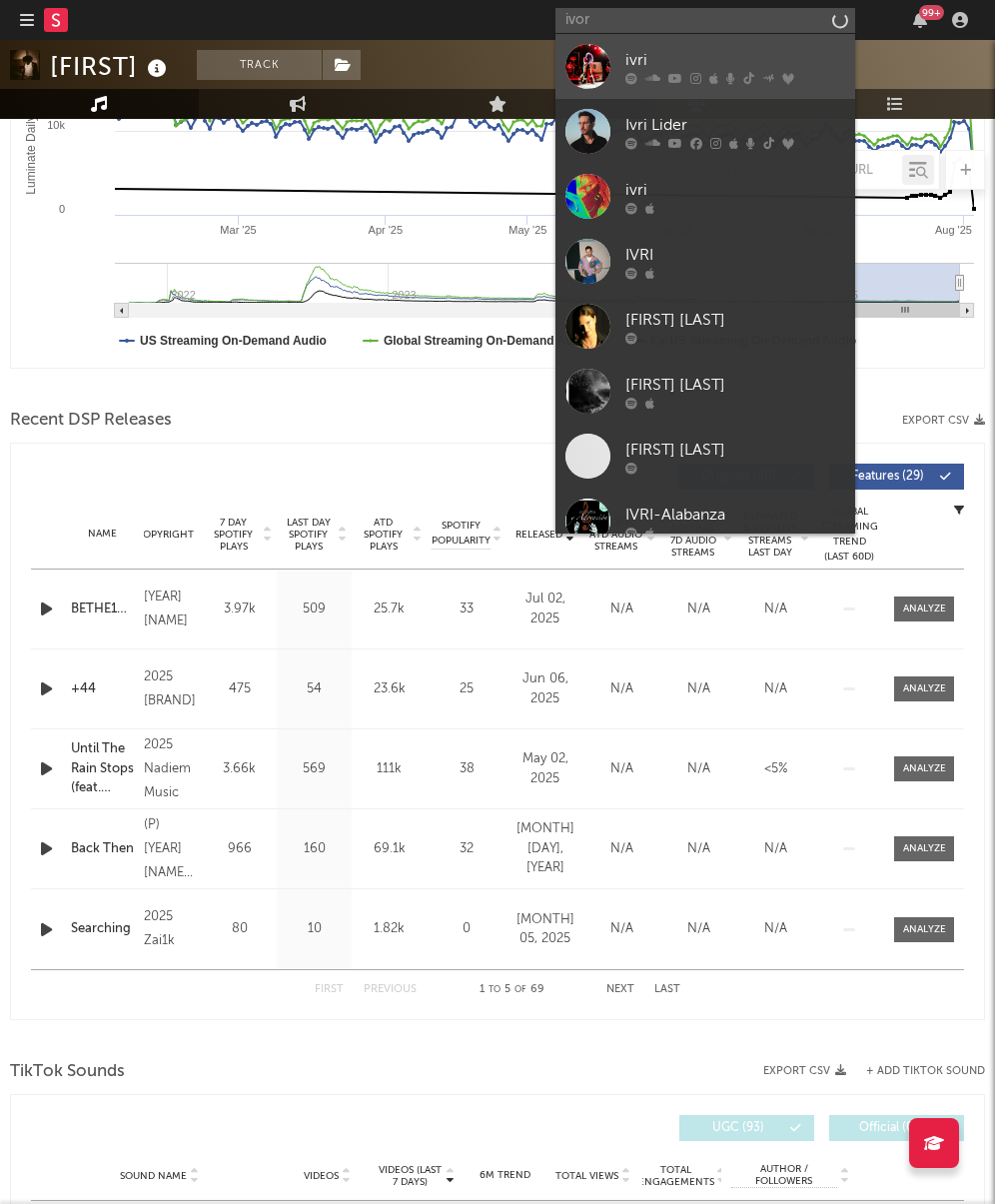 click on "ivri" at bounding box center (735, 60) 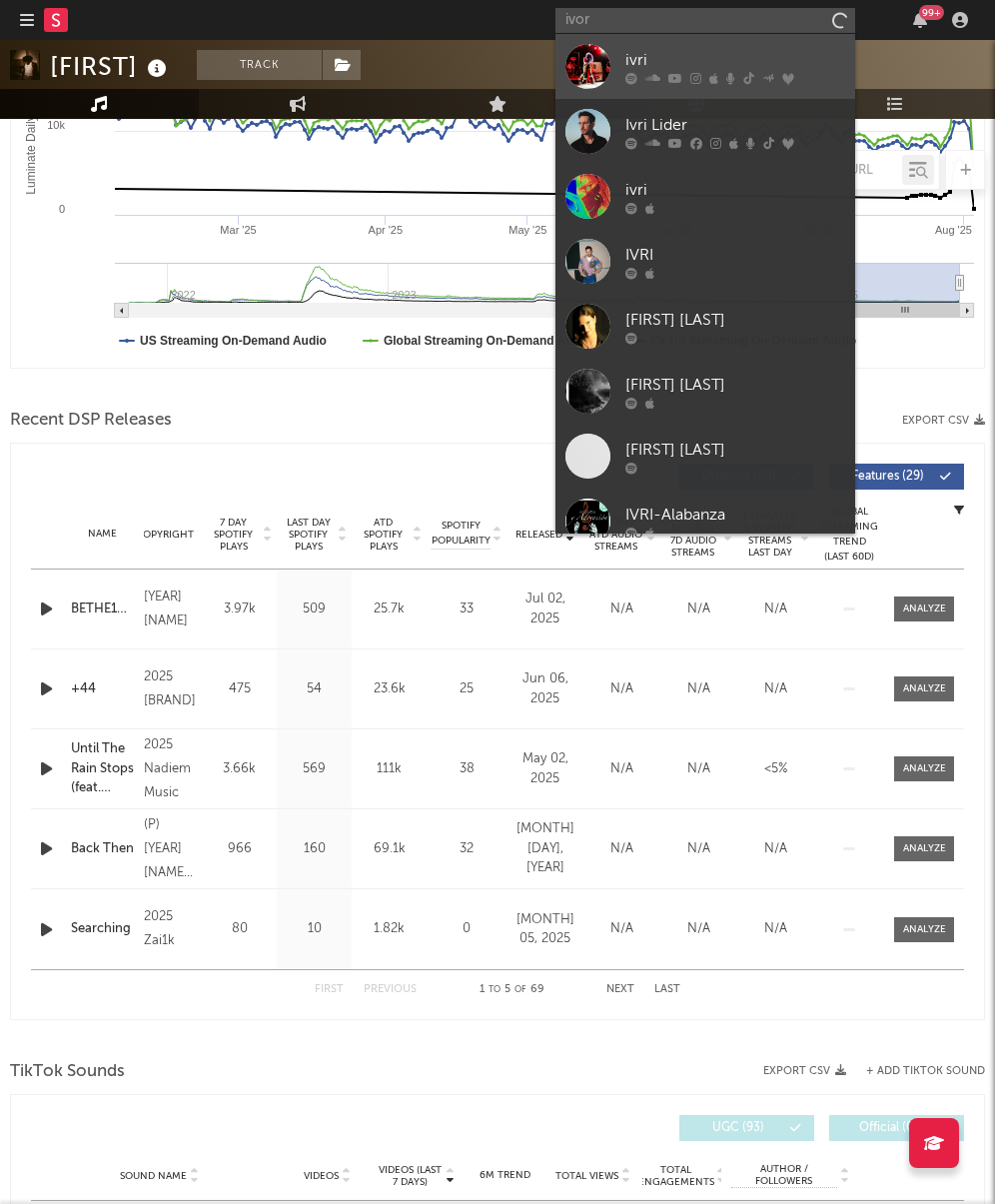 type 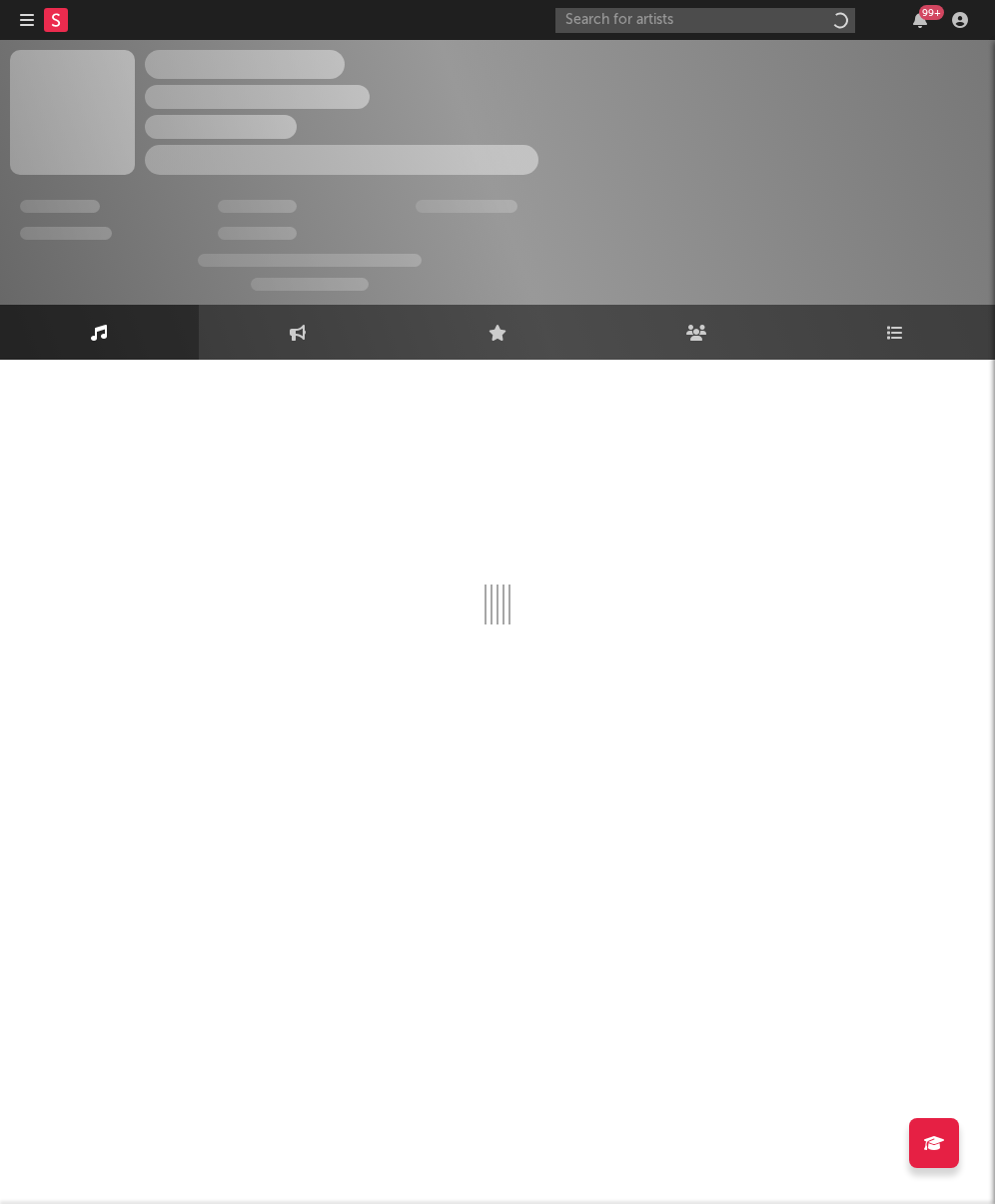 scroll, scrollTop: 0, scrollLeft: 0, axis: both 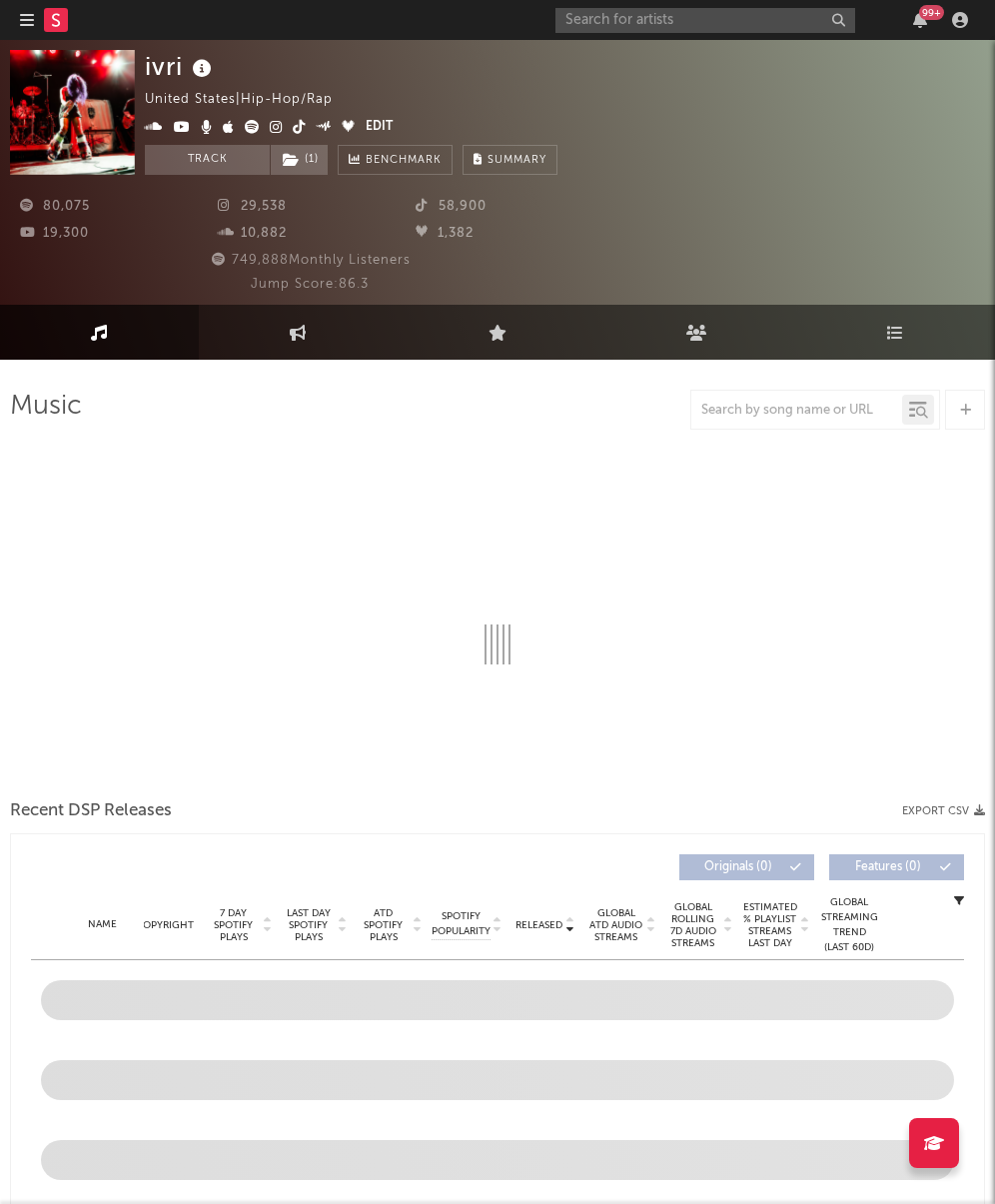 select on "6m" 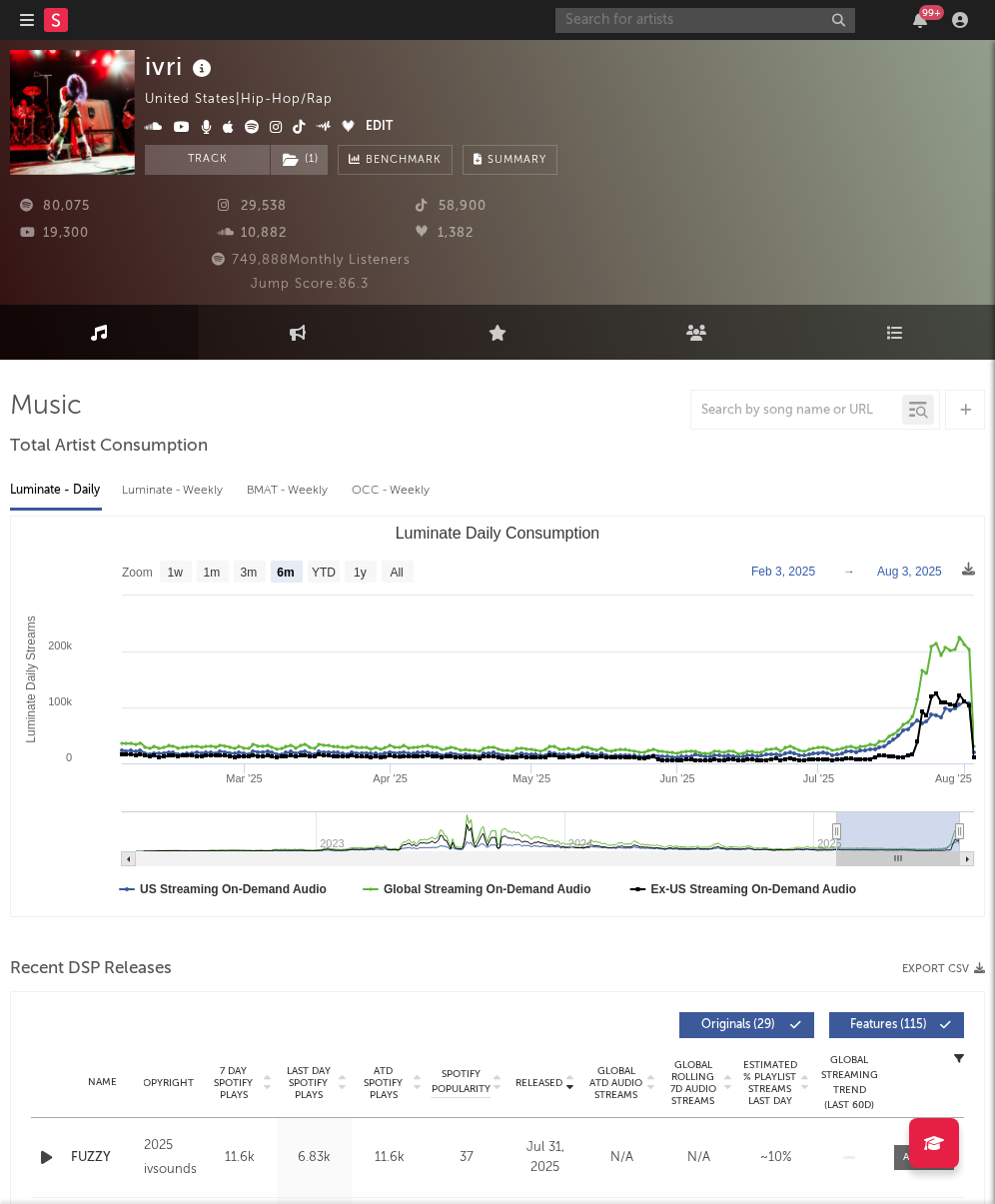 click at bounding box center [705, 20] 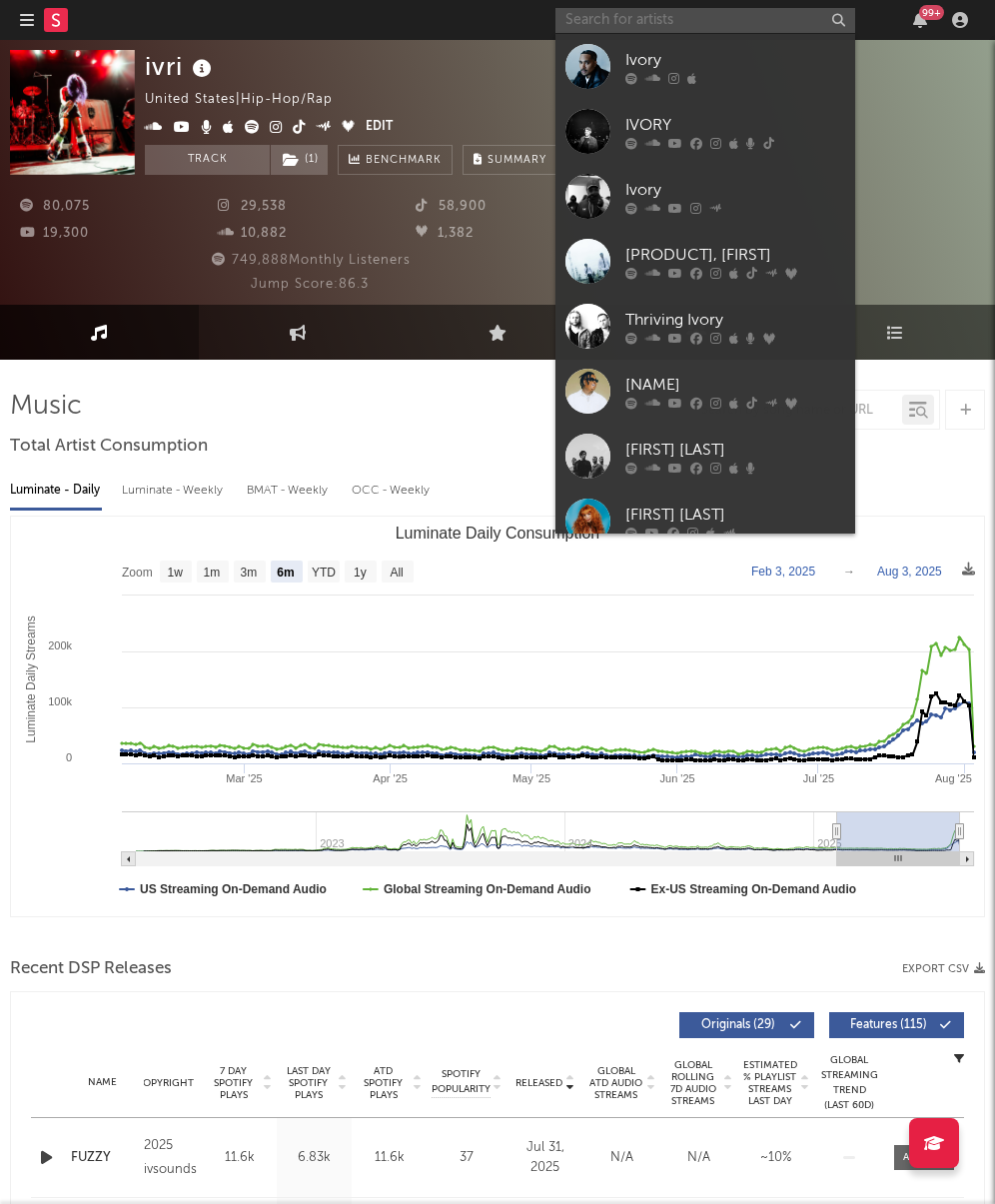 paste on "https://open.spotify.com/artist/[ID]" 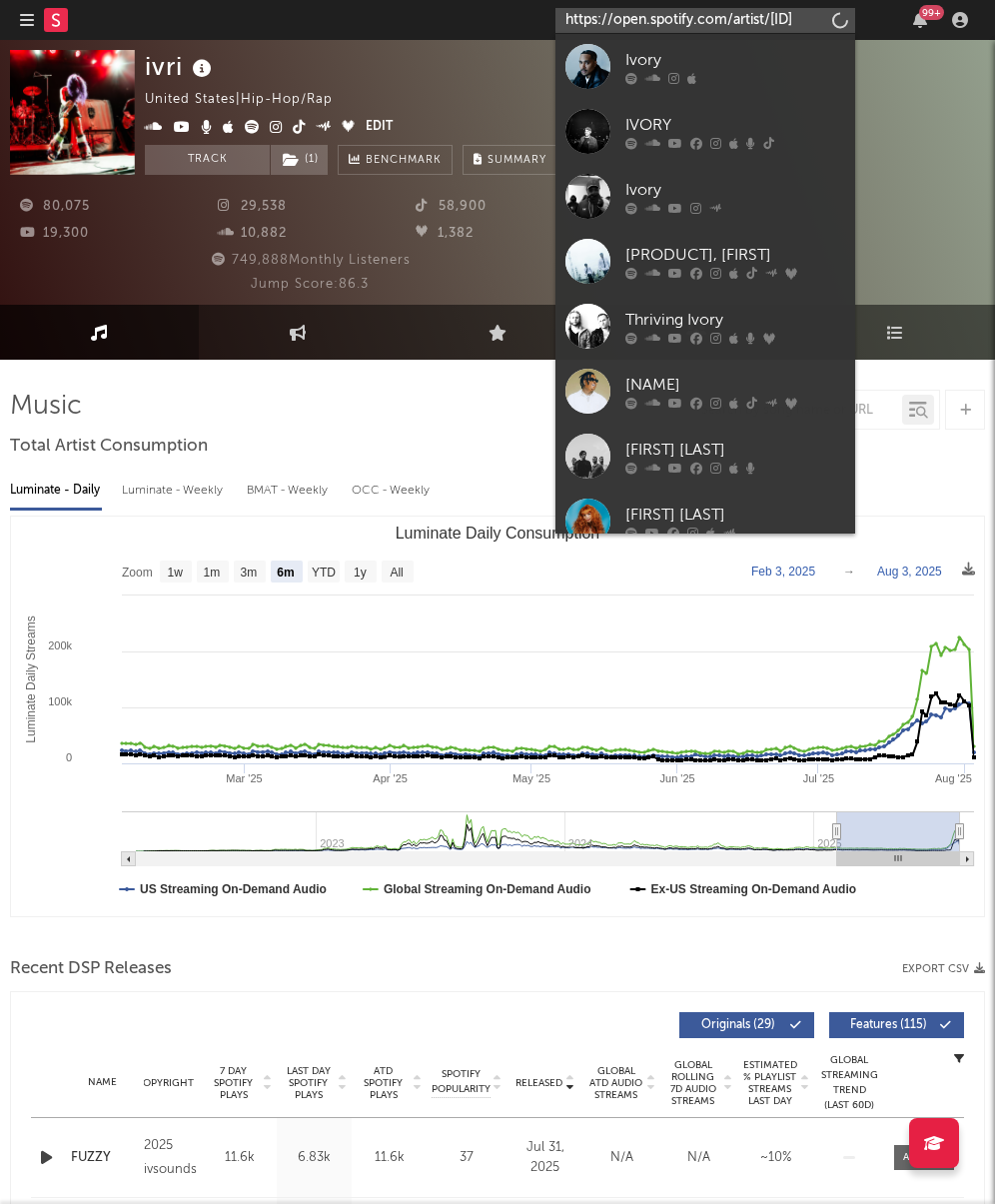 click on "https://open.spotify.com/artist/[ID]" at bounding box center (705, 20) 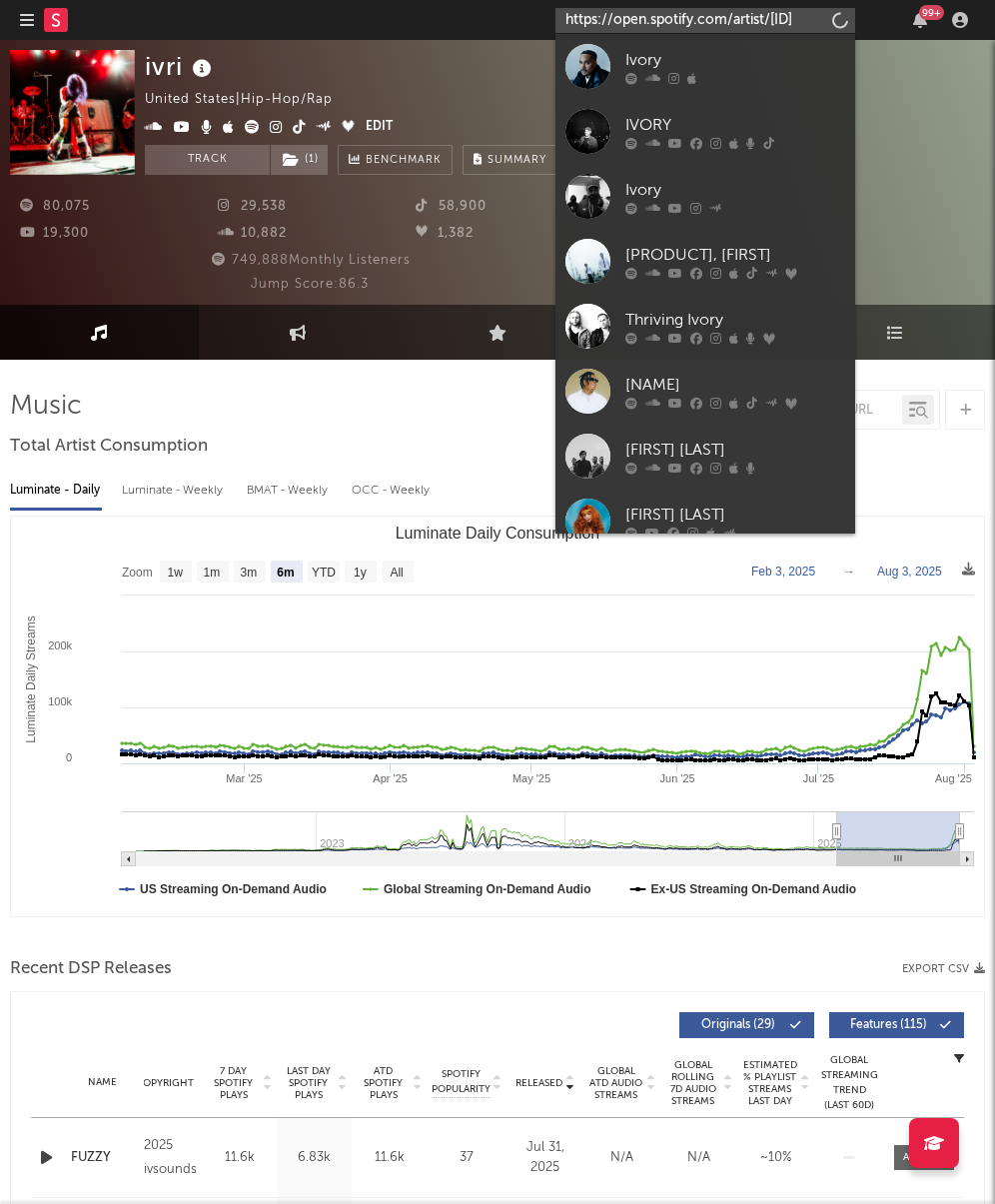 click on "https://open.spotify.com/artist/[ID]" at bounding box center [705, 20] 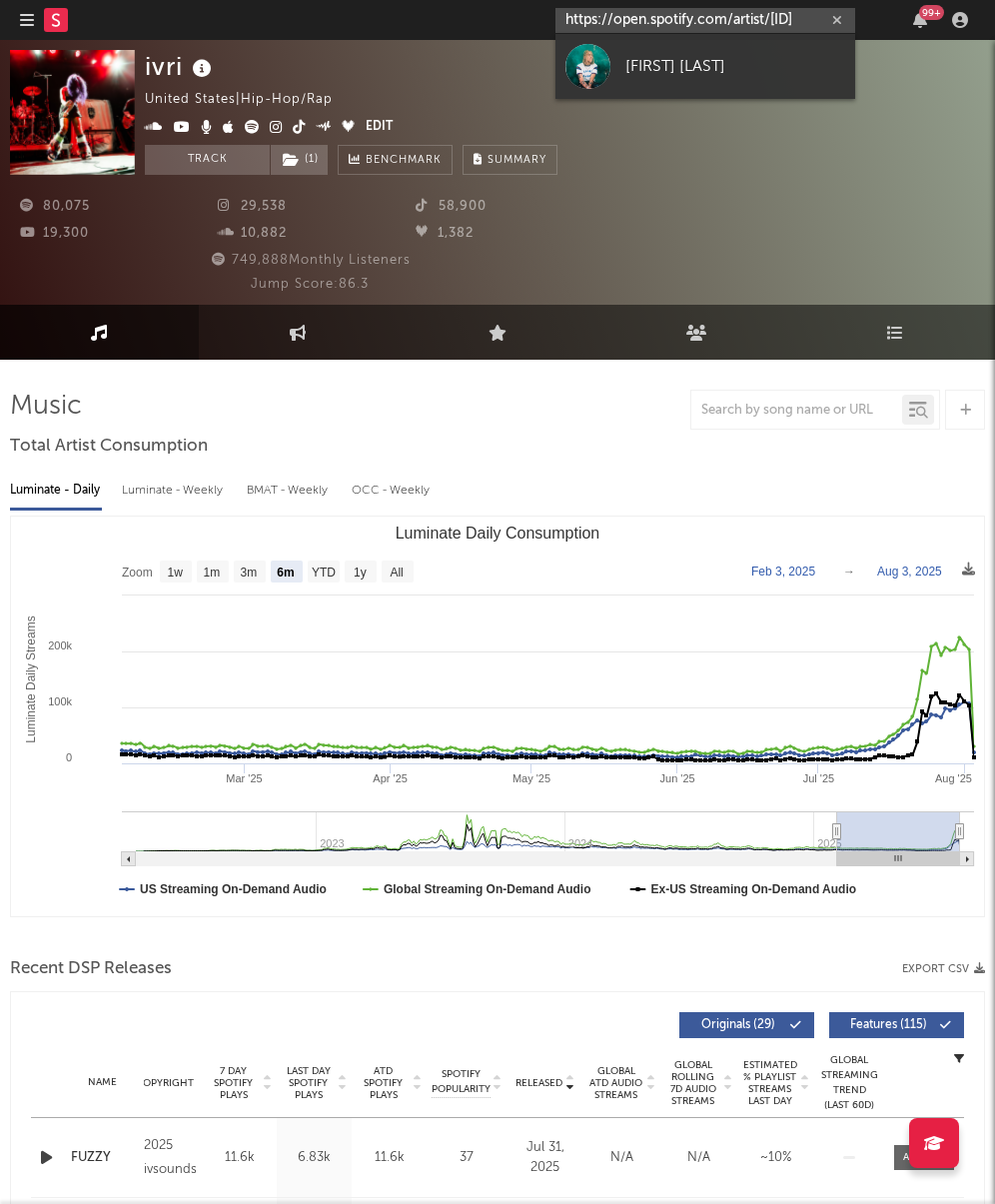 click on "https://open.spotify.com/artist/[ID]" at bounding box center [705, 20] 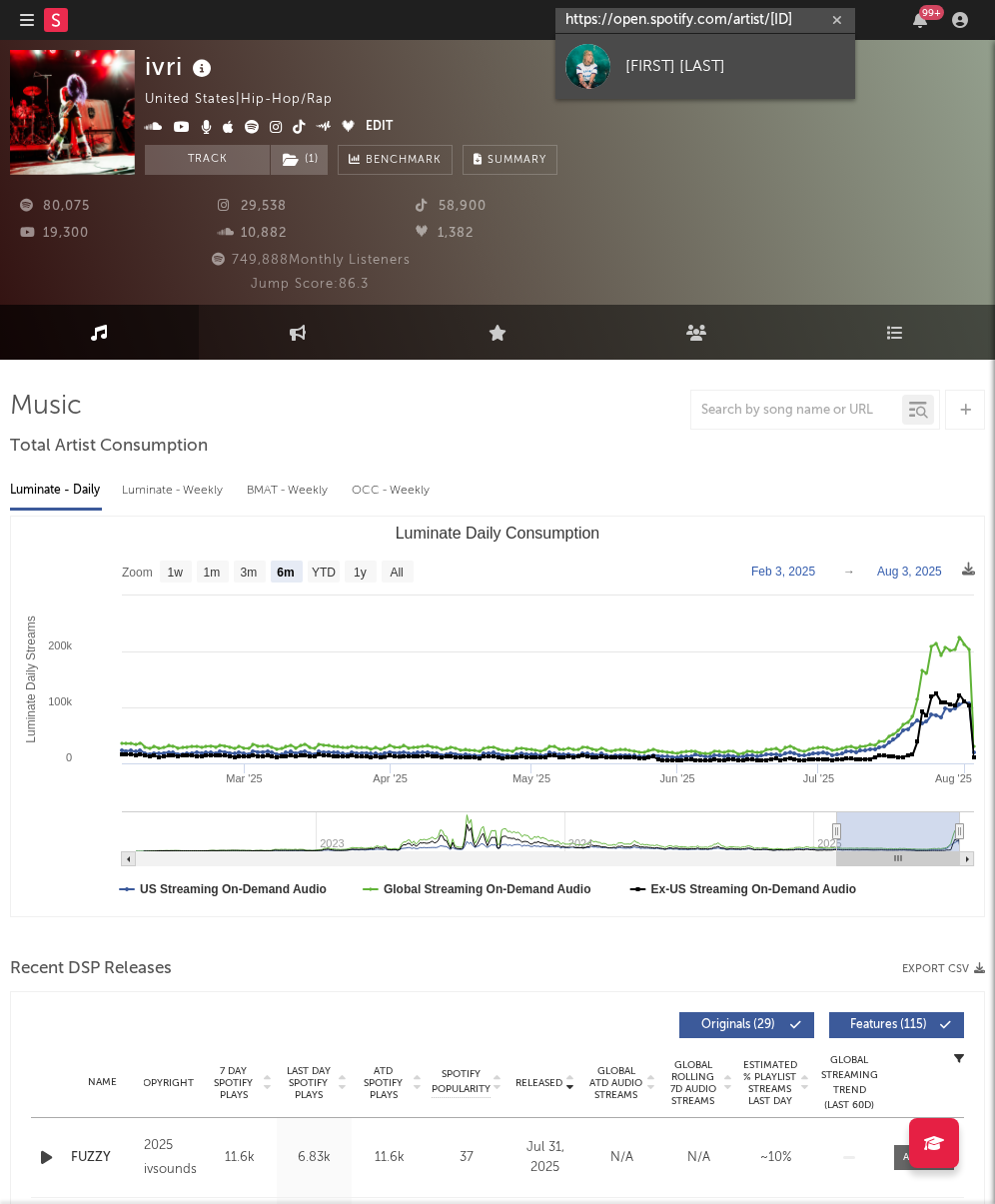type on "https://open.spotify.com/artist/[ID]" 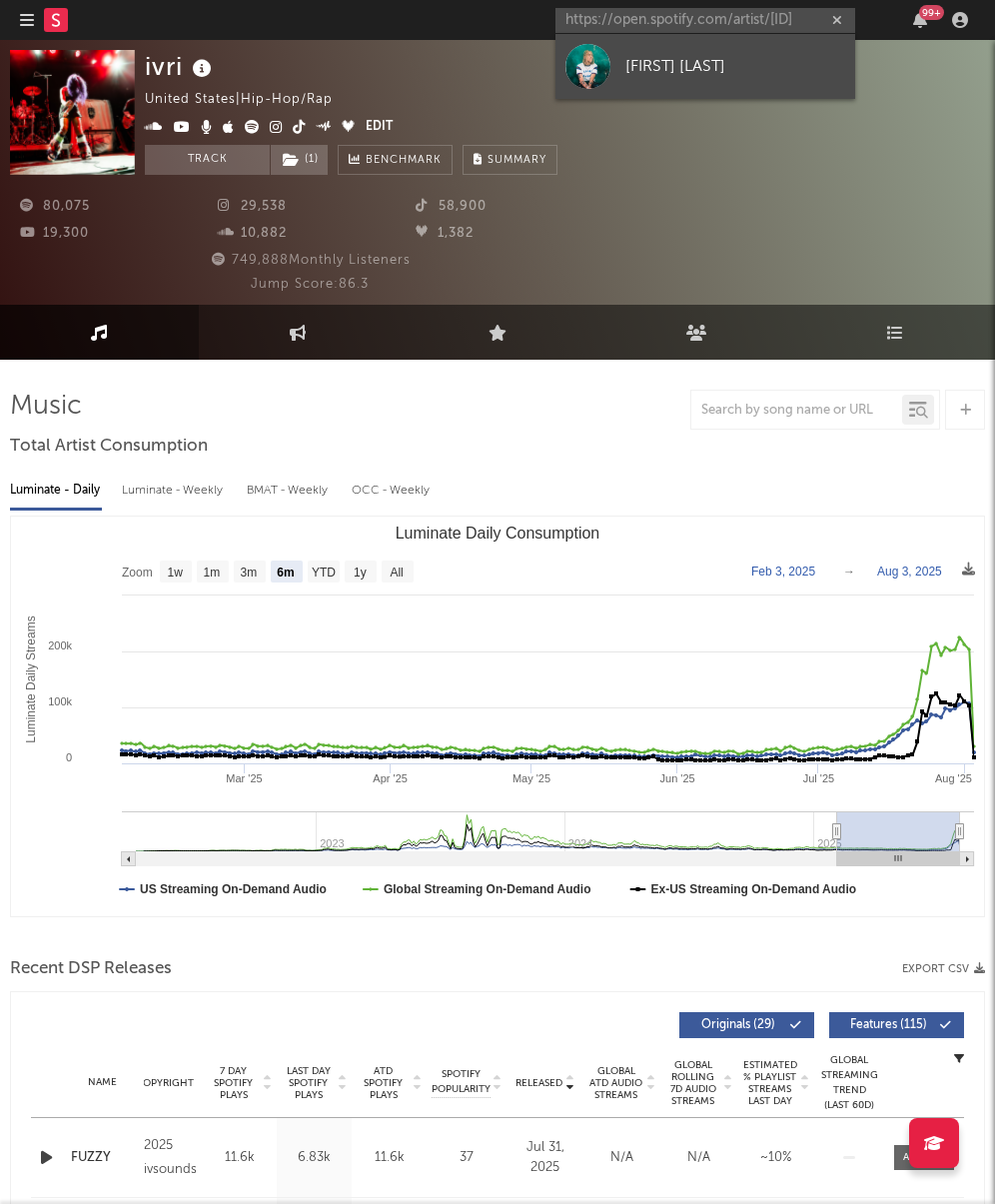 click on "[FIRST] [LAST]" at bounding box center [735, 66] 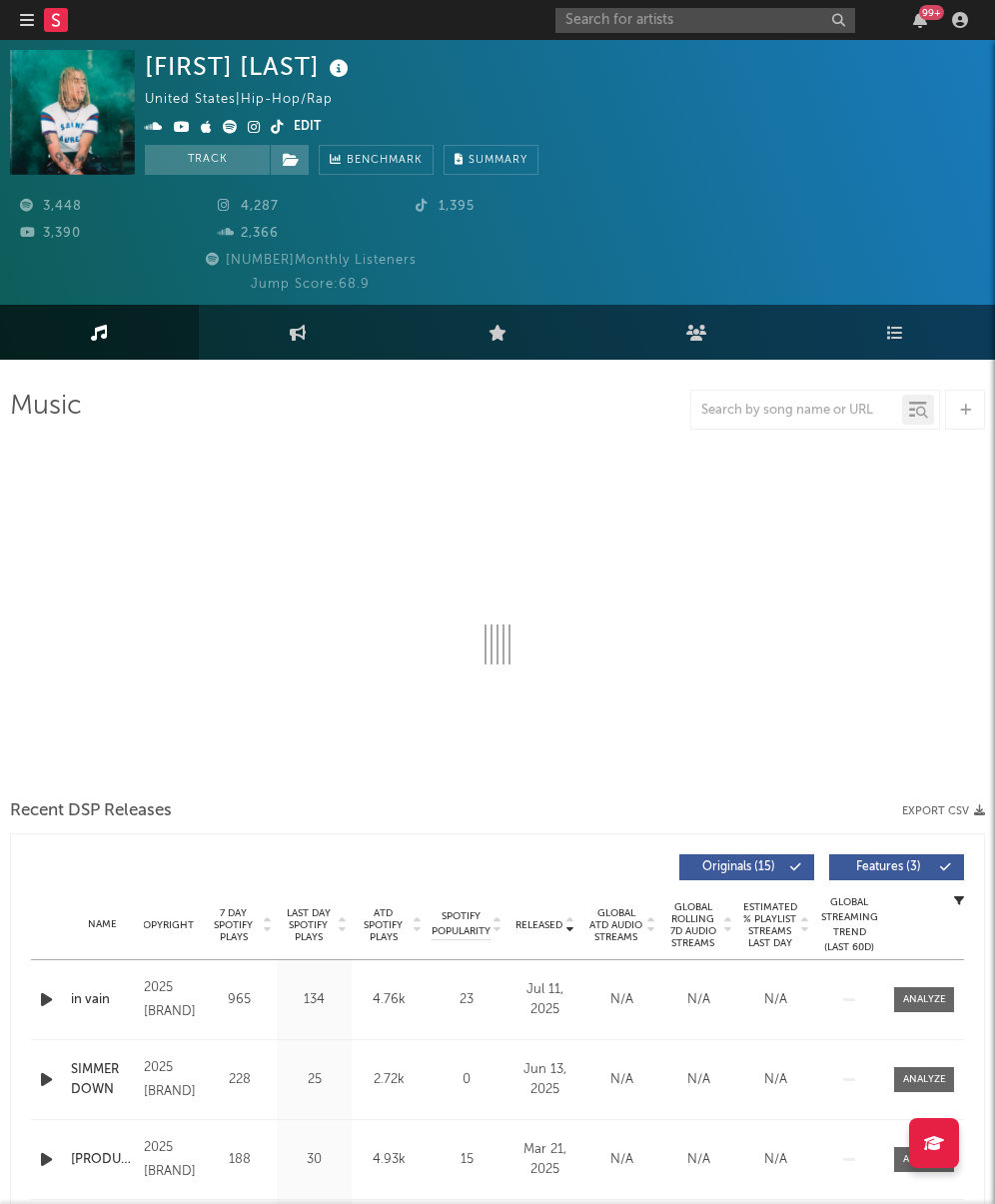 select on "6m" 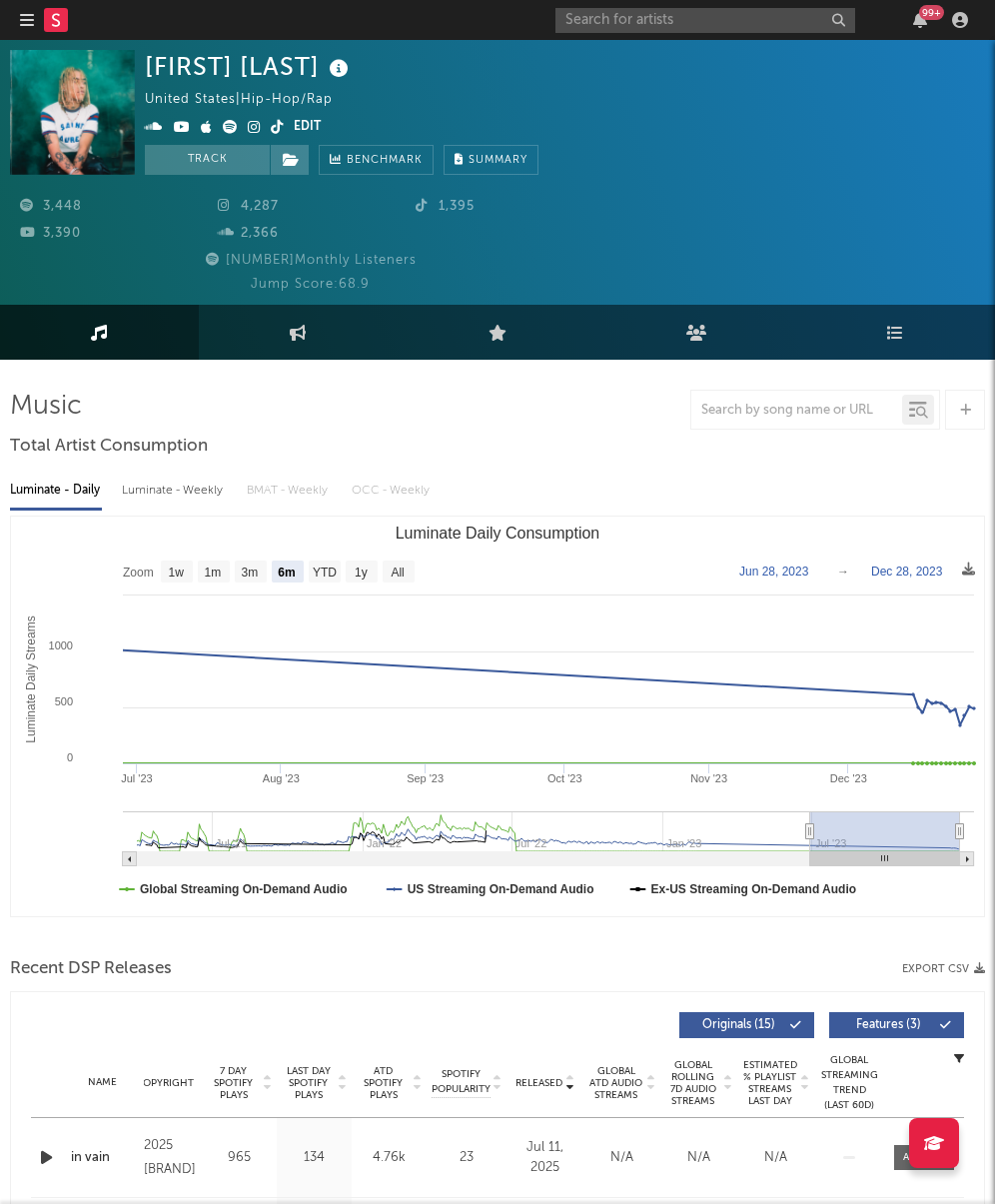 click at bounding box center (141, 447) 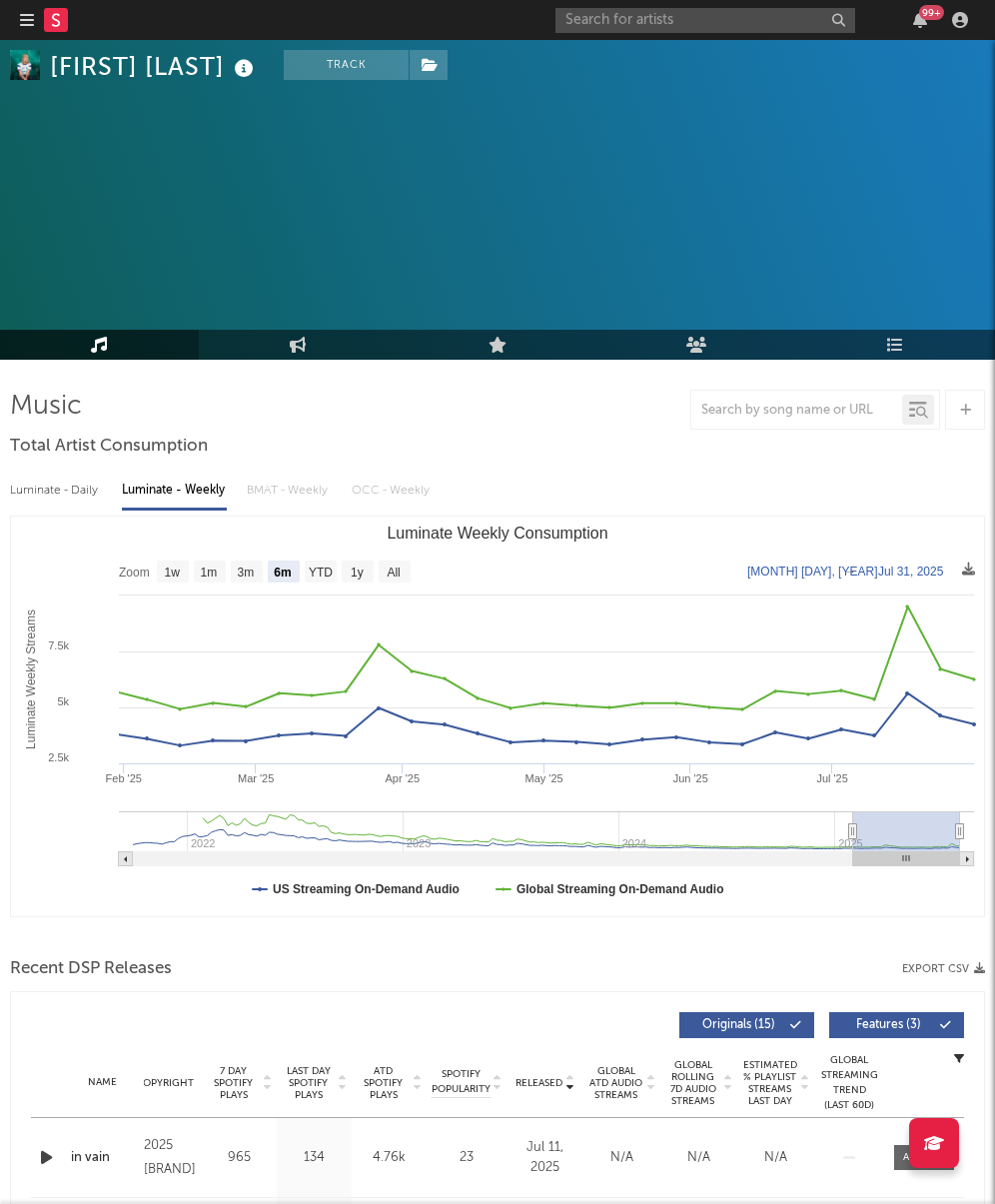 scroll, scrollTop: 77, scrollLeft: 0, axis: vertical 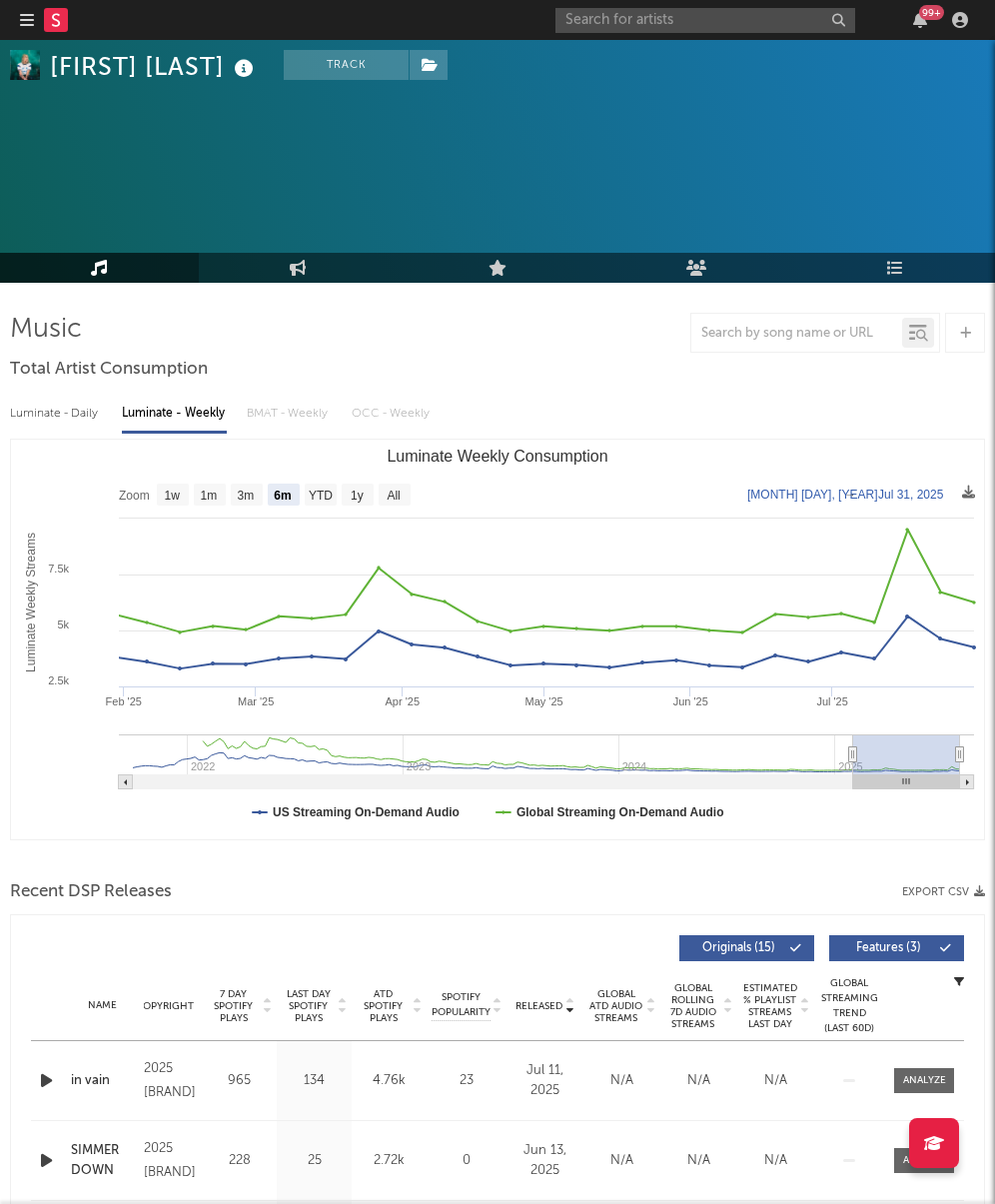 click on "Luminate - Daily Luminate - Weekly BMAT - Weekly OCC - Weekly Zoom 1w 1m 3m 6m YTD 1y All [YEAR]-[MONTH] [DAY] [YEAR]-[MONTH] [DAY] Created with Highcharts 10.3.3 Luminate Weekly Streams Luminate Weekly Consumption [MONTH] '[YEAR] [MONTH] '[YEAR] [MONTH] '[YEAR] [MONTH] '[YEAR] [YEAR] [YEAR] [YEAR] [YEAR] [NUMBER] [NUMBER] [NUMBER] [NUMBER] Zoom 1w 1m 3m 6m YTD 1y All [MONTH] [DAY], [YEAR] → [MONTH] [DAY], [YEAR] US Streaming On-Demand Audio Global Streaming On-Demand Audio" at bounding box center [498, 615] 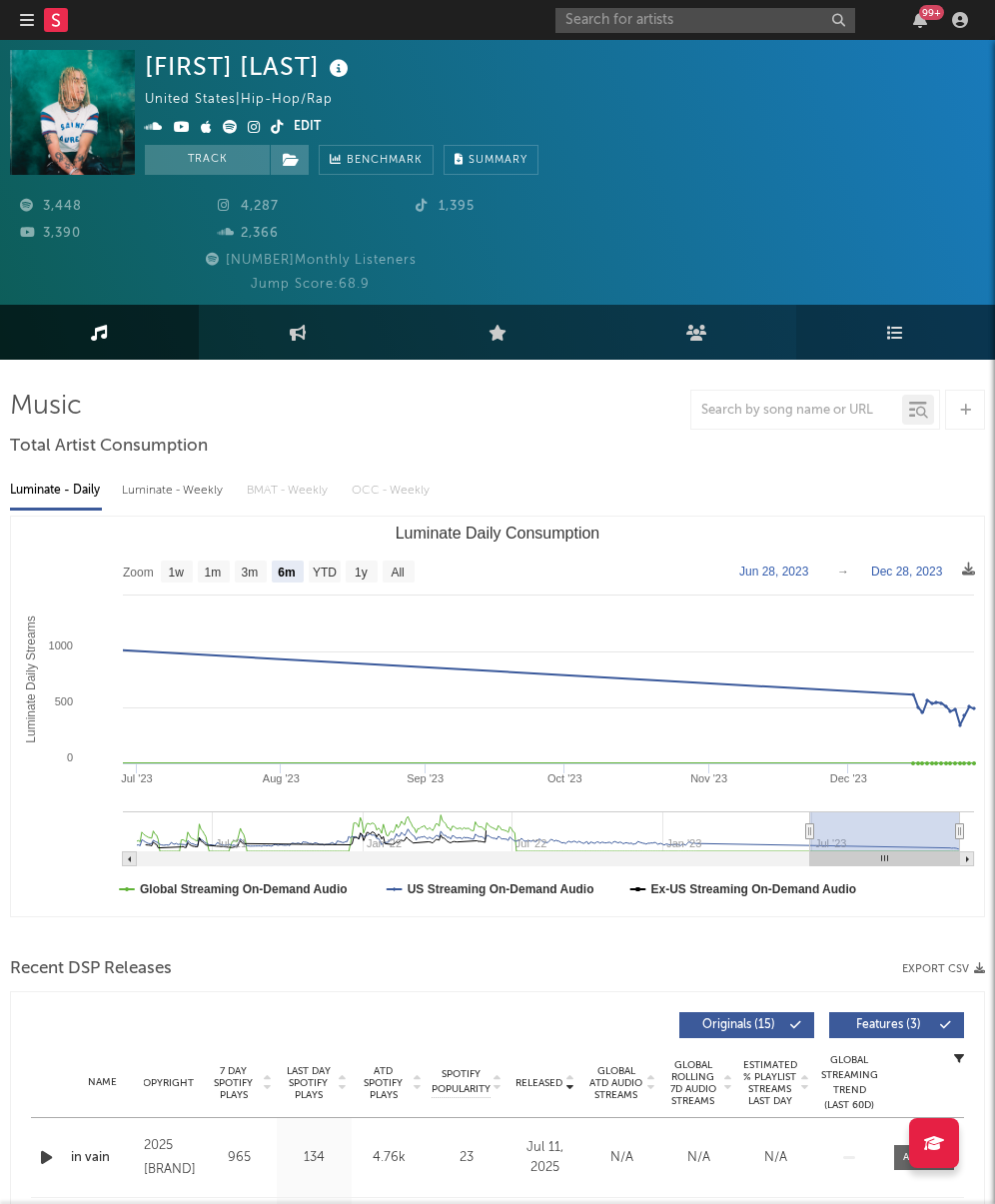 scroll, scrollTop: -1, scrollLeft: 0, axis: vertical 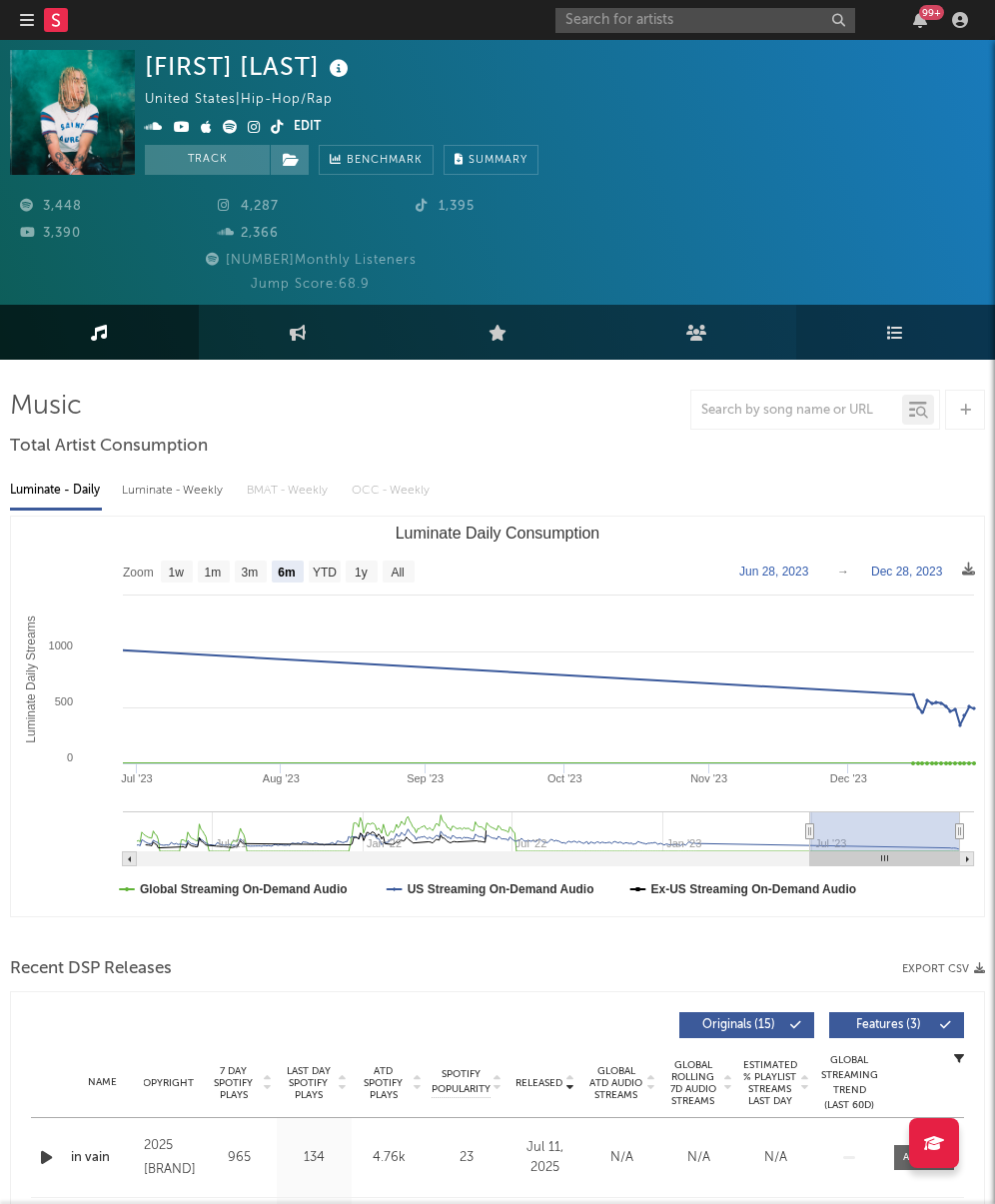 click on "Playlists/Charts" at bounding box center [895, 332] 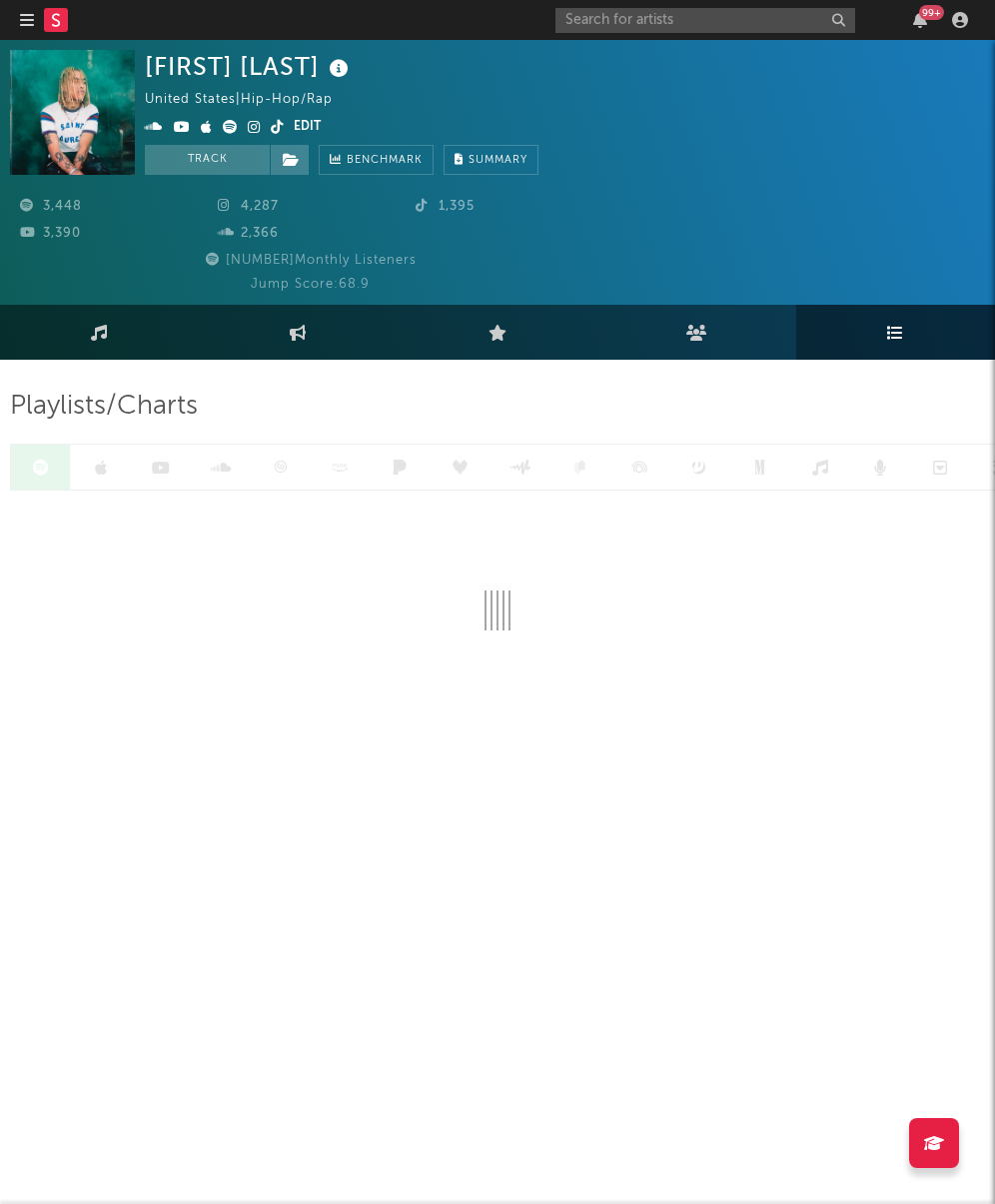 scroll, scrollTop: 0, scrollLeft: 0, axis: both 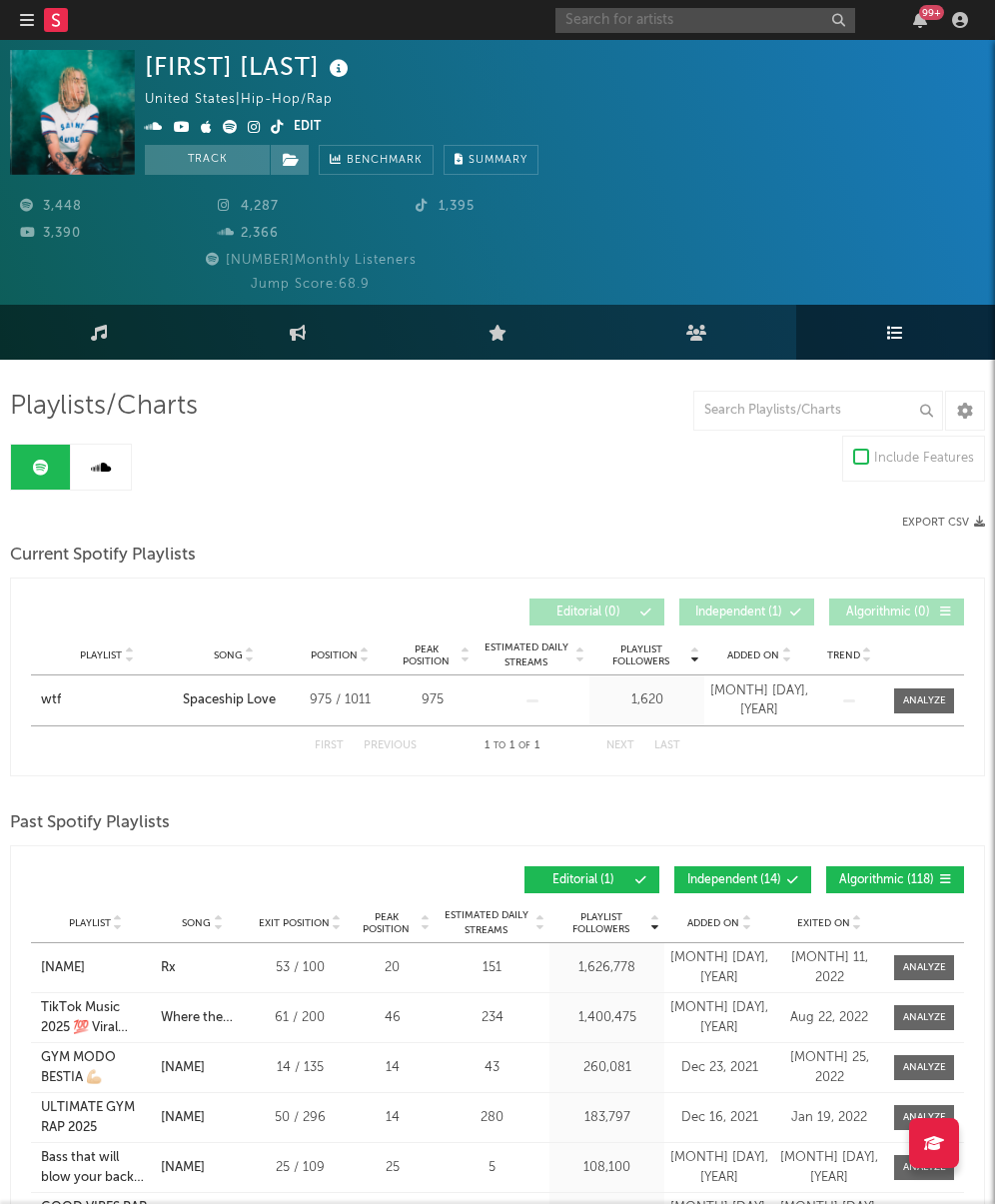click at bounding box center [705, 20] 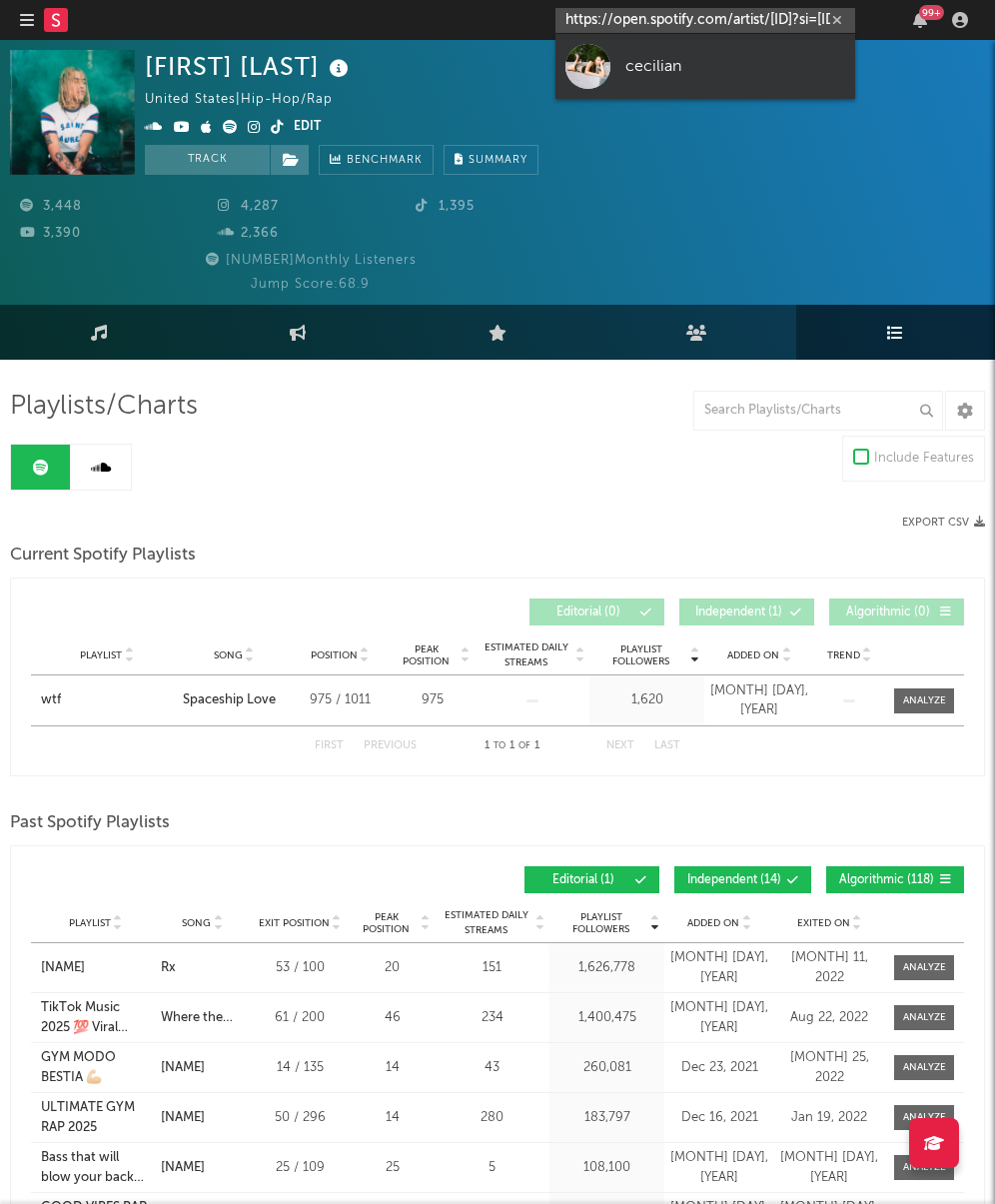 click on "https://open.spotify.com/artist/[ID]?si=[ID]" at bounding box center (705, 20) 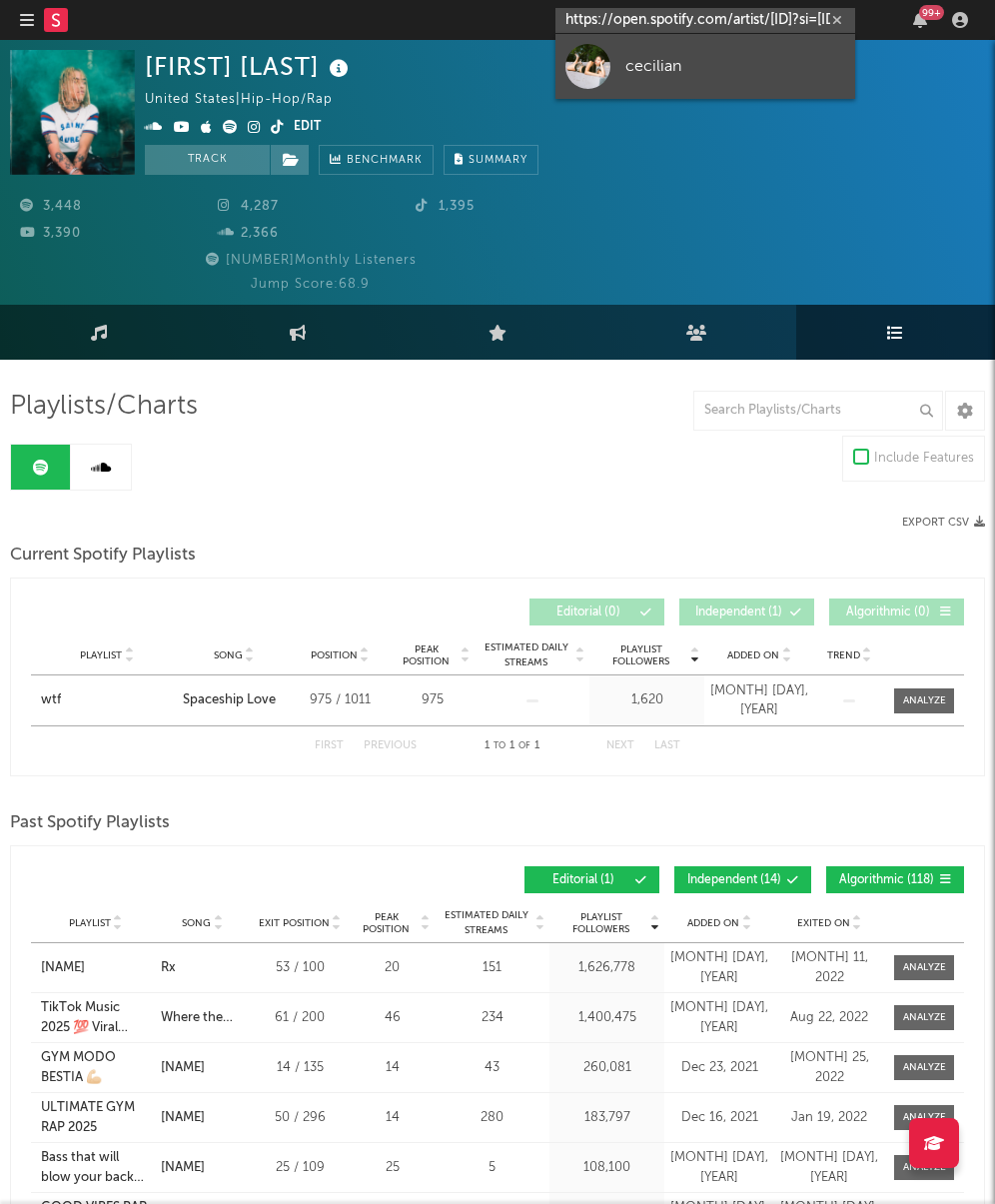 type on "https://open.spotify.com/artist/[ID]?si=[ID]" 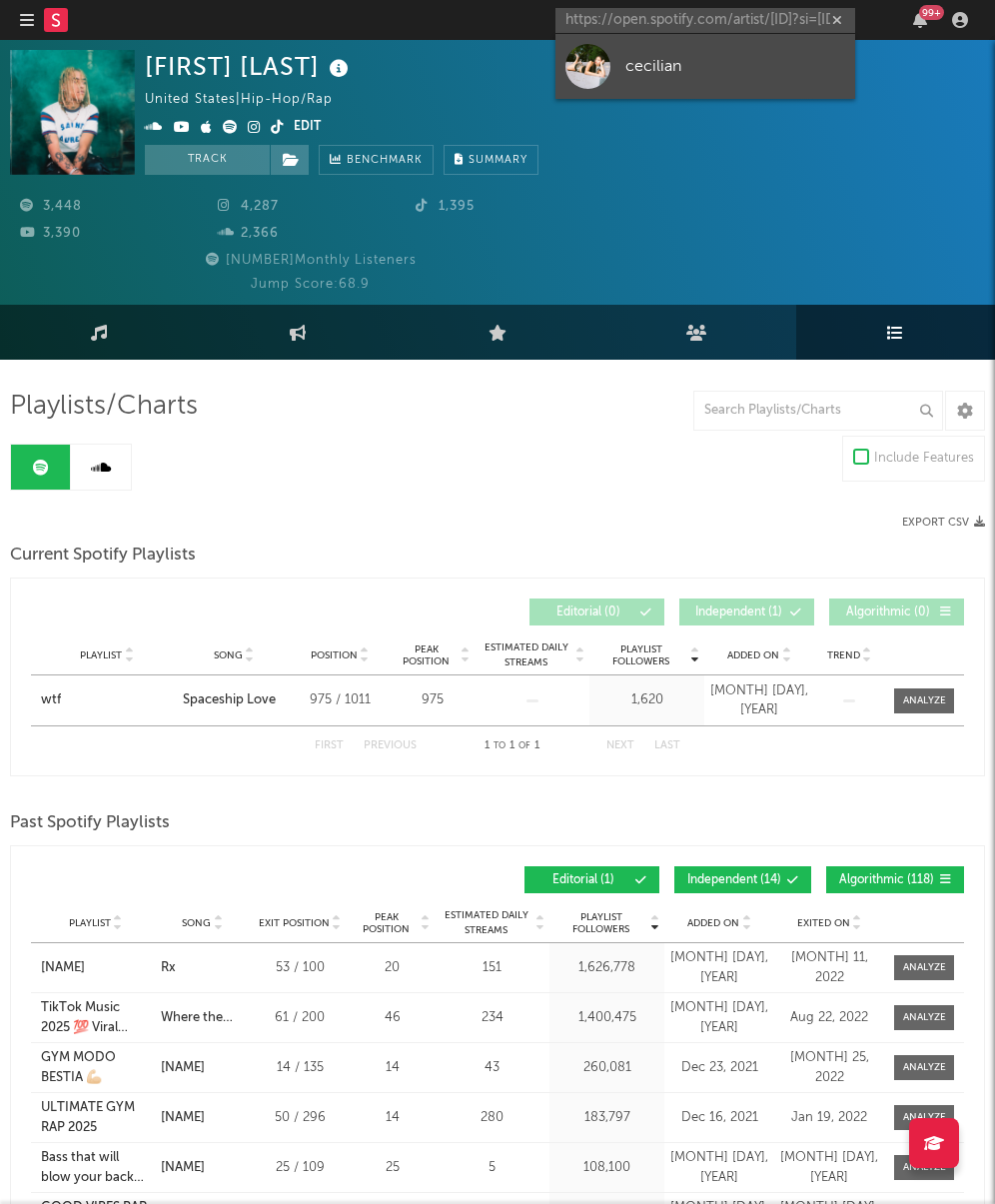 click on "cecilian" at bounding box center [735, 66] 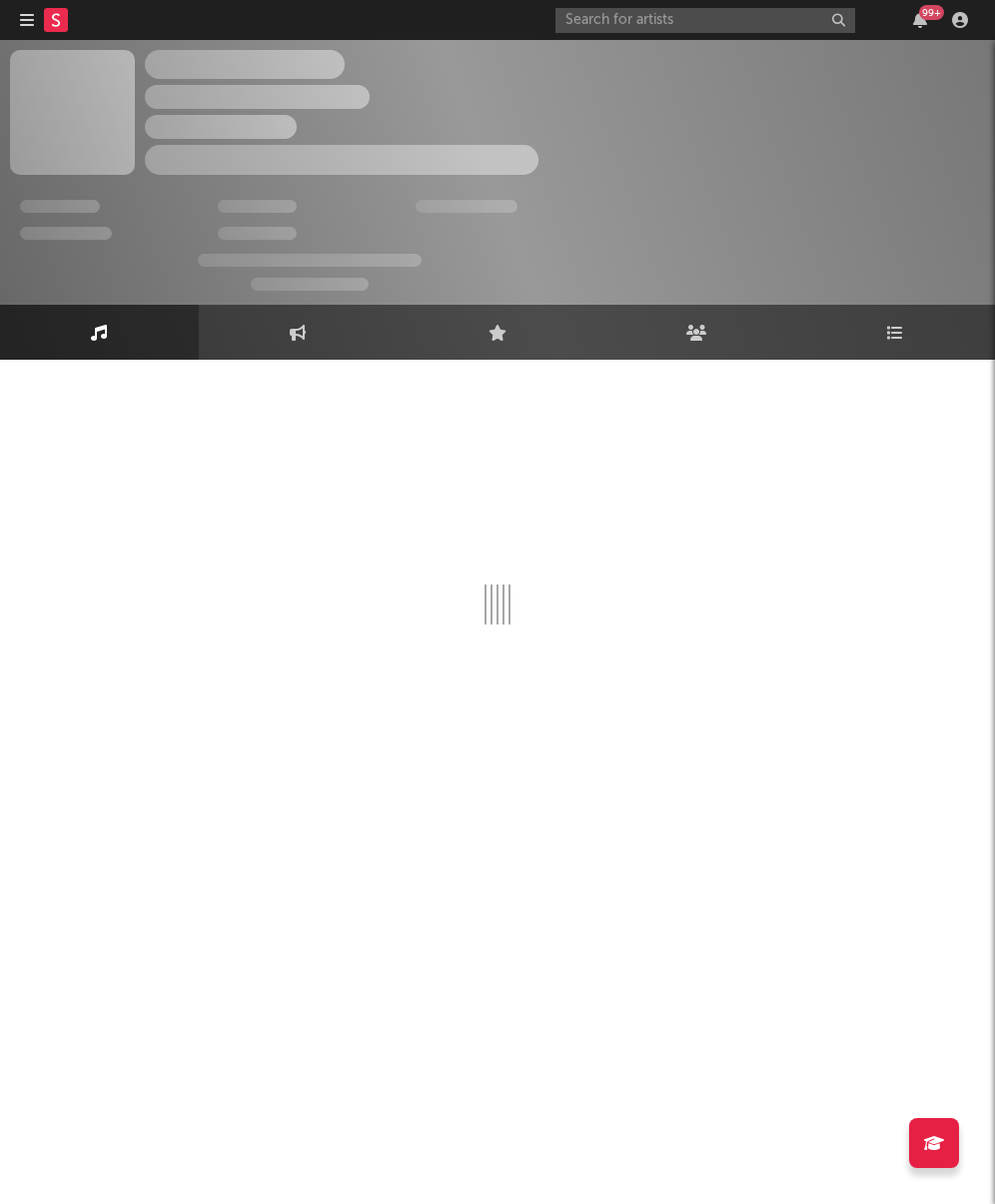 select on "1w" 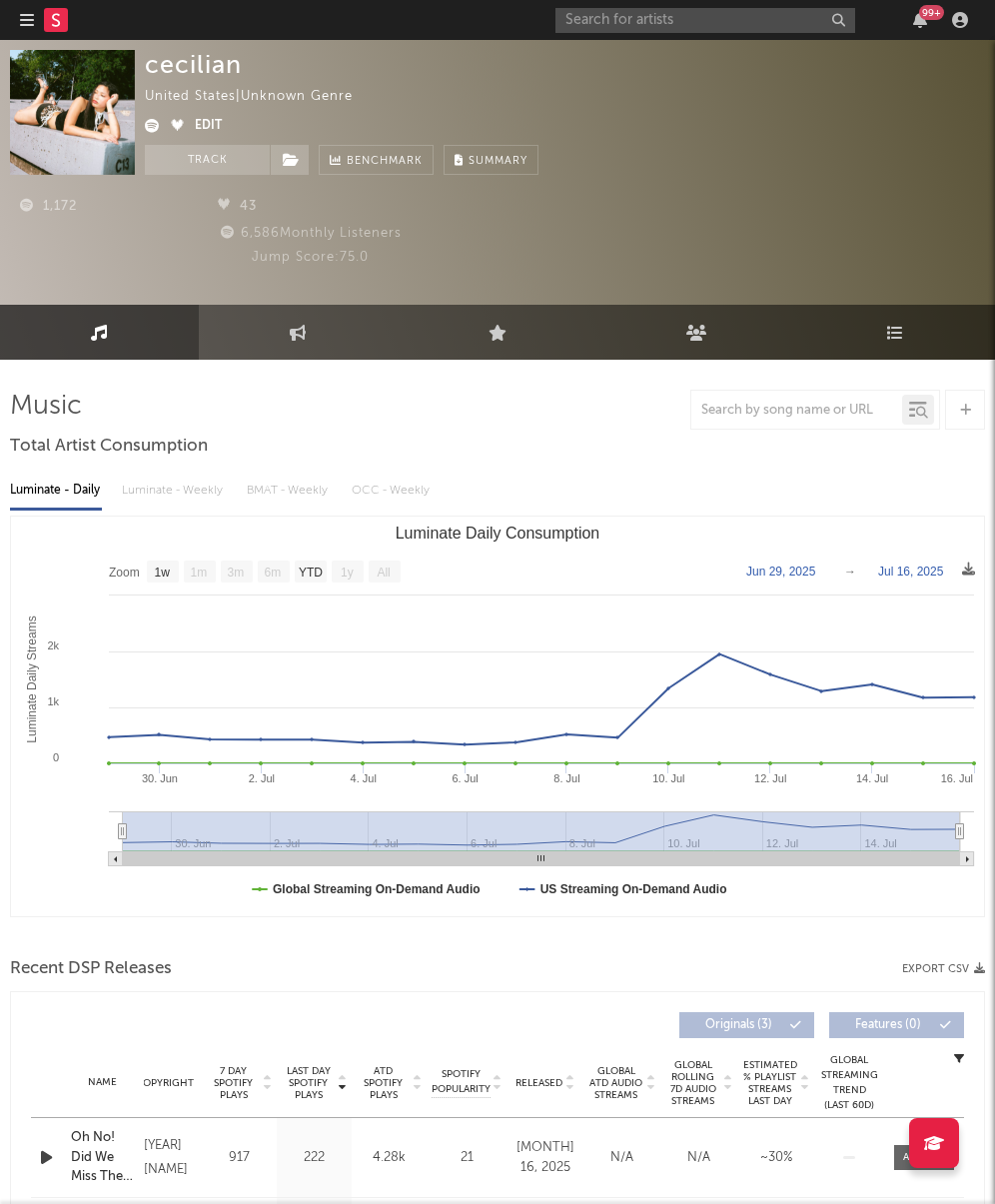 click on "Luminate - Daily Luminate - Weekly BMAT - Weekly OCC - Weekly" at bounding box center [498, 491] 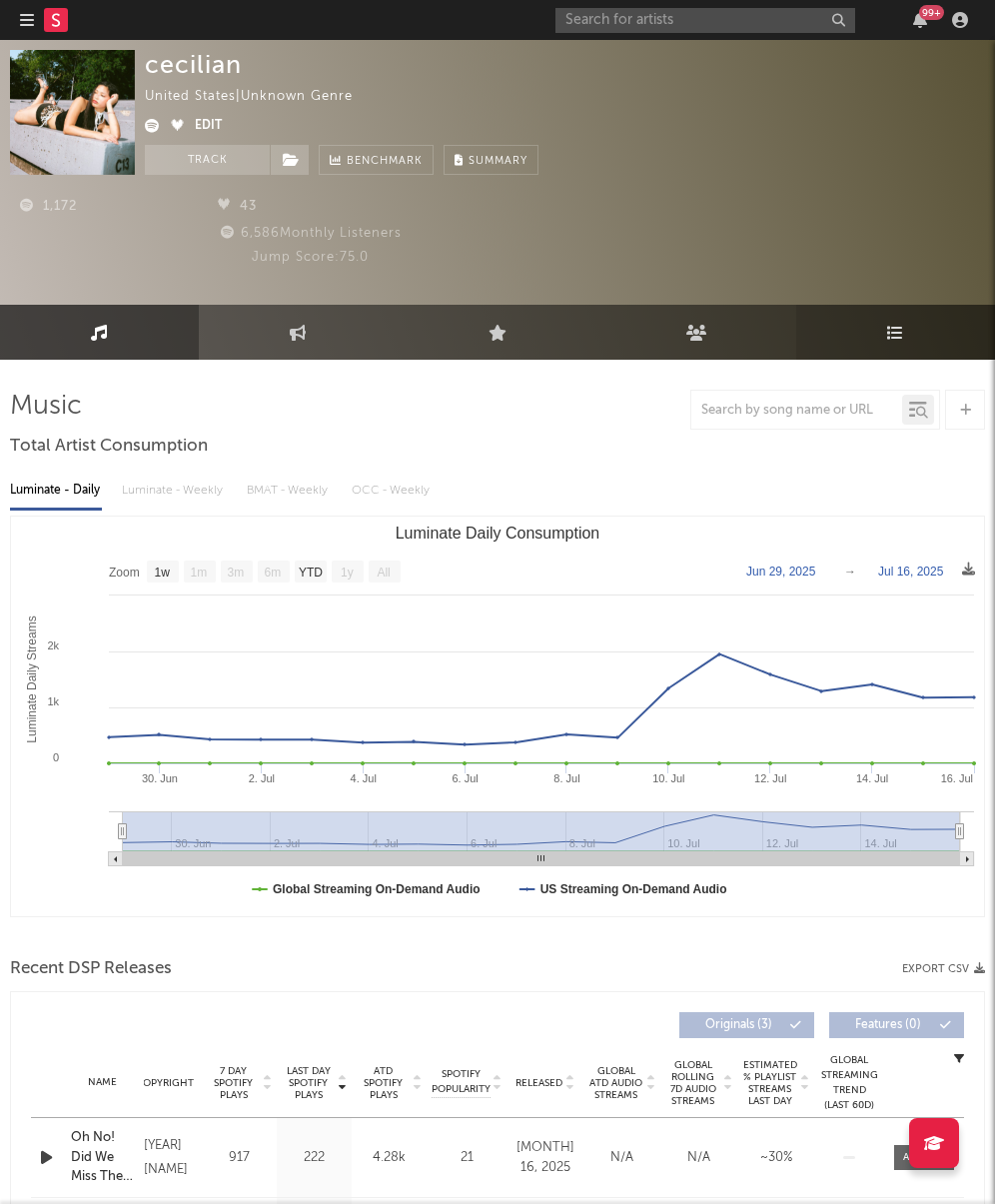 click on "Playlists/Charts" at bounding box center [895, 332] 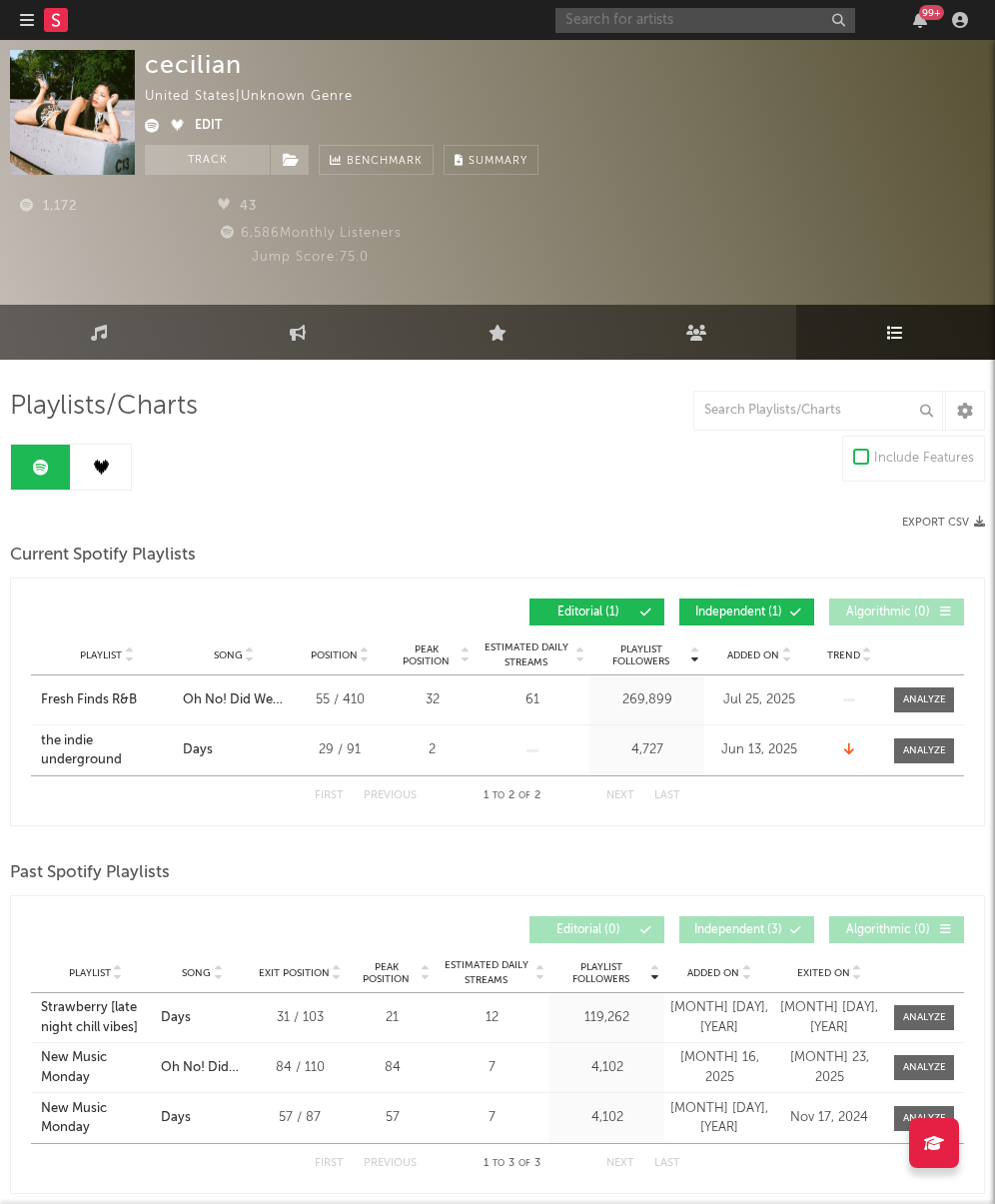 click at bounding box center (705, 20) 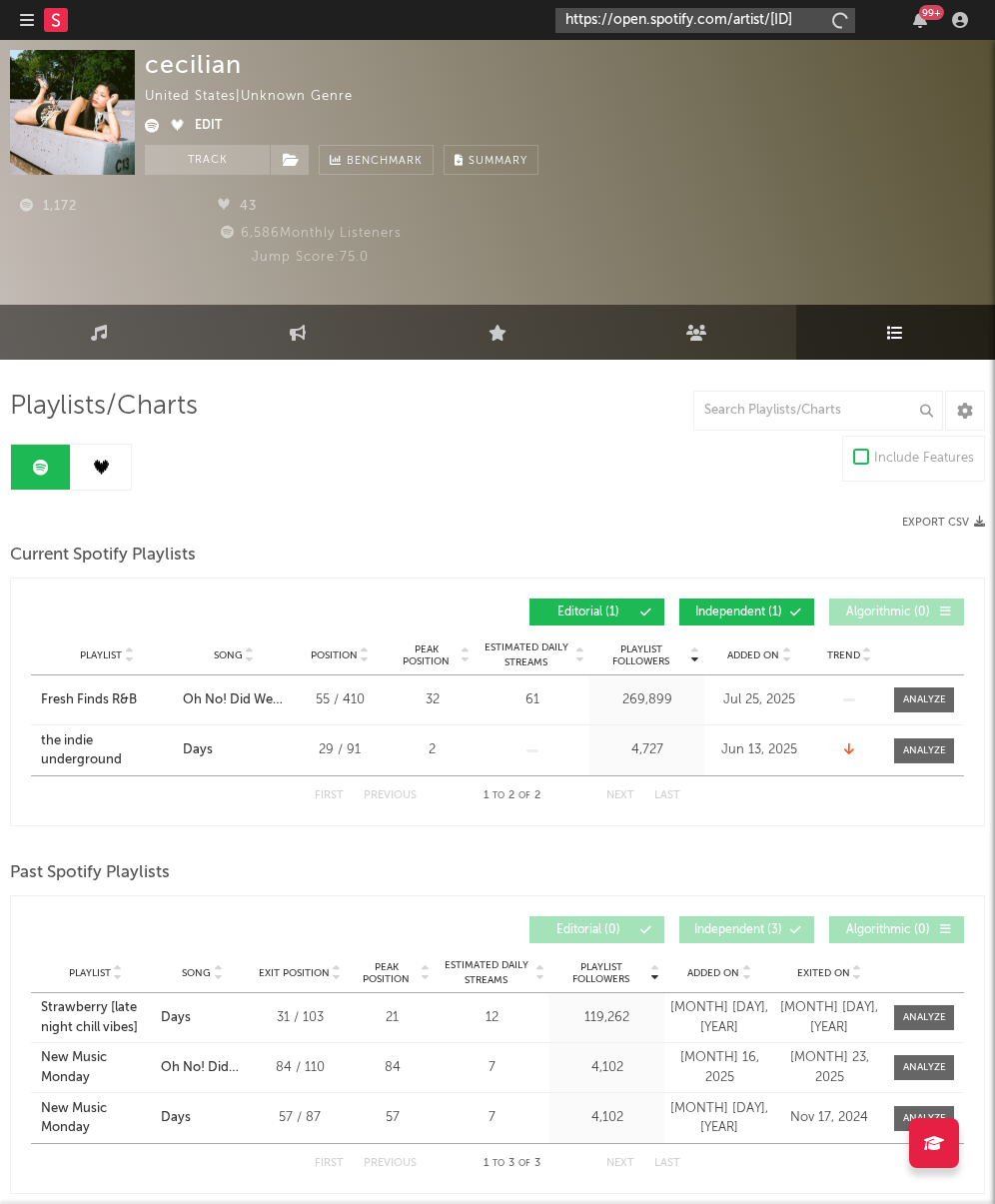 click on "https://open.spotify.com/artist/[ID]" at bounding box center (705, 20) 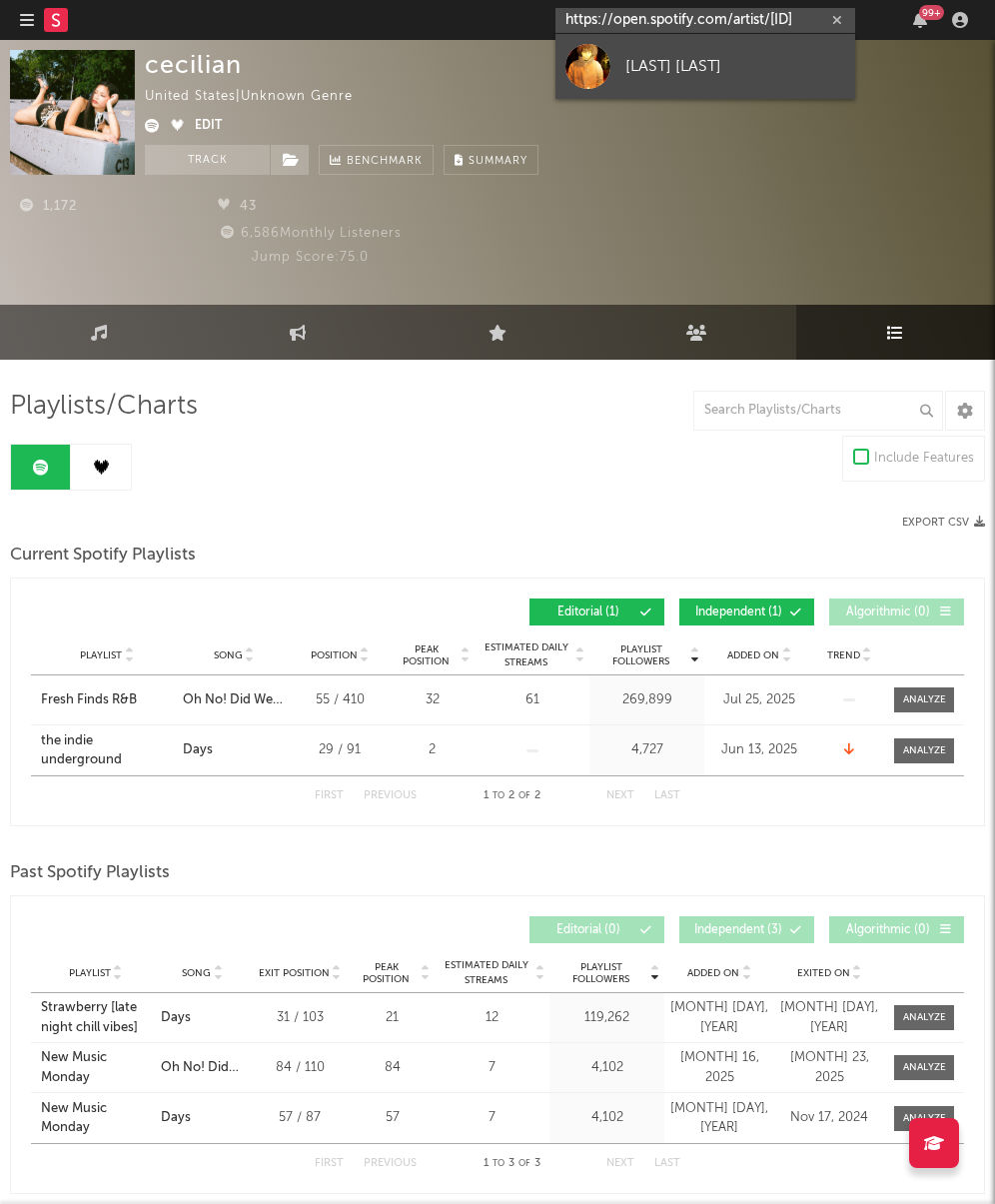 type on "https://open.spotify.com/artist/[ID]" 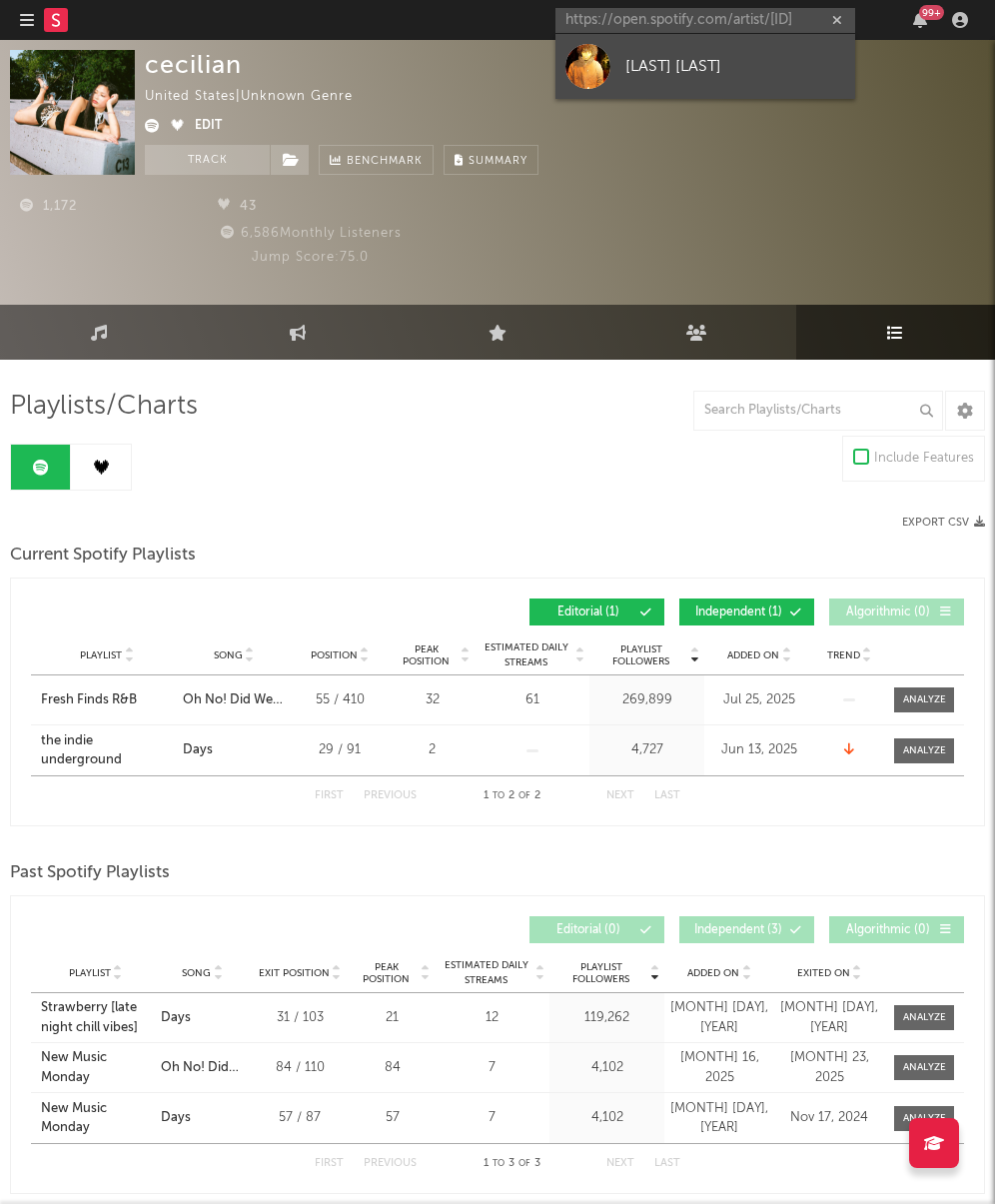 click on "[LAST] [LAST]" at bounding box center (735, 66) 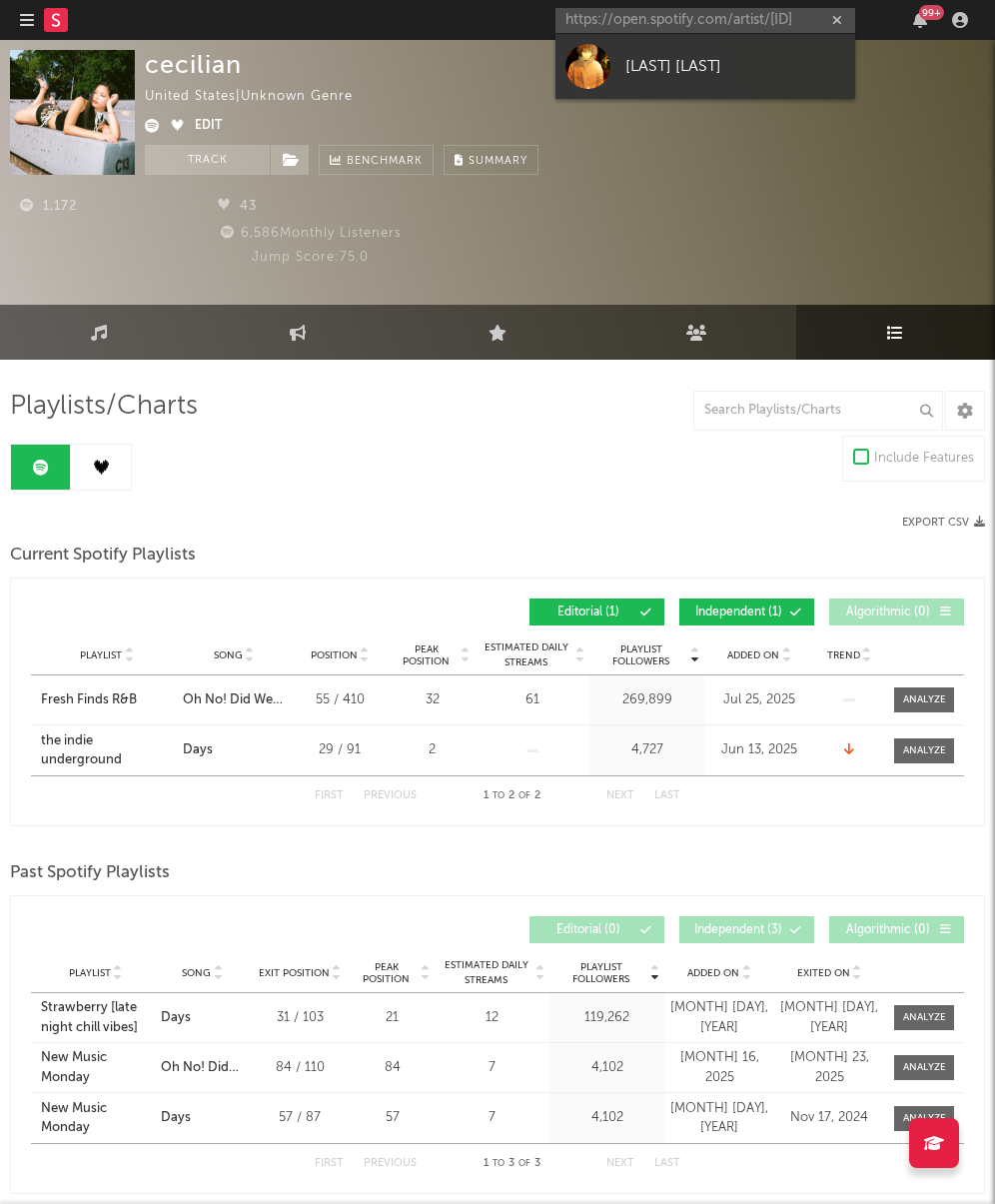 type 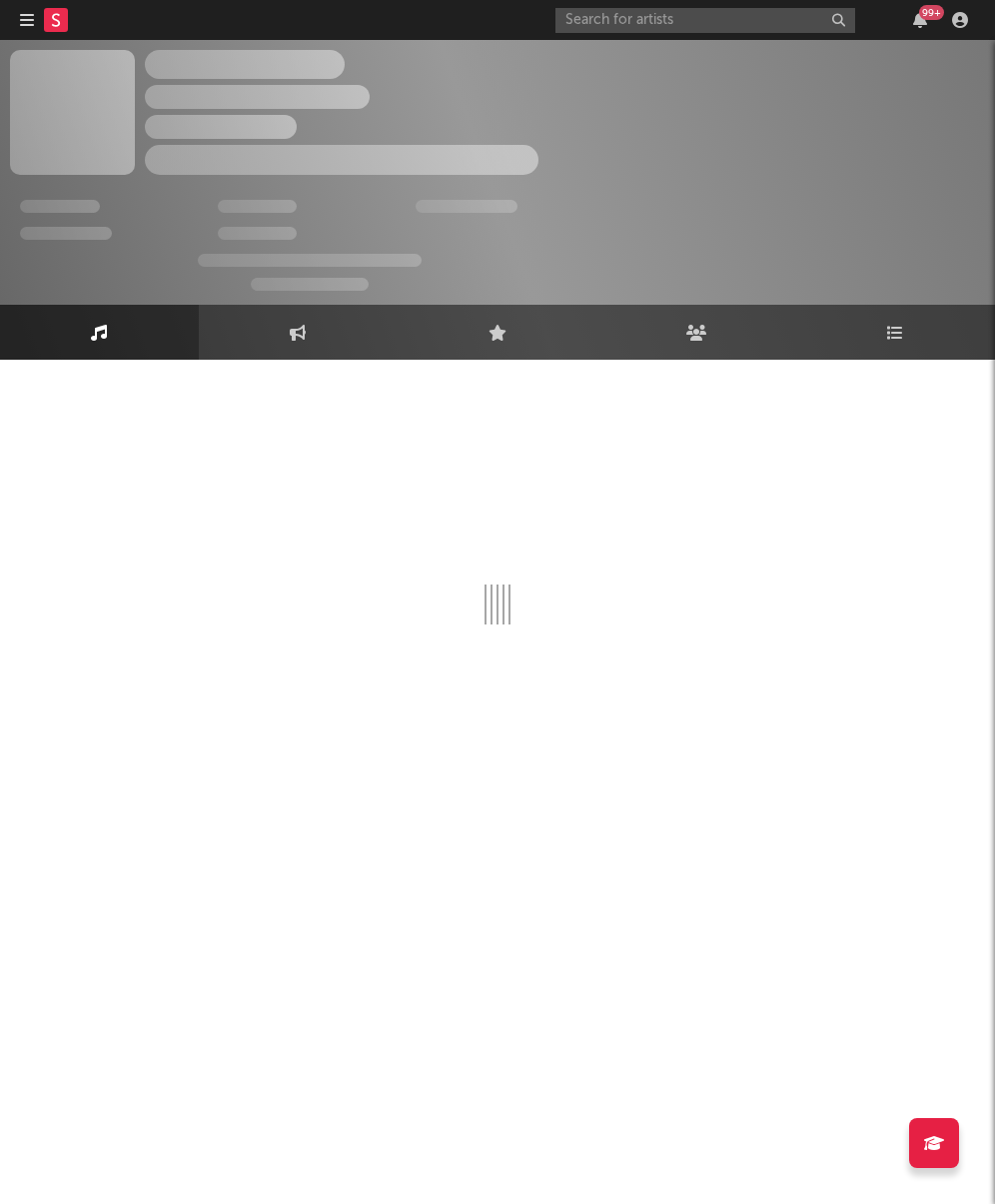 select on "6m" 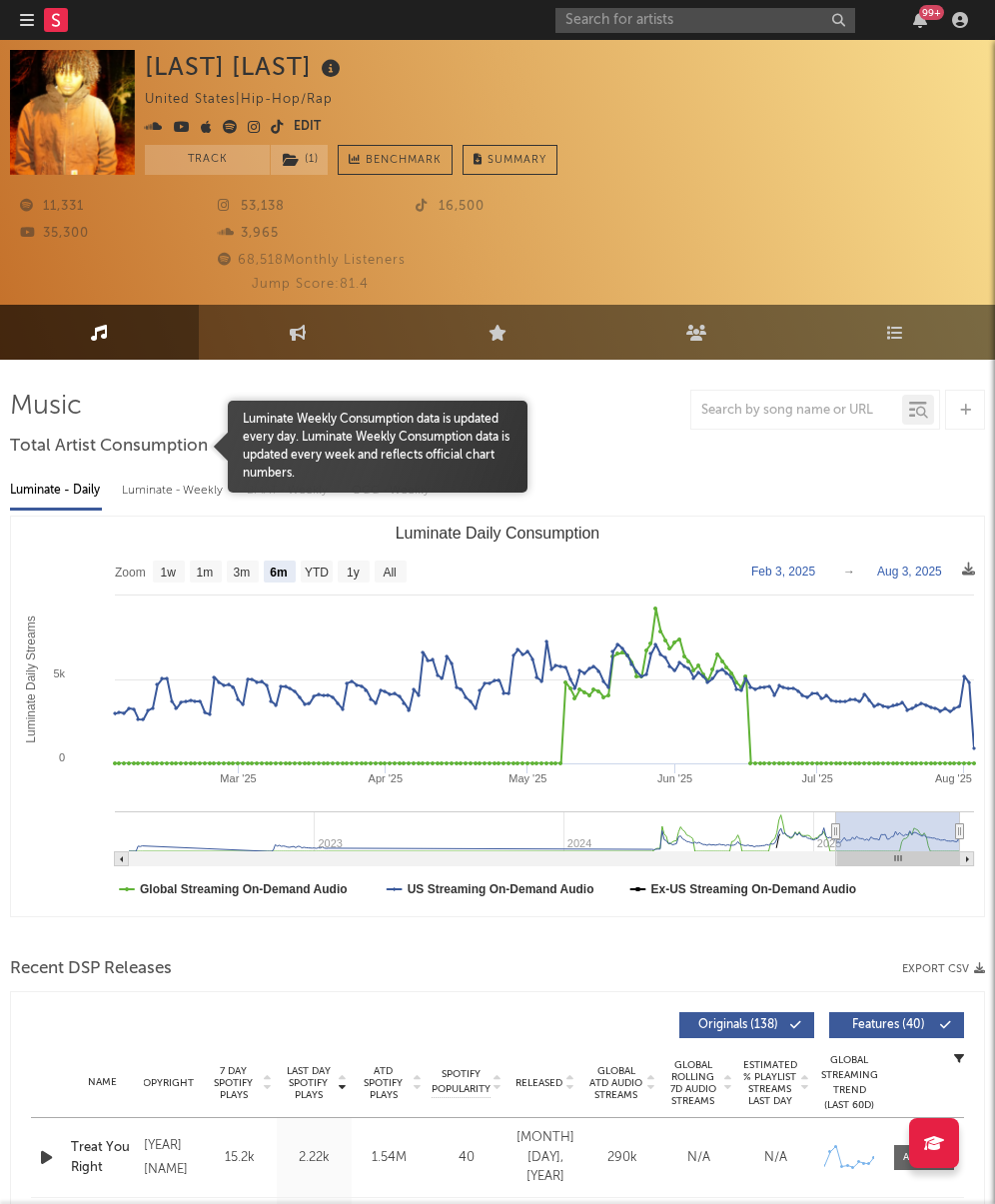 click at bounding box center [119, 447] 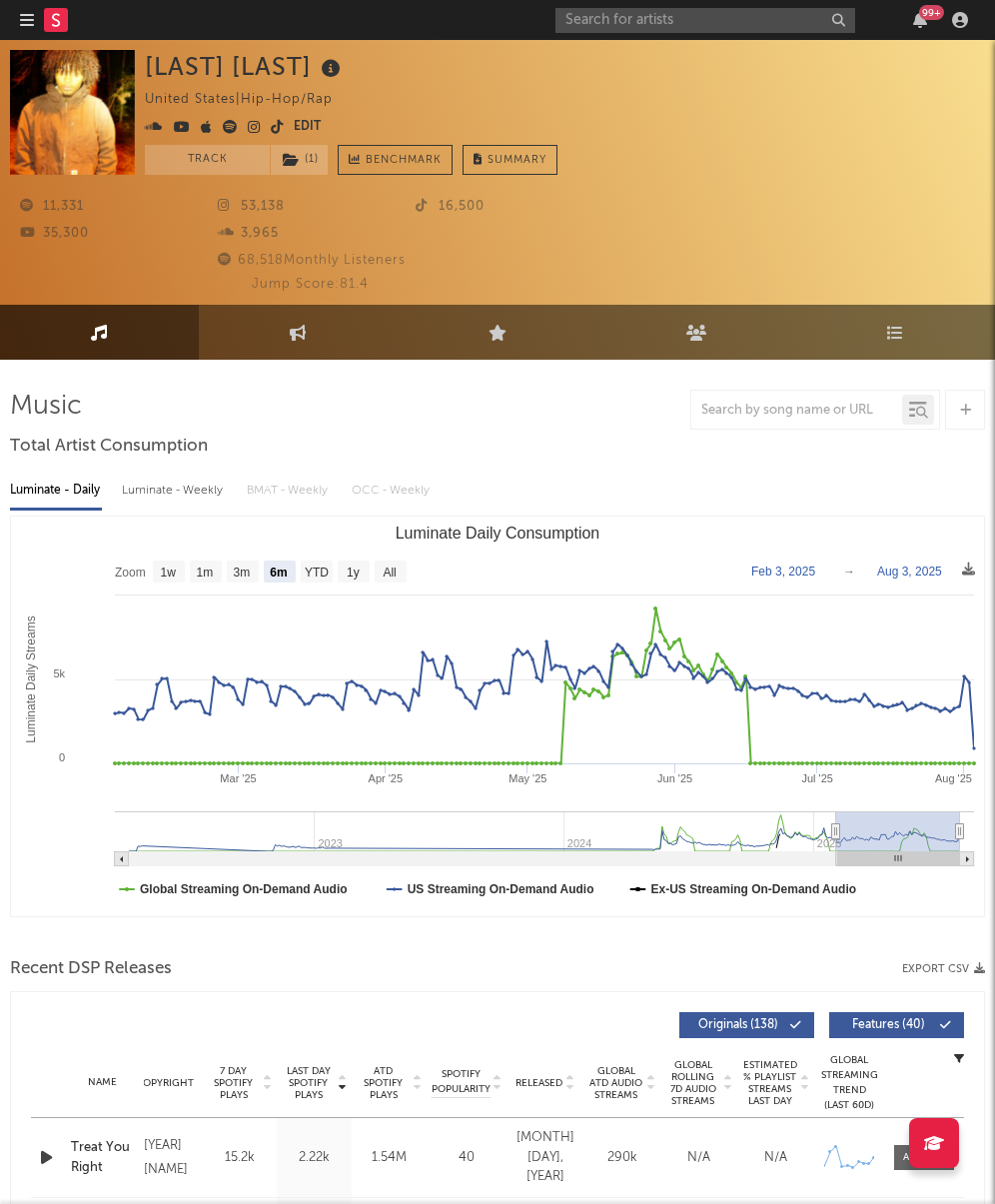 click on "Luminate - Weekly" at bounding box center [174, 491] 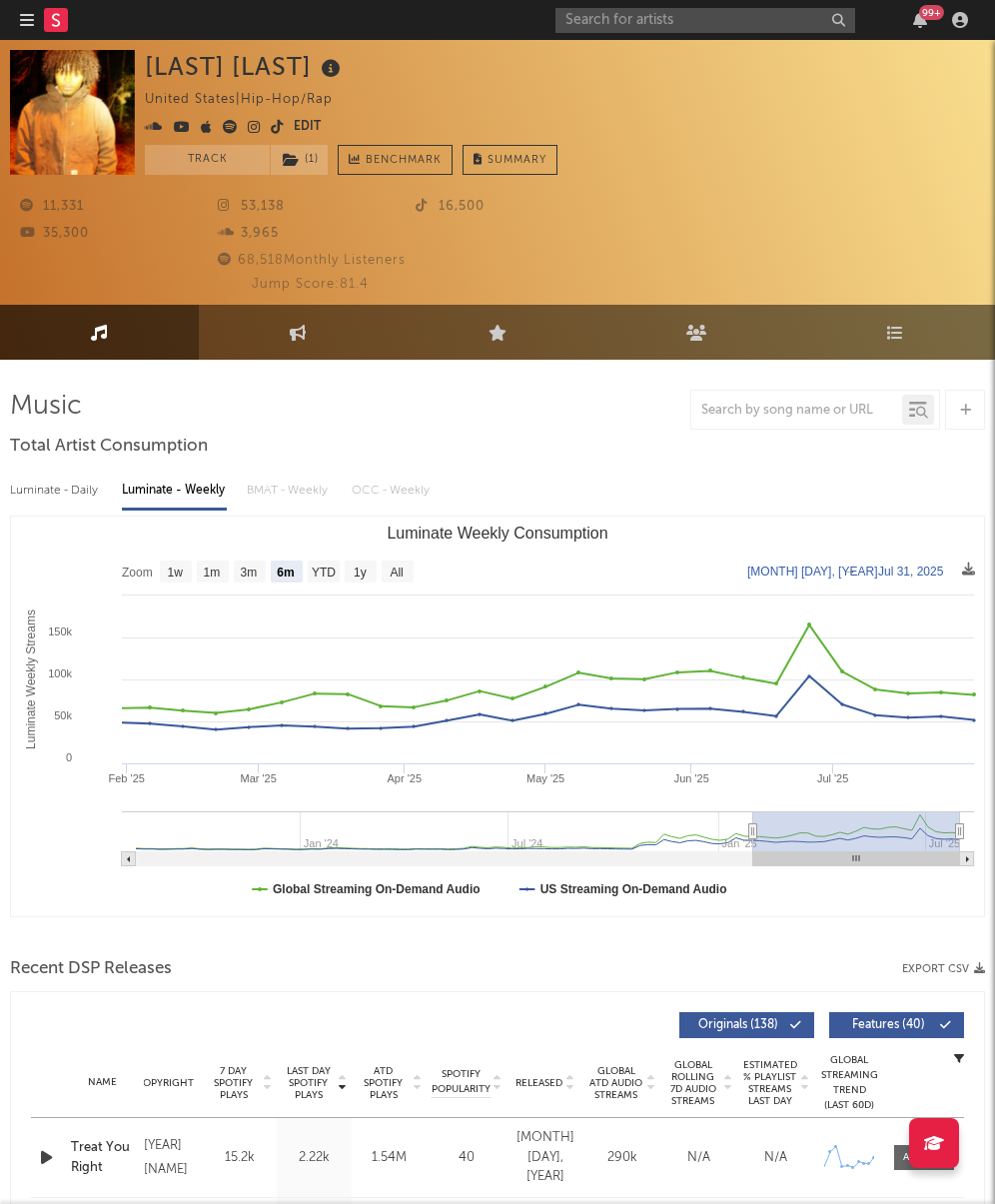 click on "Luminate - Daily" at bounding box center [56, 491] 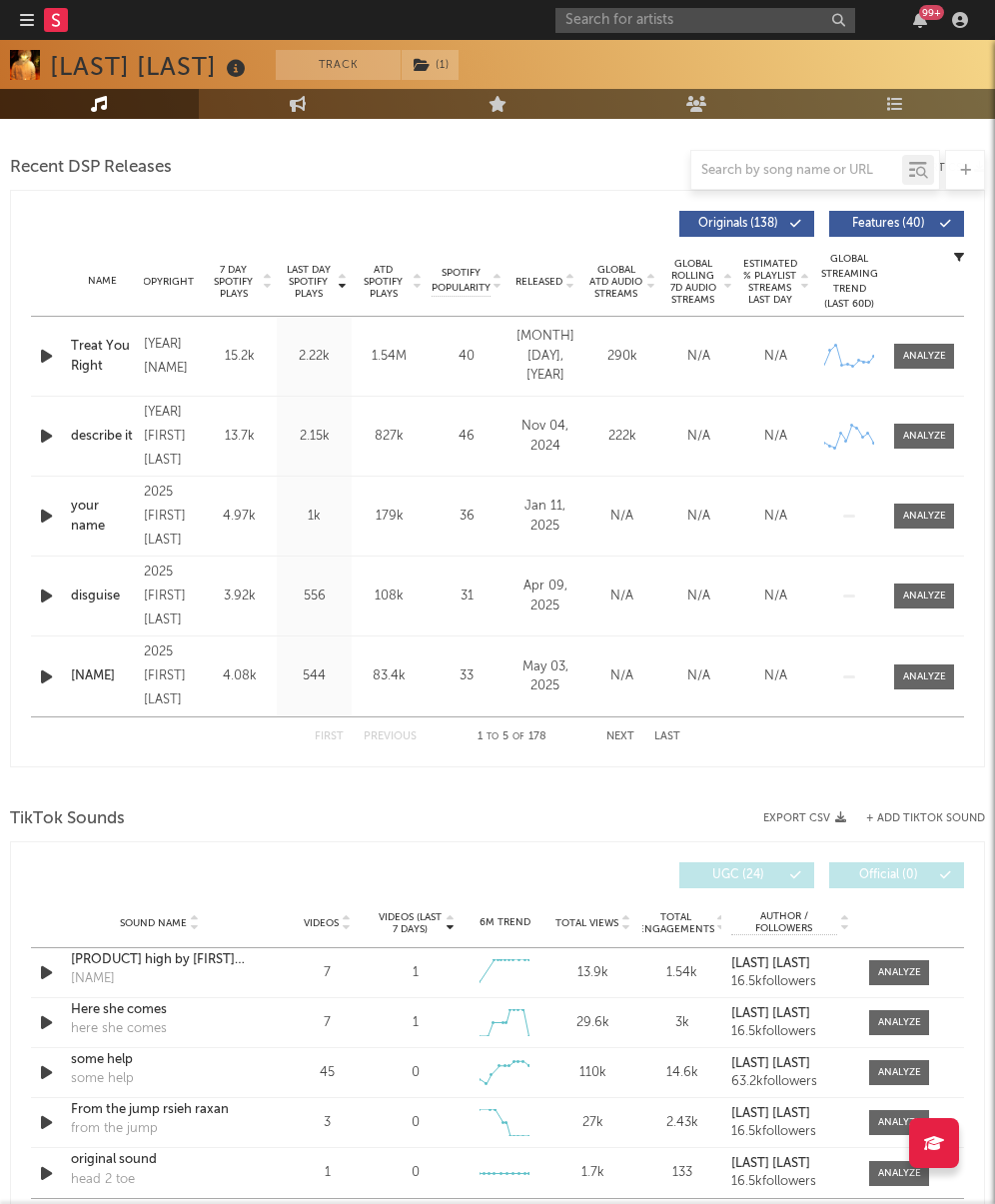 scroll, scrollTop: 787, scrollLeft: 1, axis: both 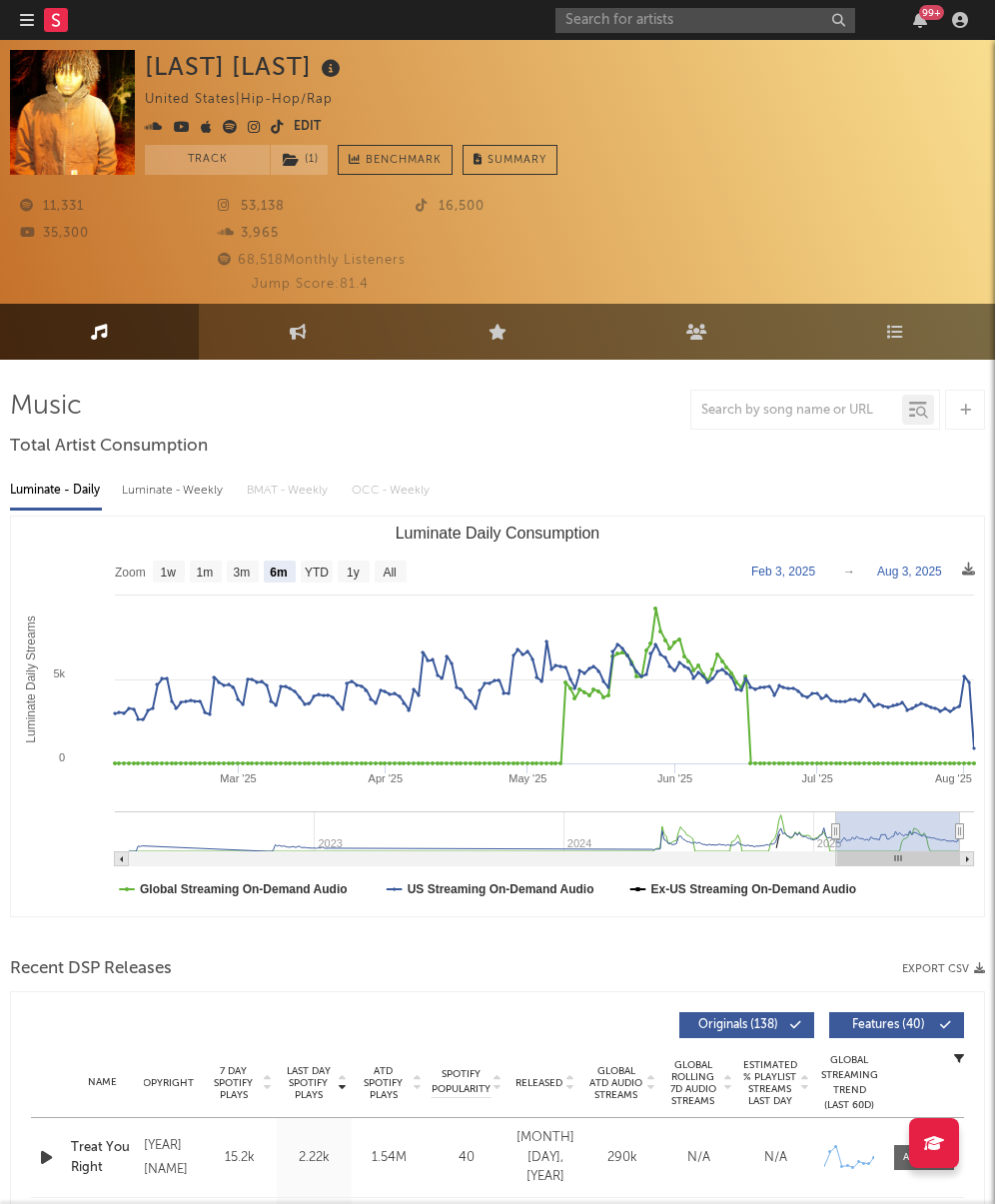 click on "[NAME] [NAME] | Hip-Hop/Rap Edit Track ( 1 ) Benchmark Summary [NUMBER] [NUMBER] [NUMBER] [NUMBER] [NUMBER] [NUMBER] Monthly Listeners Jump Score: [NUMBER]" at bounding box center (498, 172) 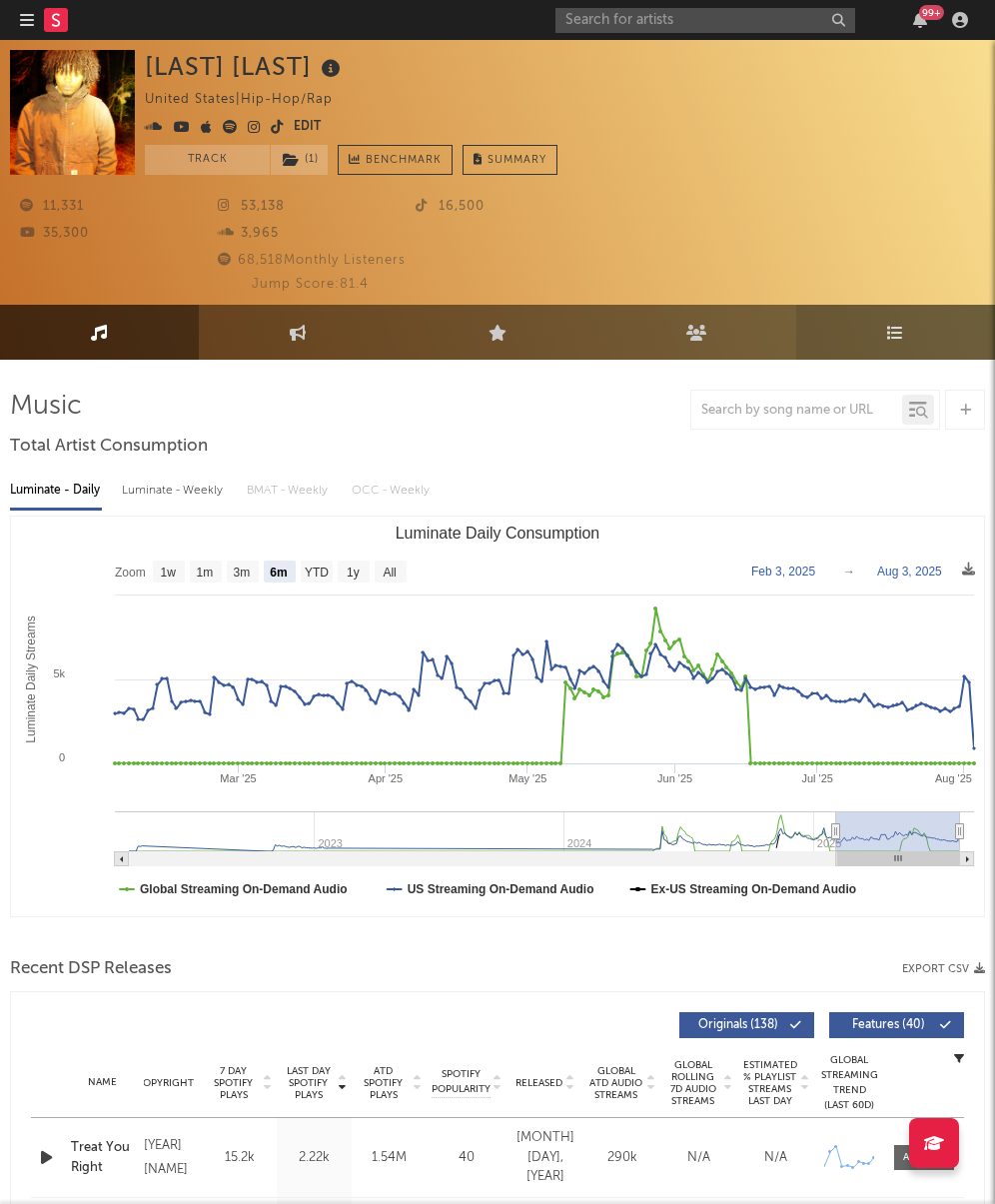 scroll, scrollTop: 0, scrollLeft: 0, axis: both 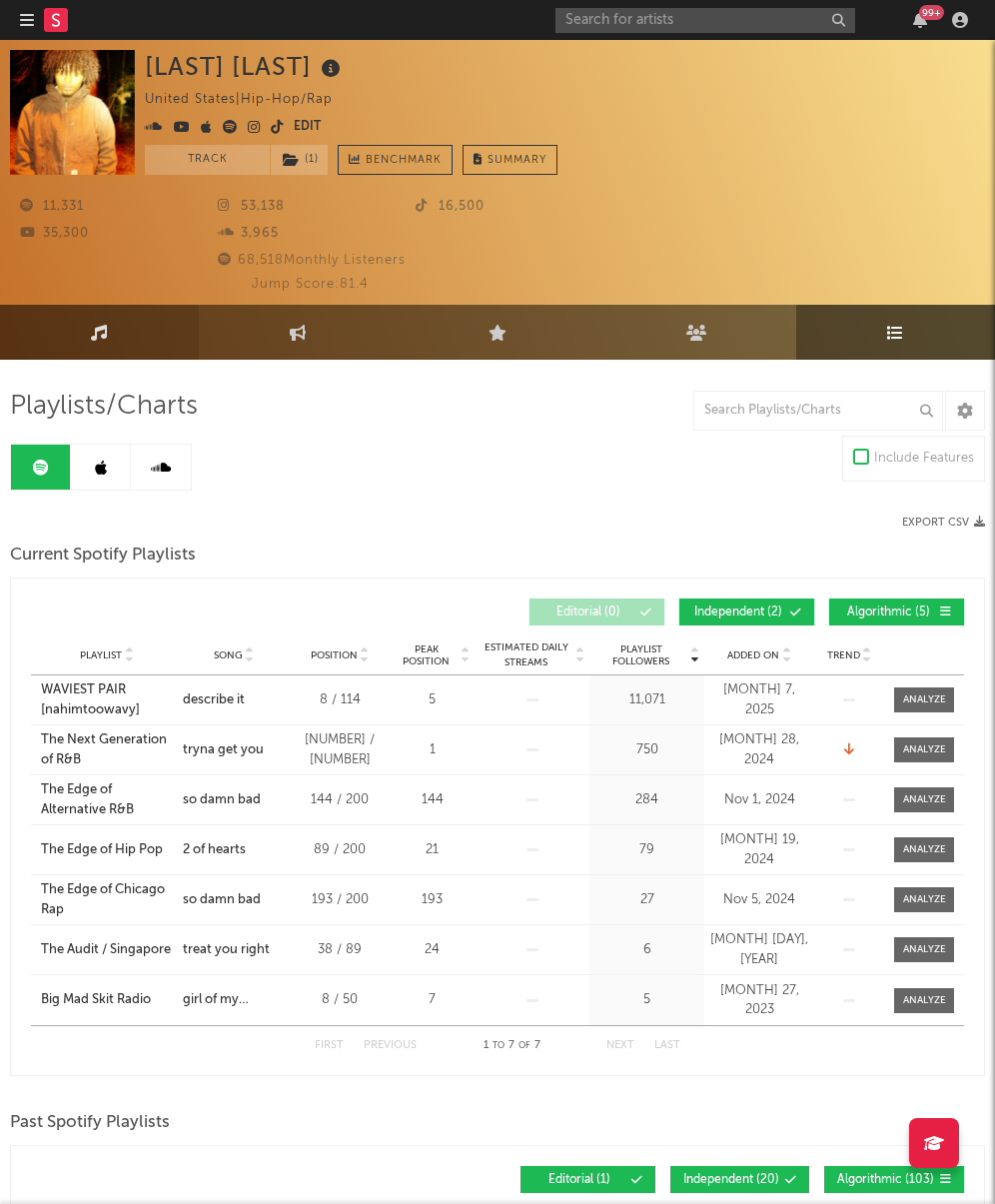 click on "Music" at bounding box center (99, 332) 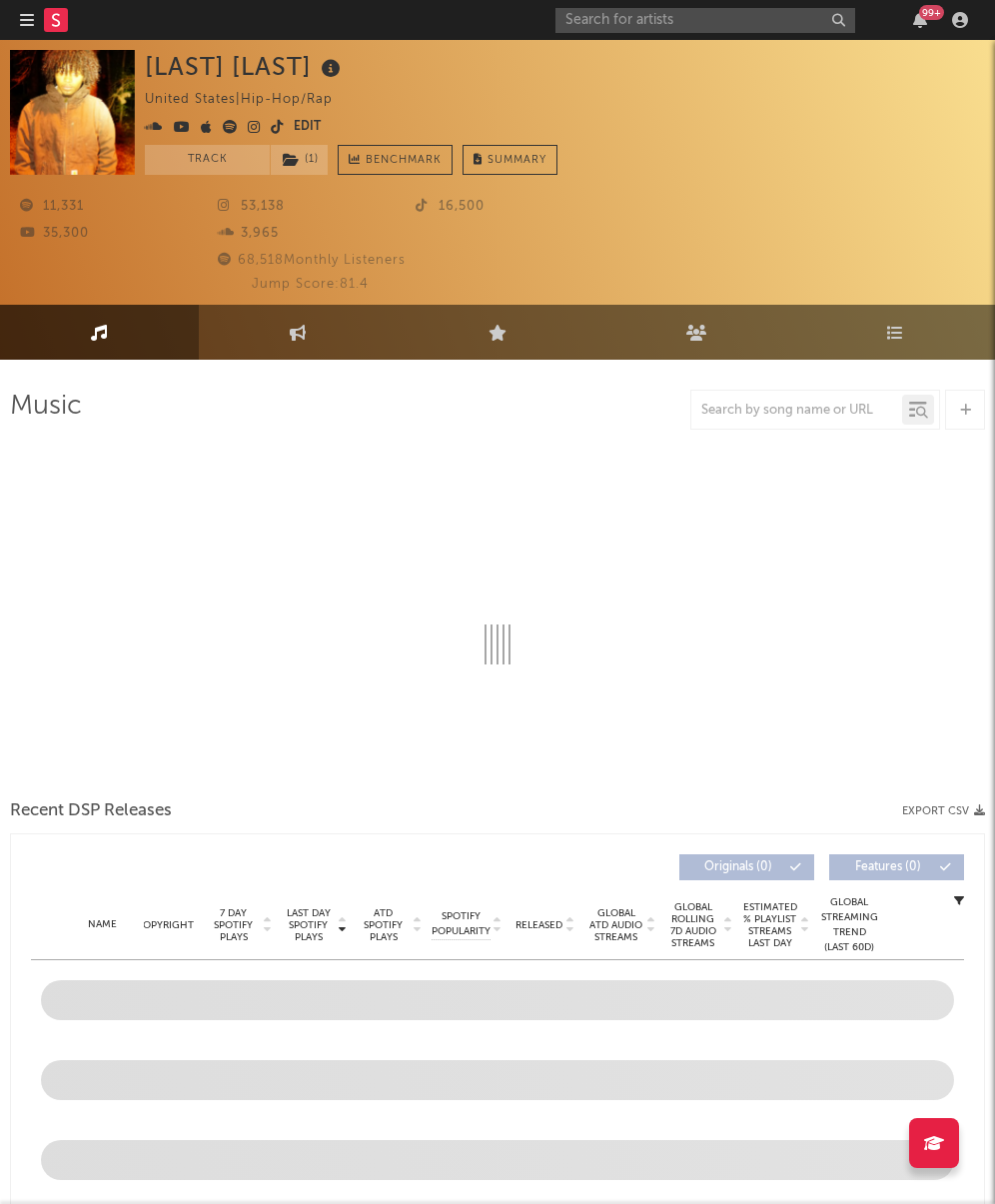 select on "6m" 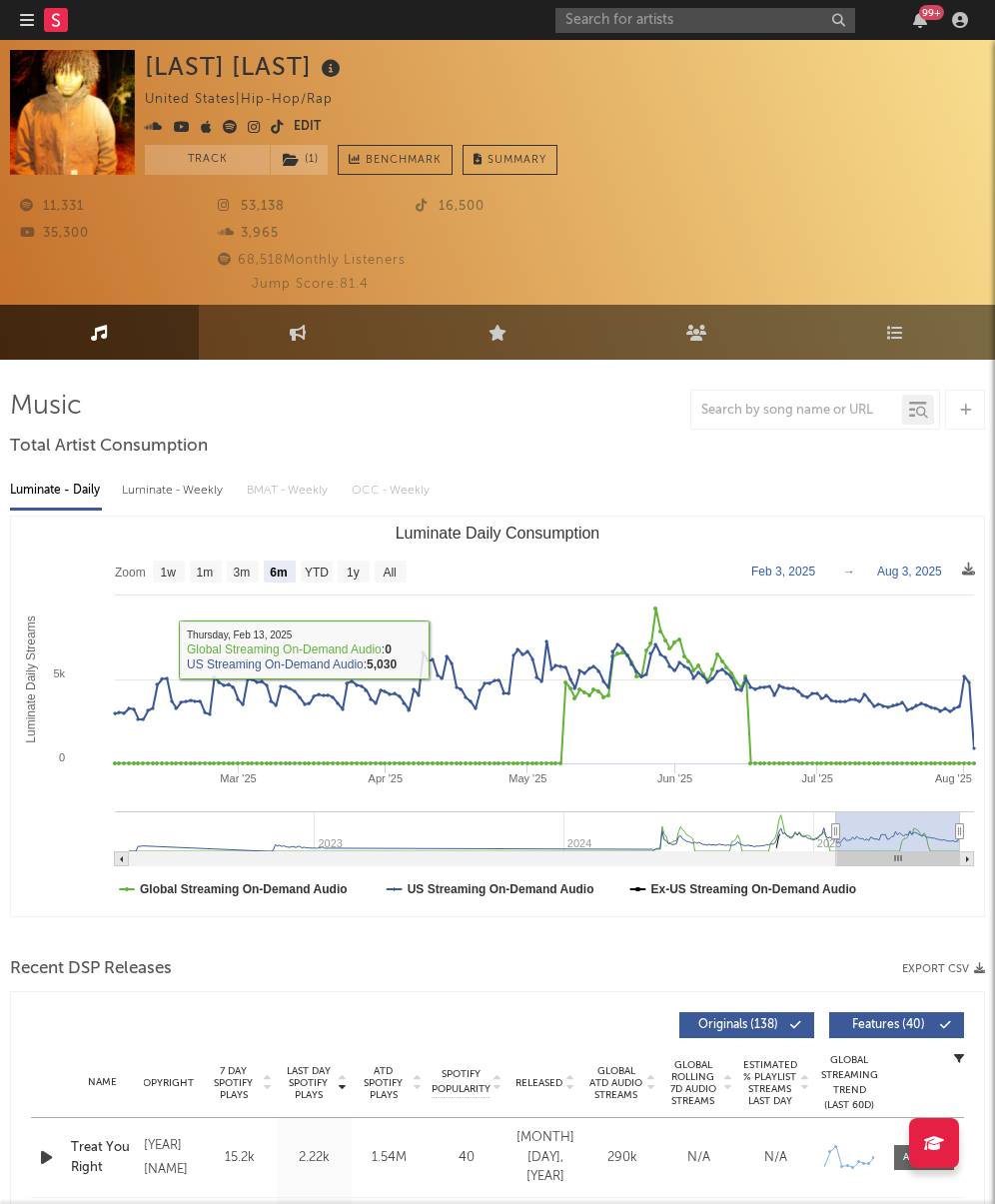 scroll, scrollTop: 0, scrollLeft: 0, axis: both 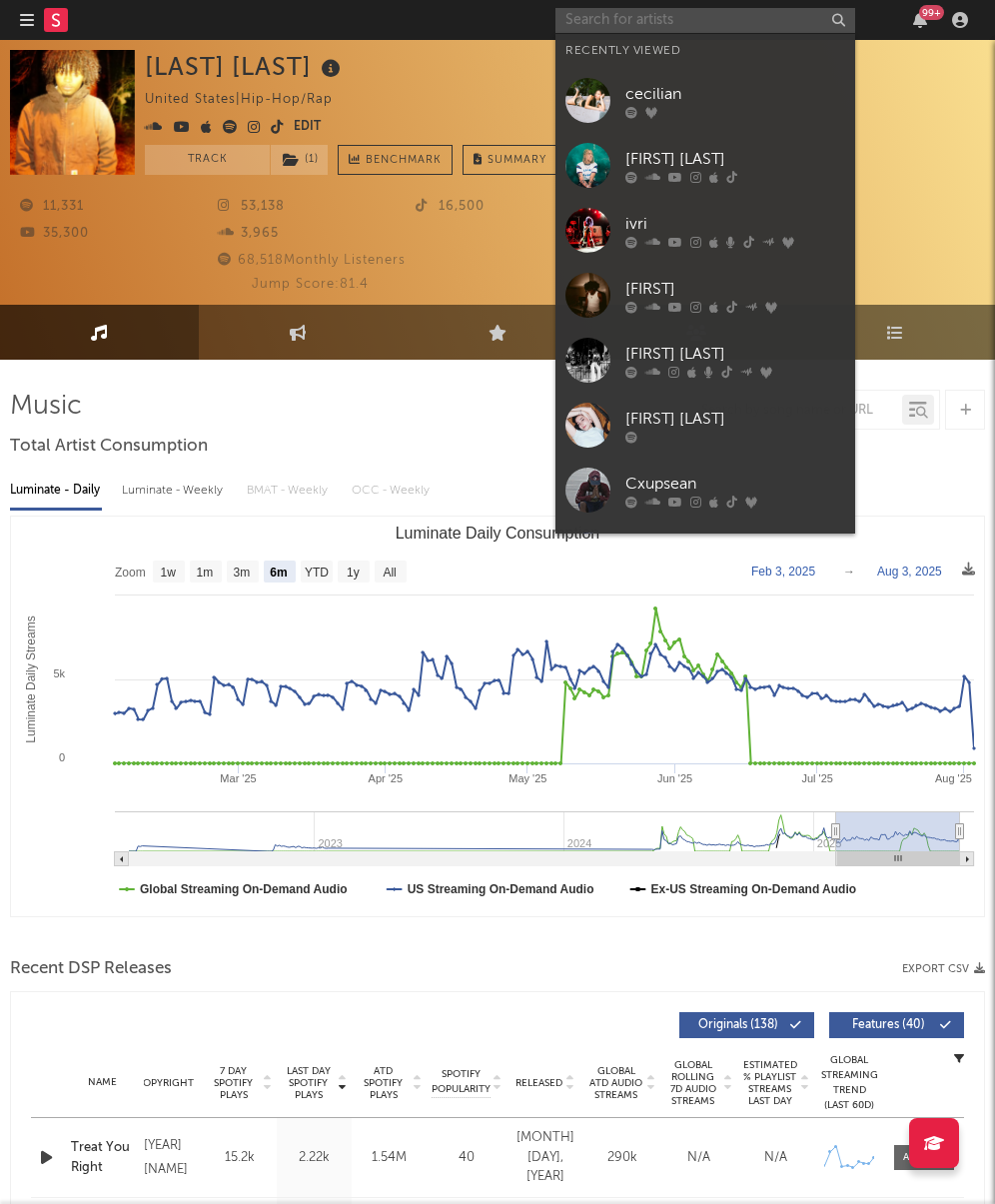 click at bounding box center (705, 20) 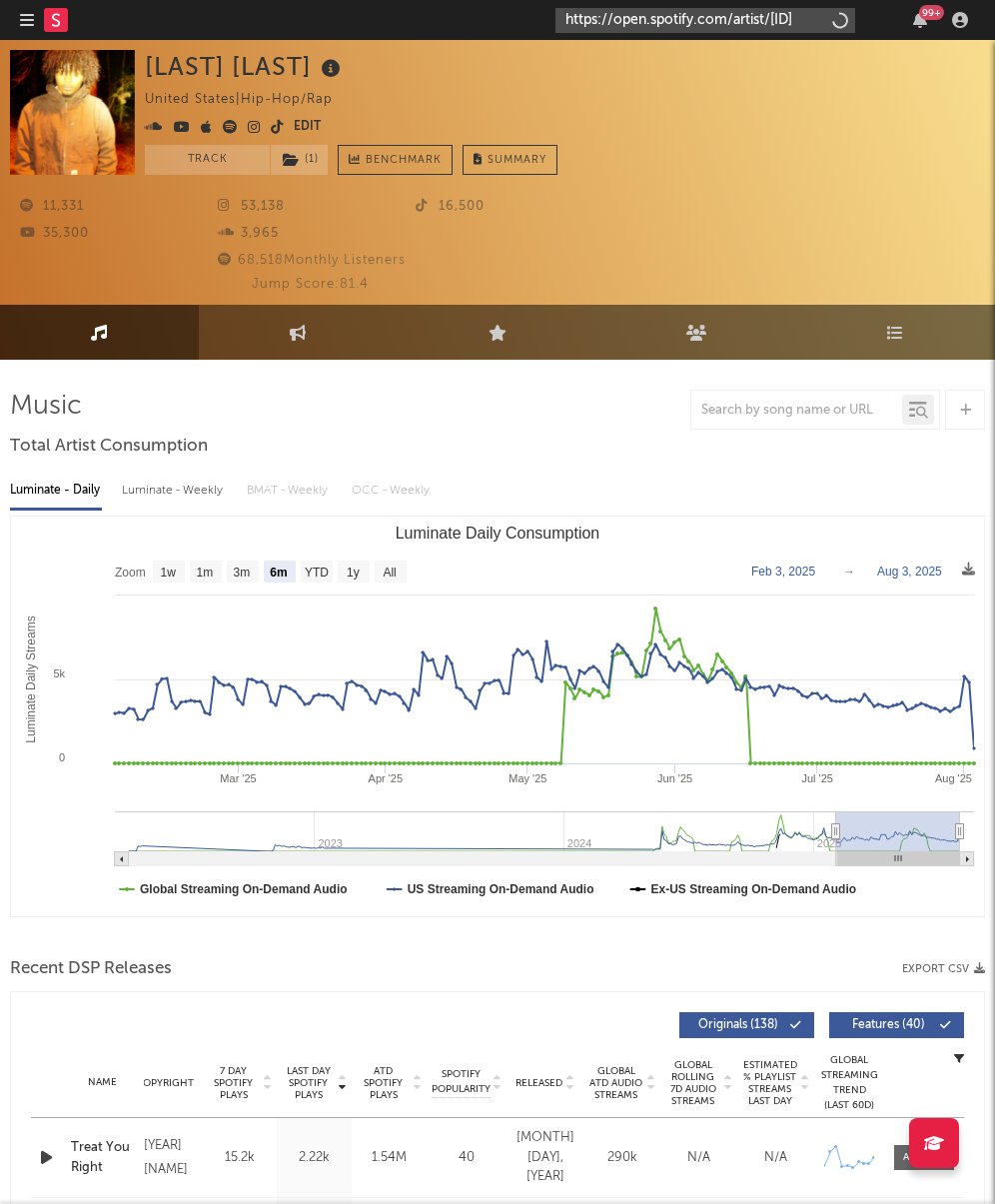 click on "https://open.spotify.com/artist/[ID]" at bounding box center (705, 20) 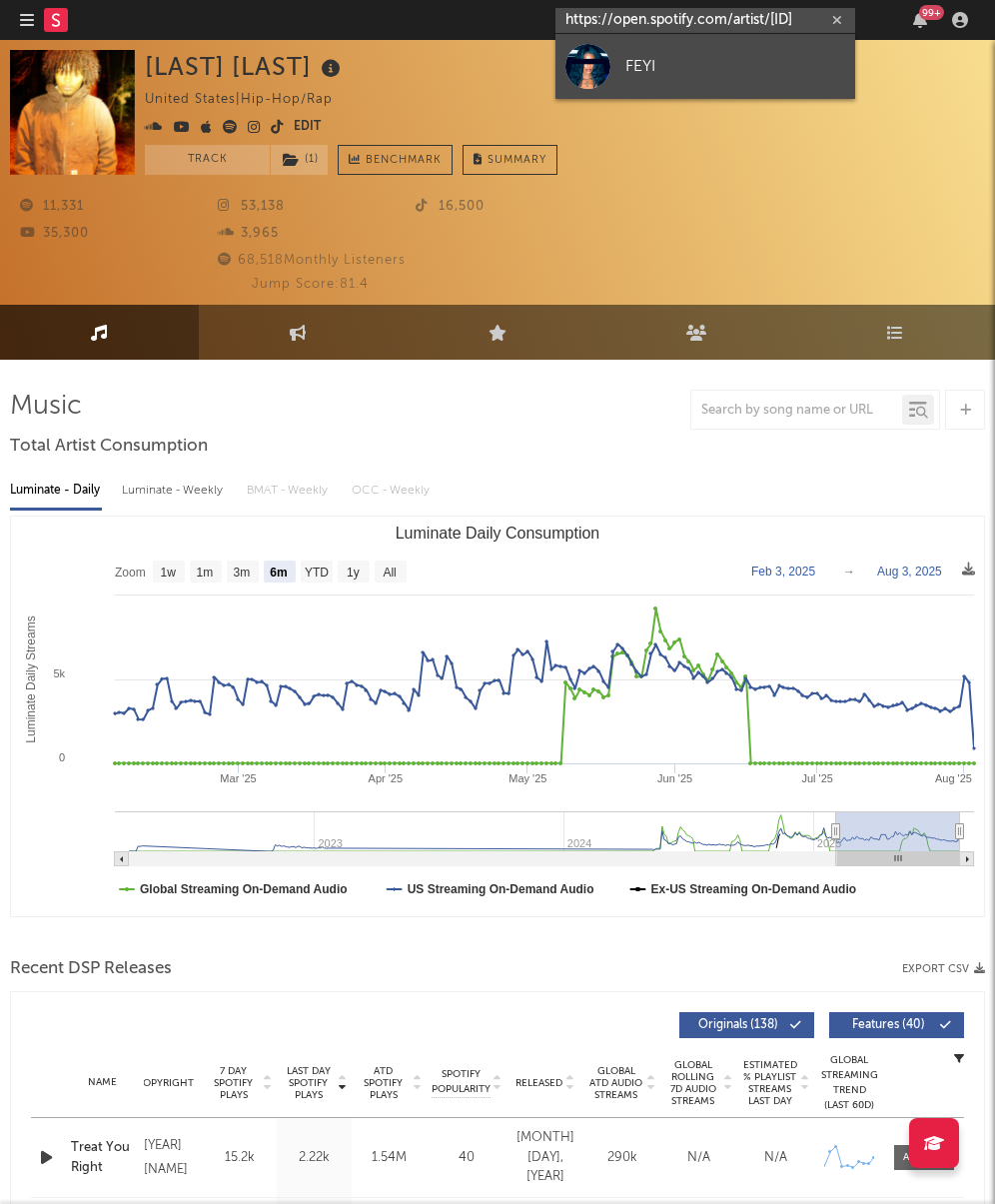 type on "https://open.spotify.com/artist/[ID]" 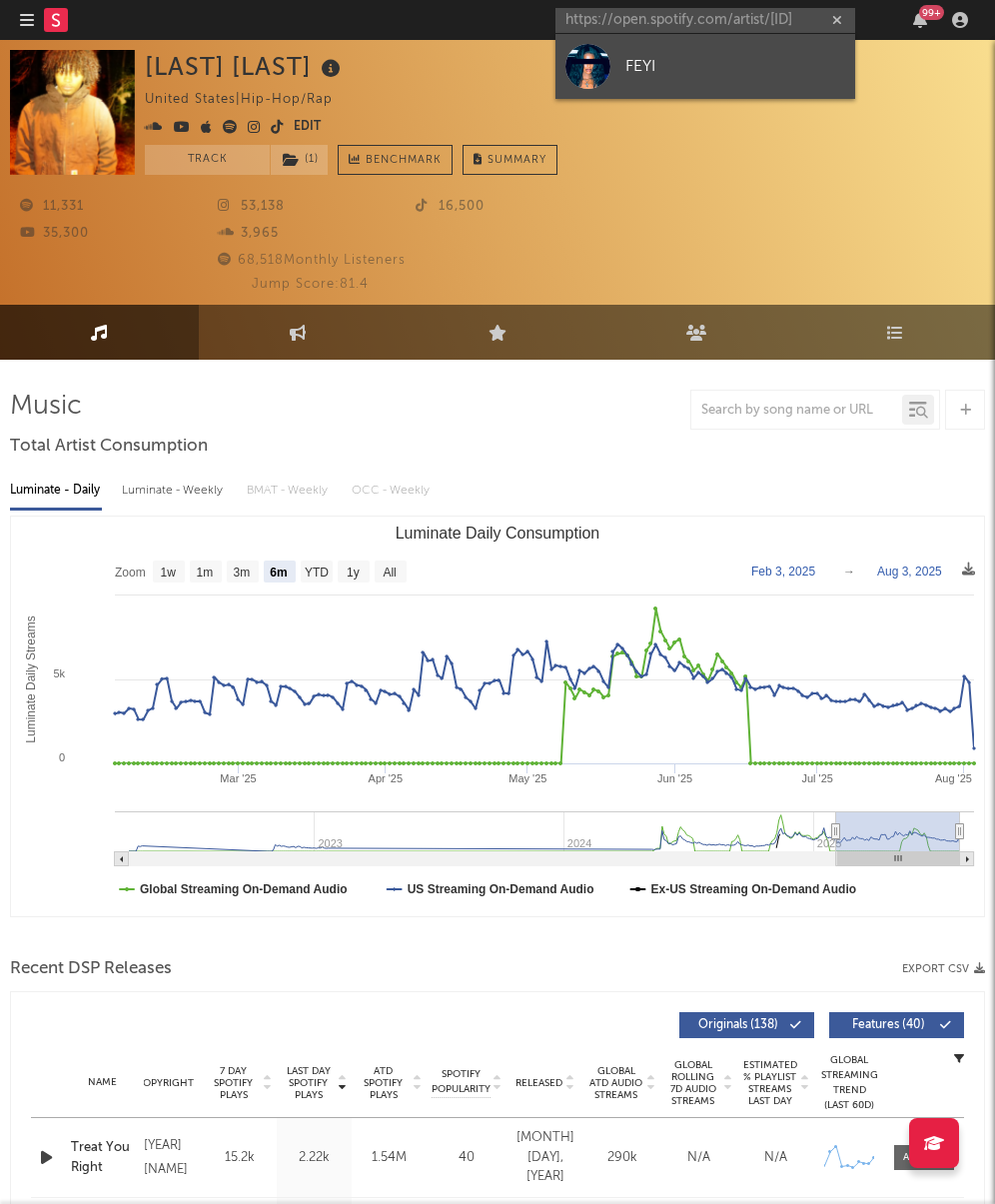 click on "FEYI" at bounding box center [735, 66] 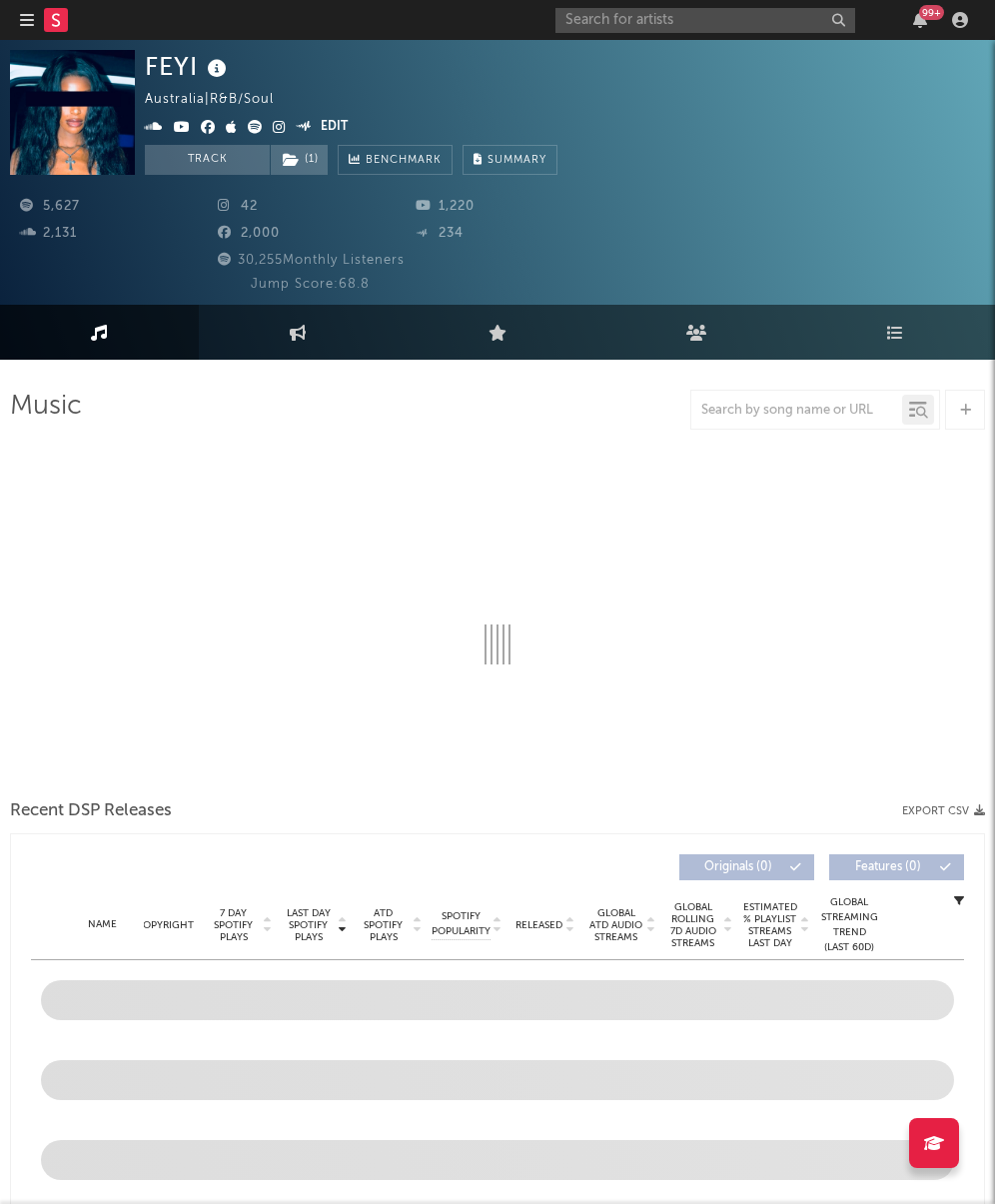 select on "6m" 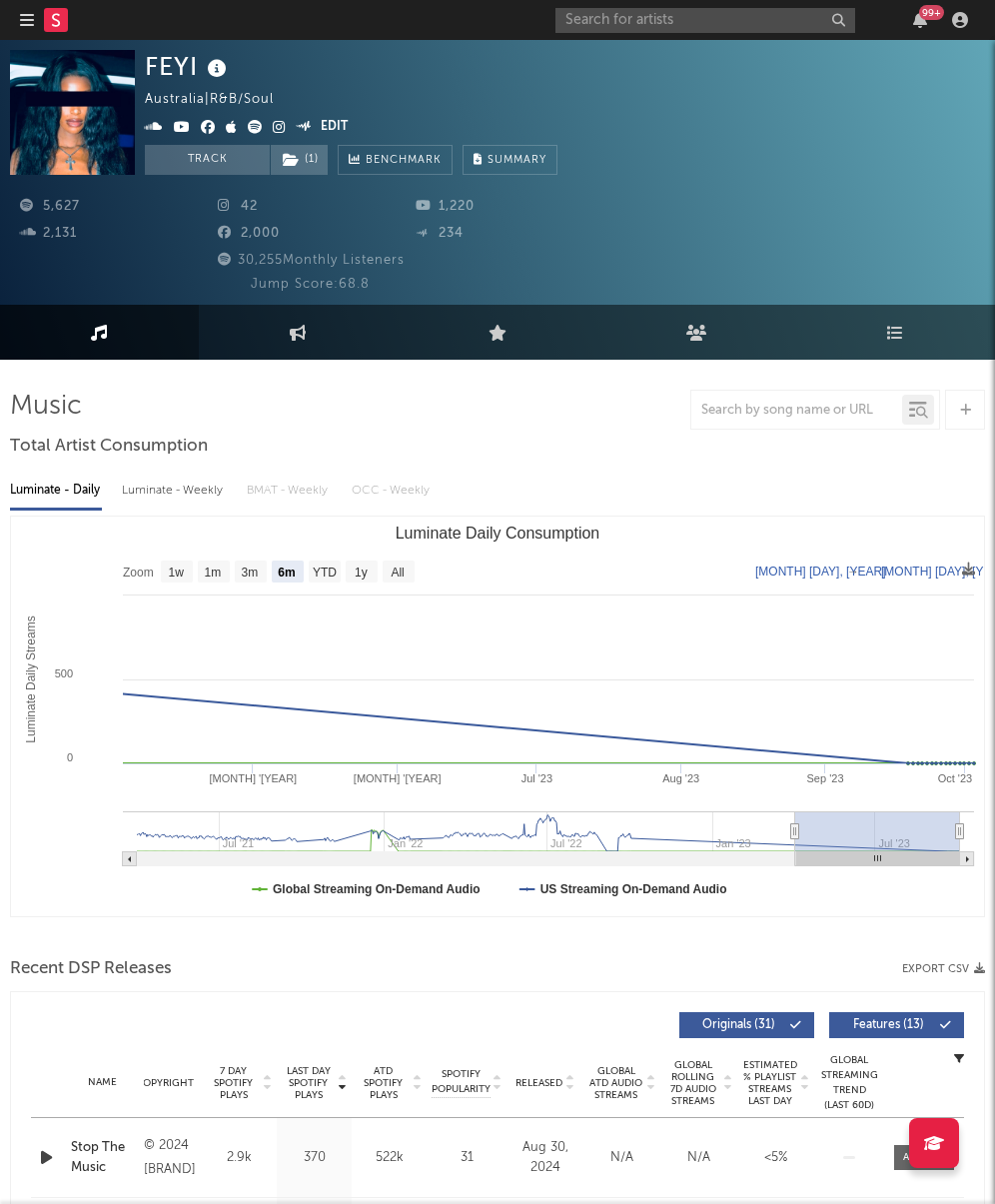 click on "[NUMBER] [NUMBER] [NUMBER] [NUMBER] [NUMBER] [NUMBER] [NUMBER] Monthly Listeners Jump Score: [NUMBER]" at bounding box center (498, 235) 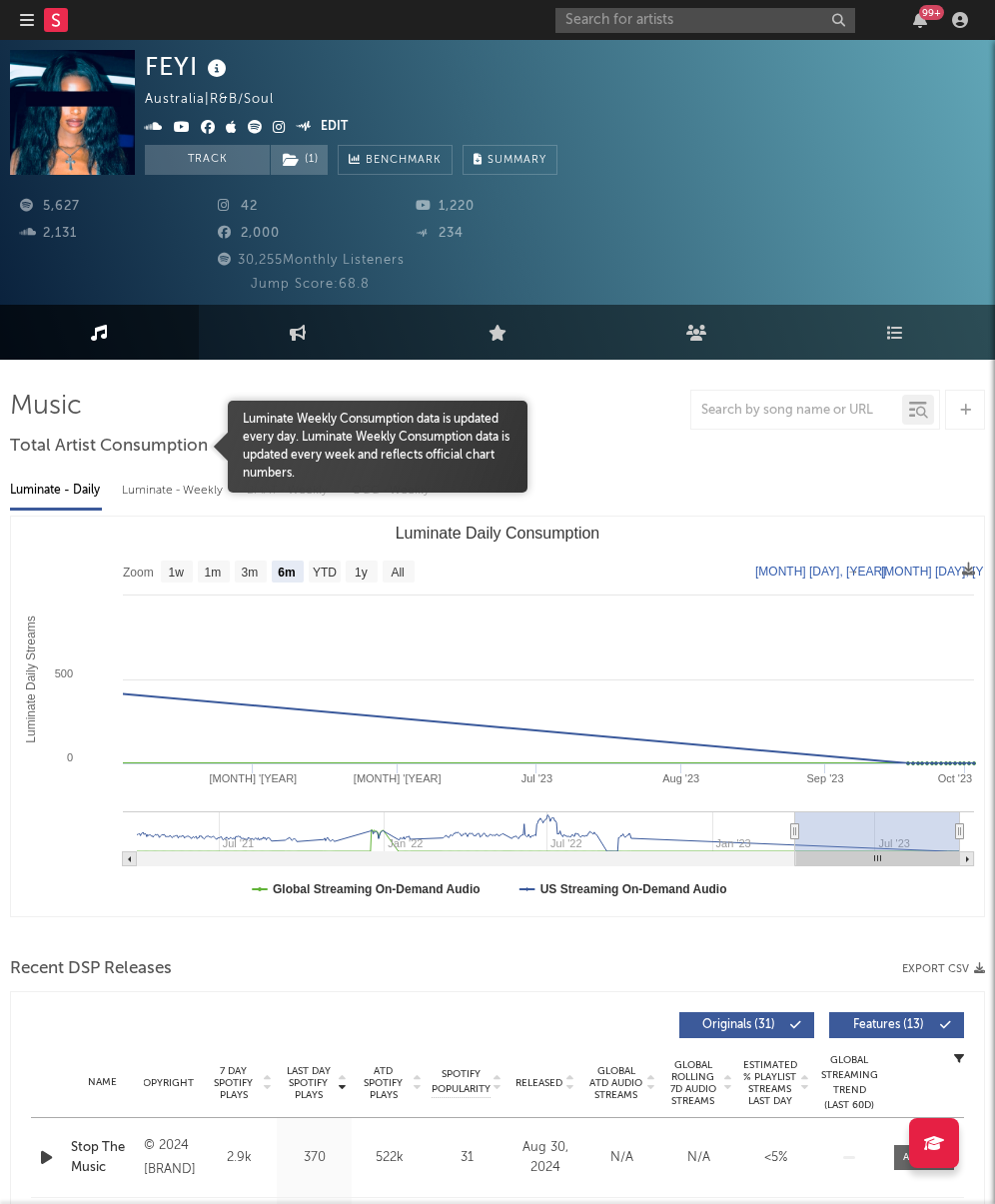 click at bounding box center (119, 447) 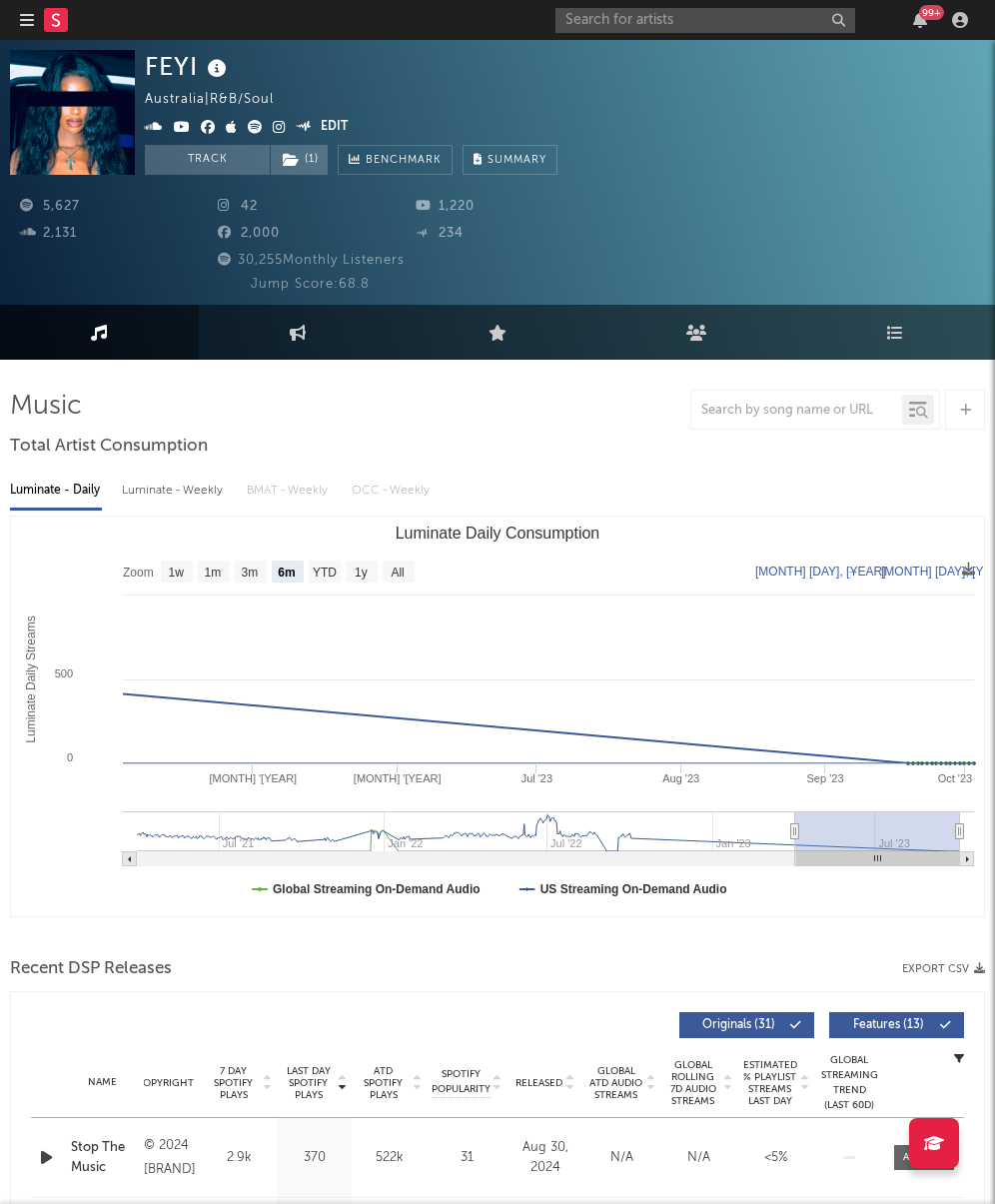 click on "Luminate - Weekly" at bounding box center (174, 491) 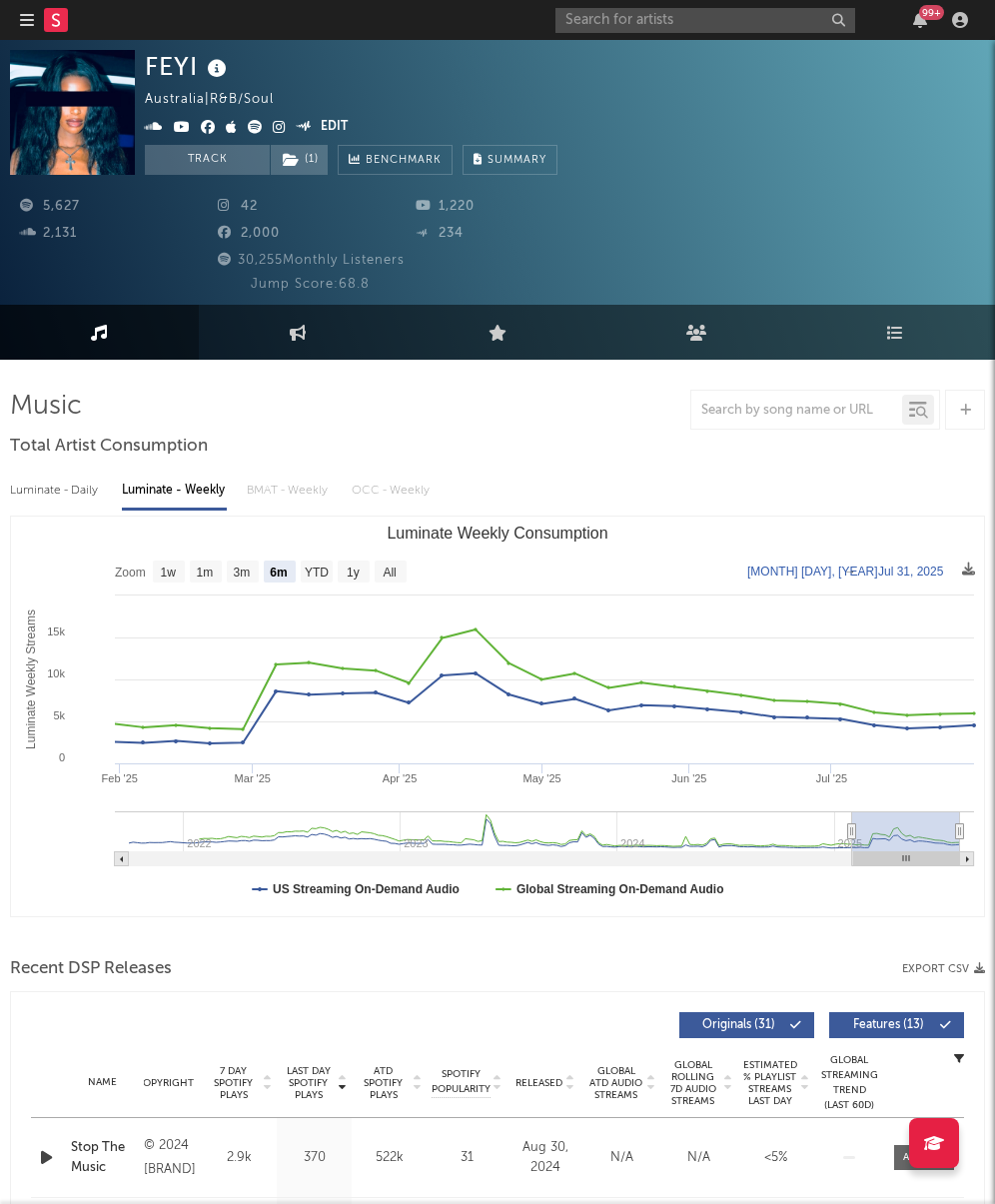 click on "Luminate - Daily" at bounding box center [56, 491] 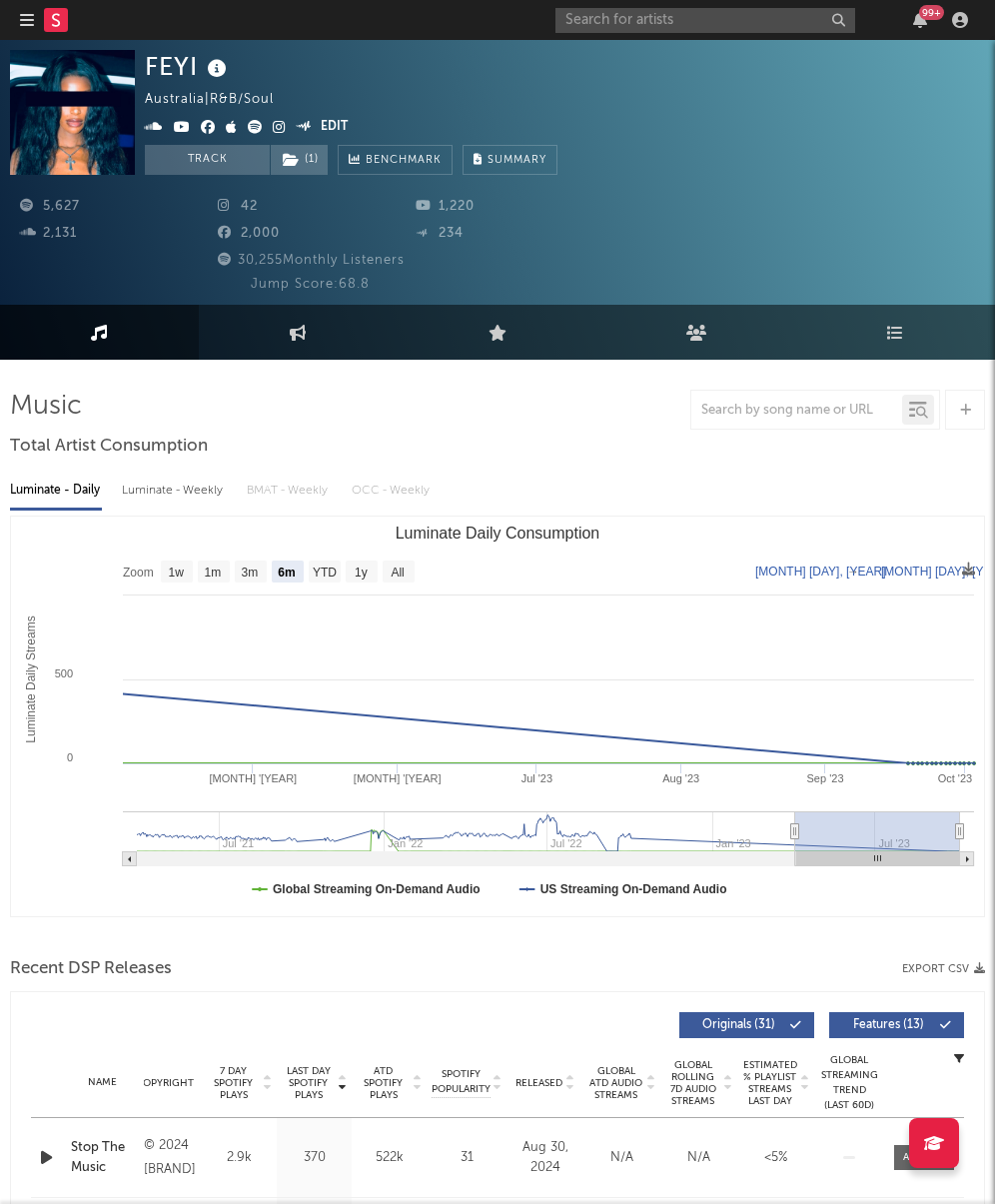 scroll, scrollTop: 0, scrollLeft: 0, axis: both 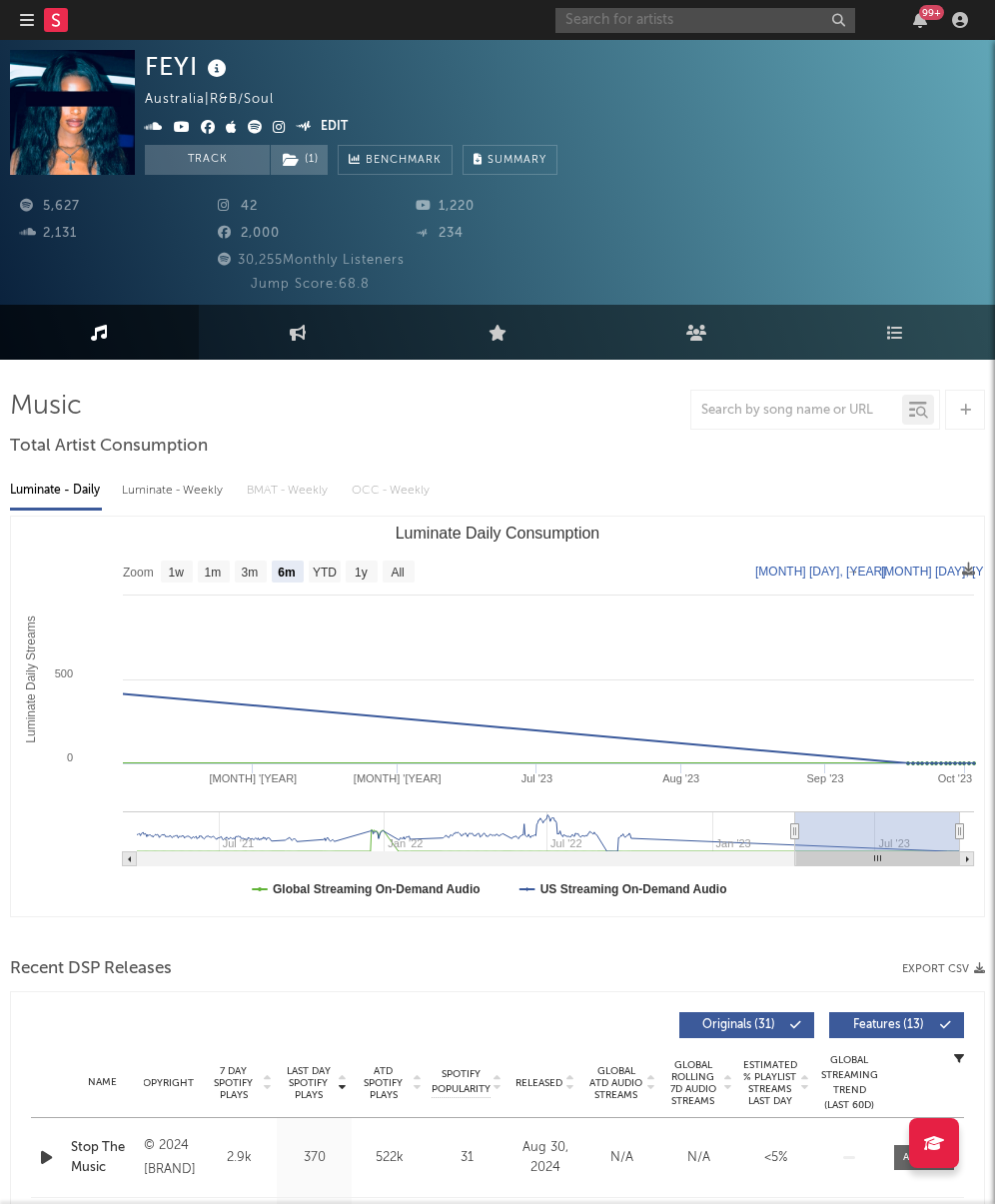 click at bounding box center (705, 20) 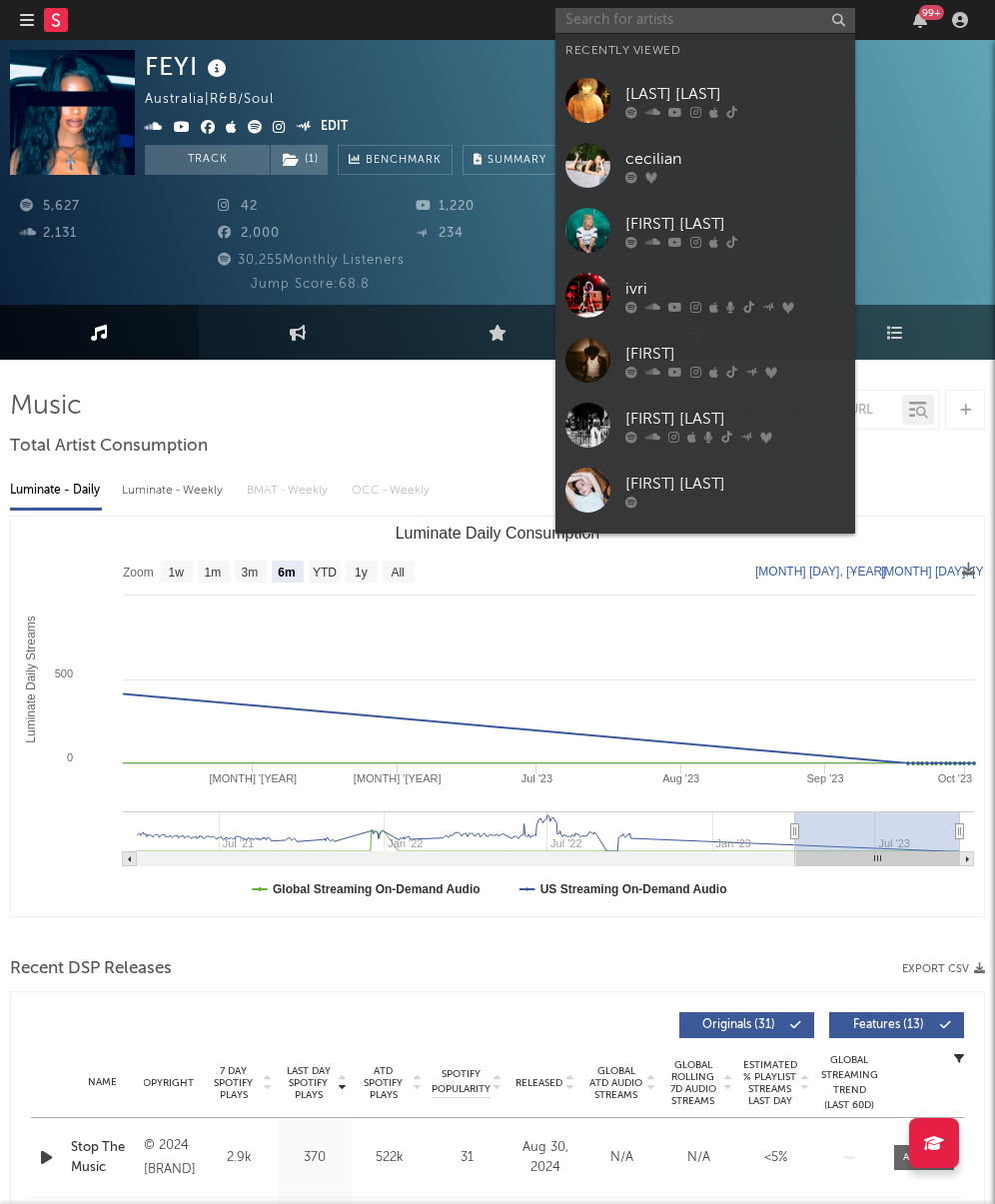 paste on "https://open.spotify.com/artist/6k0kbrbP8g7cjiKnjY3FFT?si=KtW68r3DSDSlFPcbkWc0IQ" 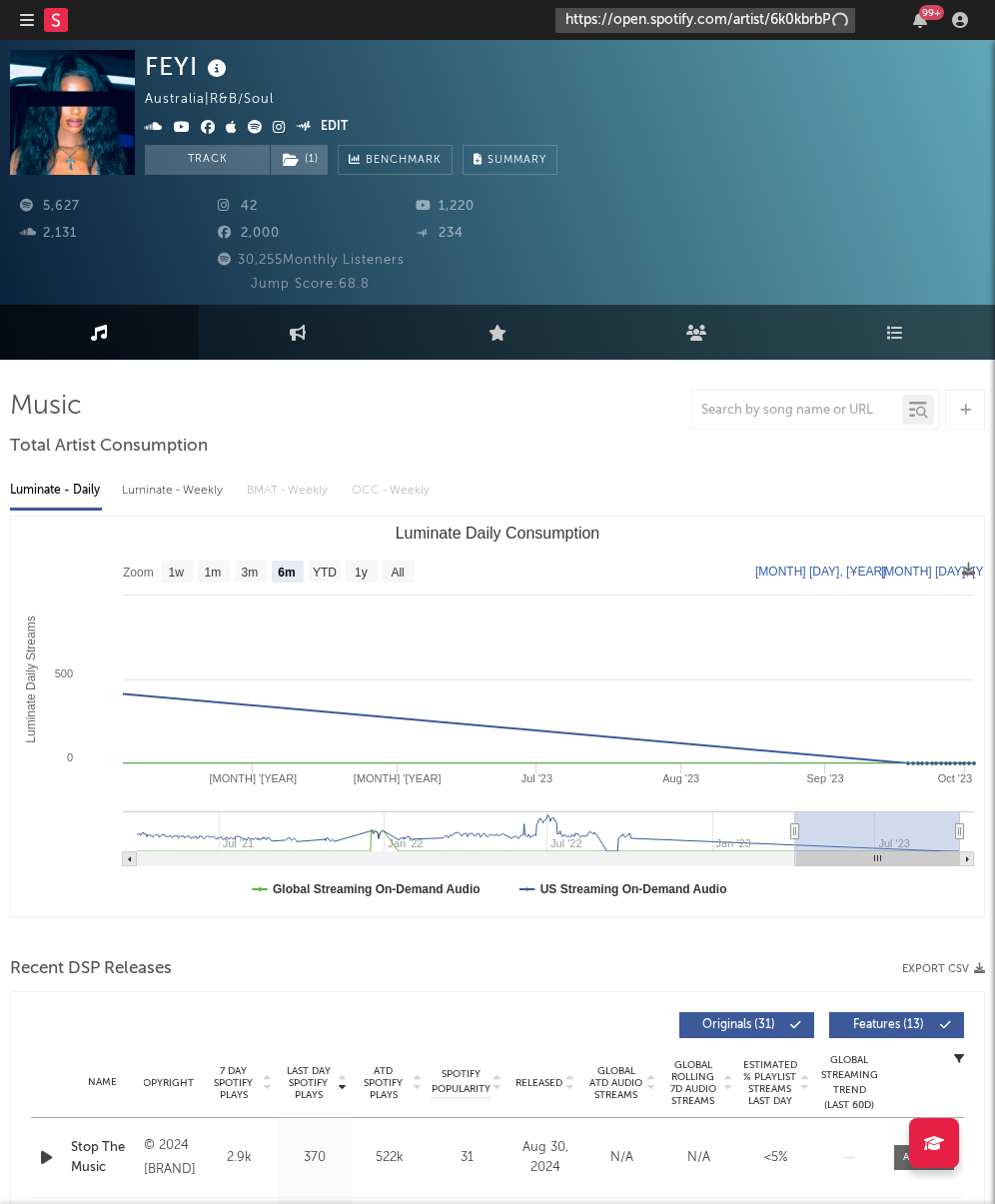 click on "https://open.spotify.com/artist/6k0kbrbP8g7cjiKnjY3FFT?si=KtW68r3DSDSlFPcbkWc0IQ" at bounding box center [705, 20] 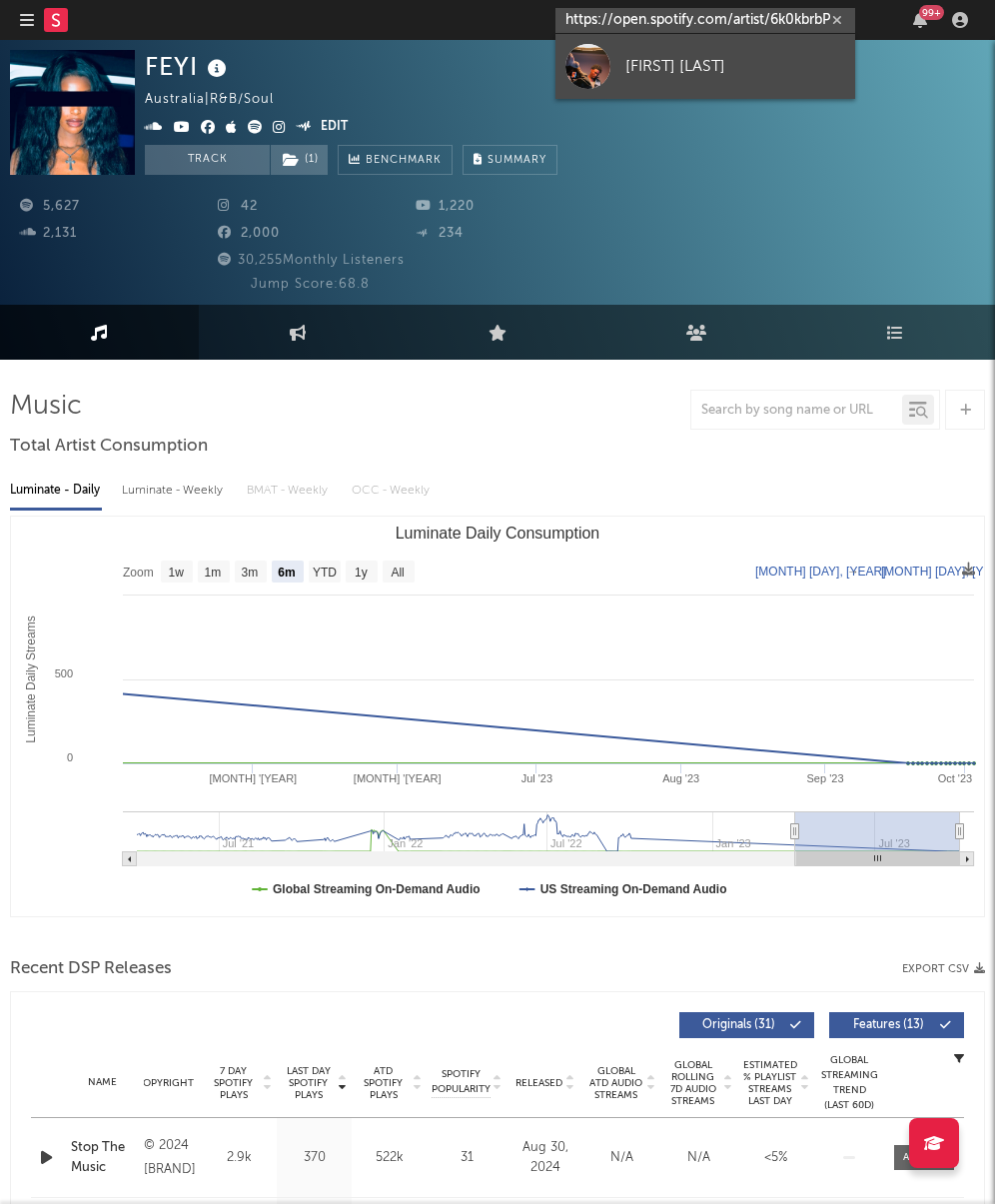 type on "https://open.spotify.com/artist/6k0kbrbP8g7cjiKnjY3FFT?si=KtW68r3DSDSlFPcbkWc0IQ" 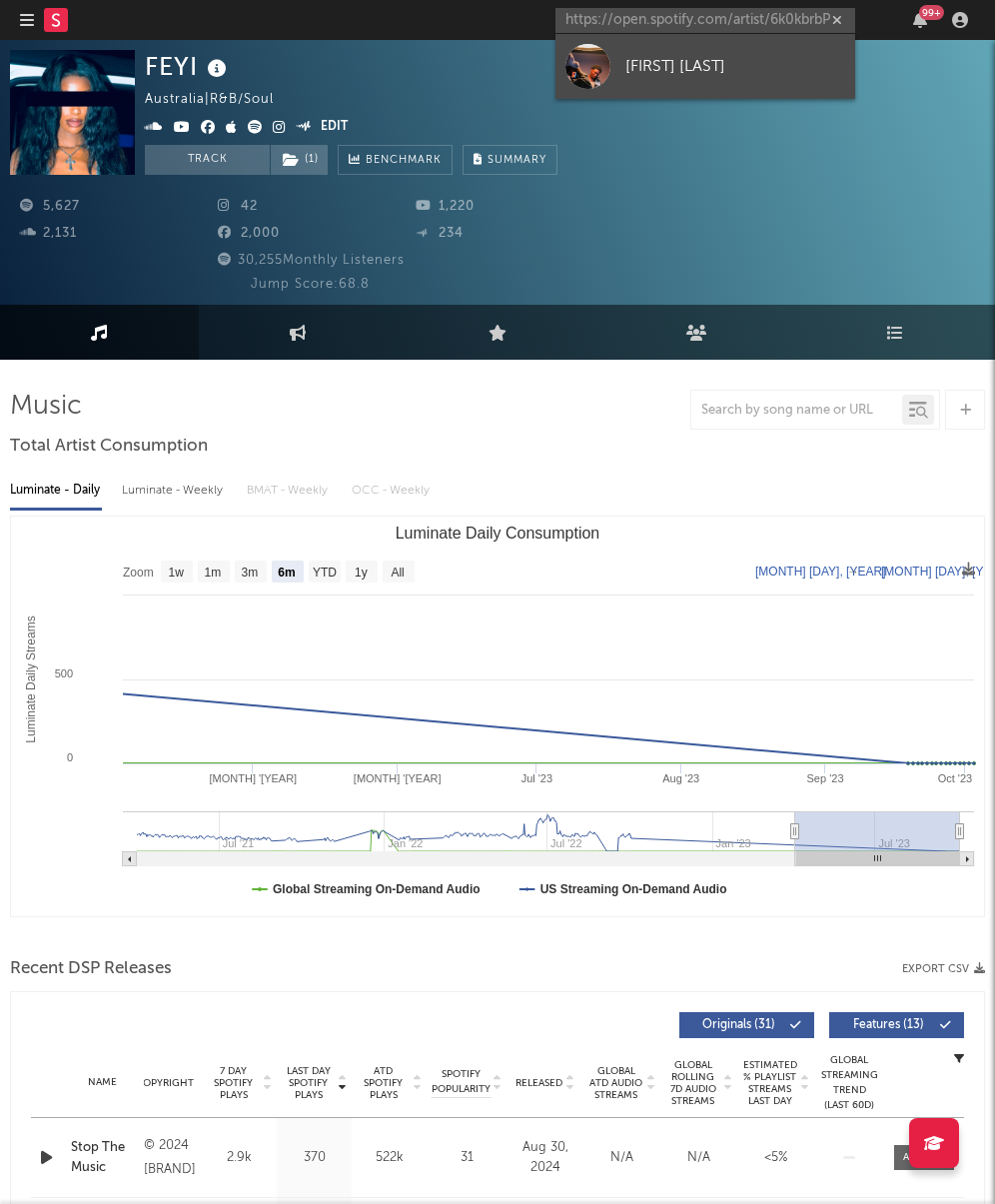 click on "[FIRST] [LAST]" at bounding box center (735, 66) 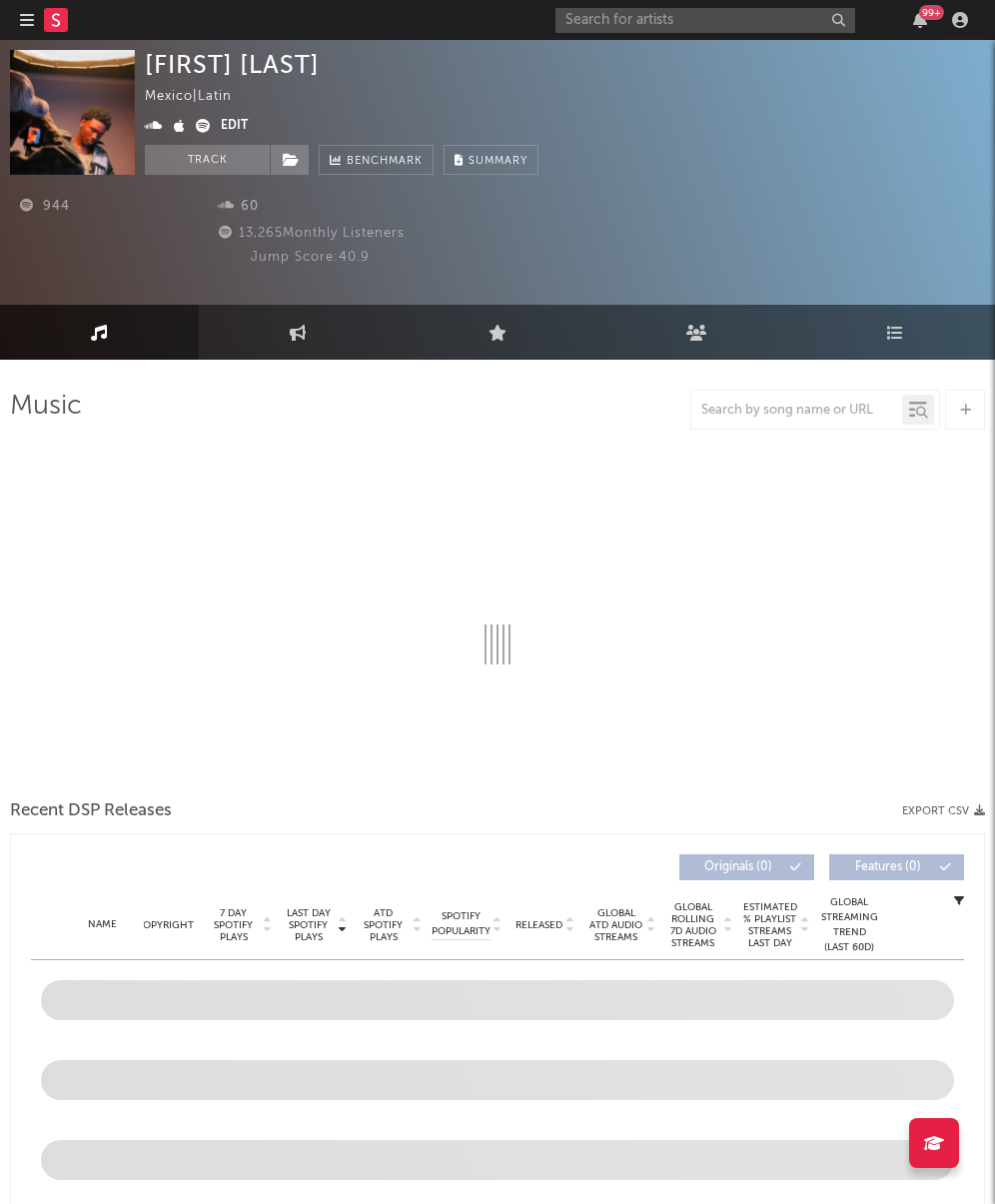select on "1w" 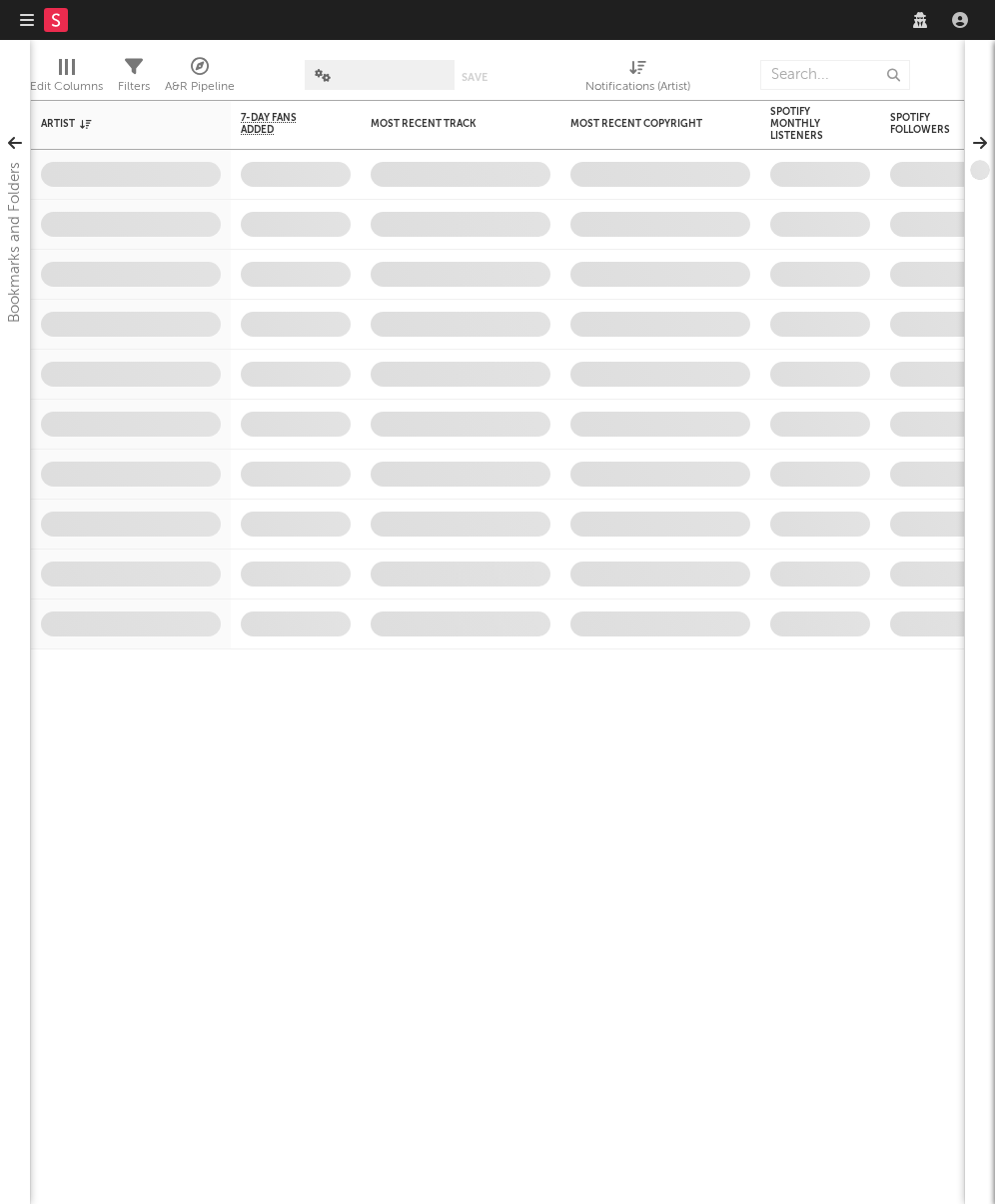 scroll, scrollTop: 0, scrollLeft: 0, axis: both 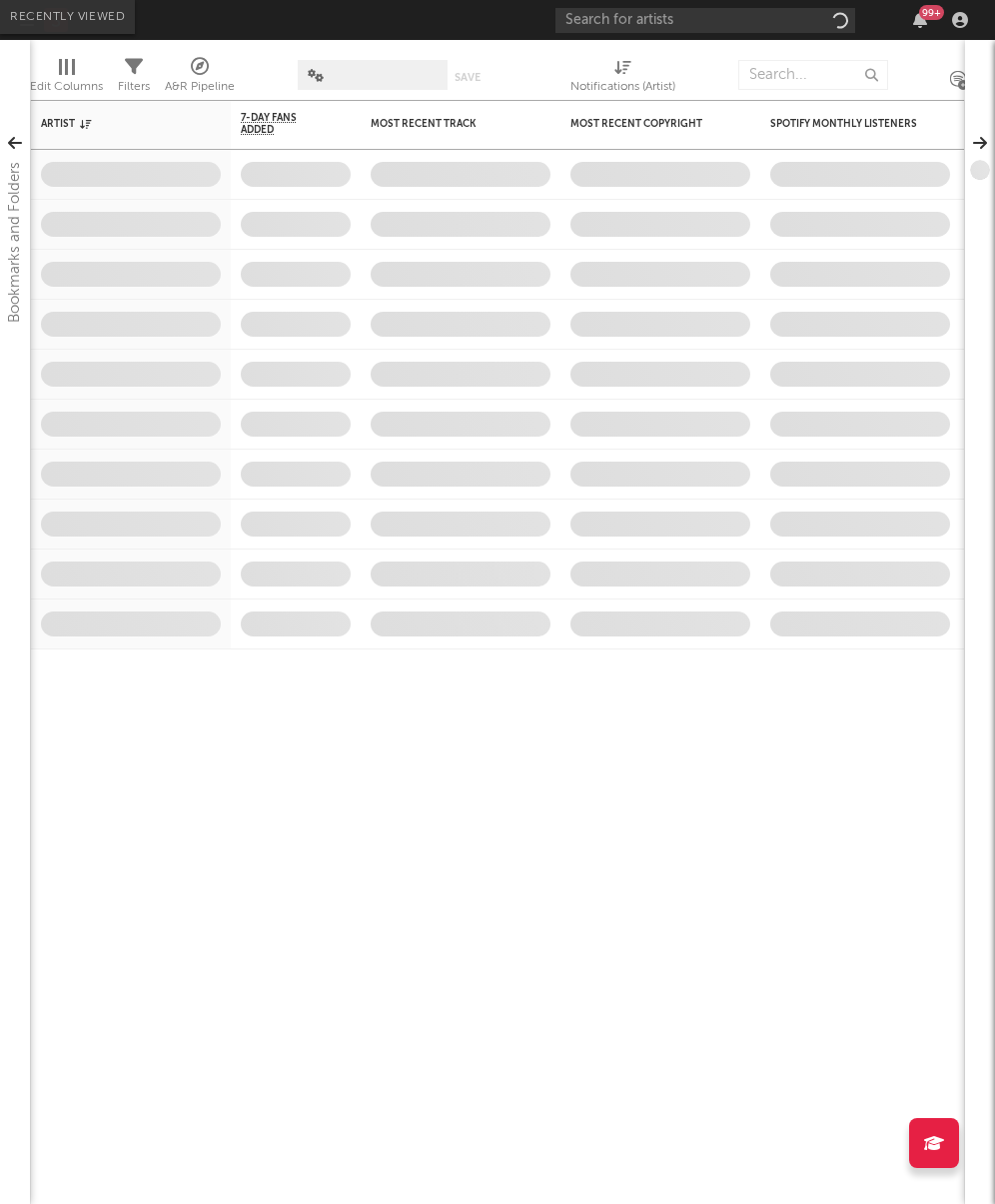 click at bounding box center [705, 20] 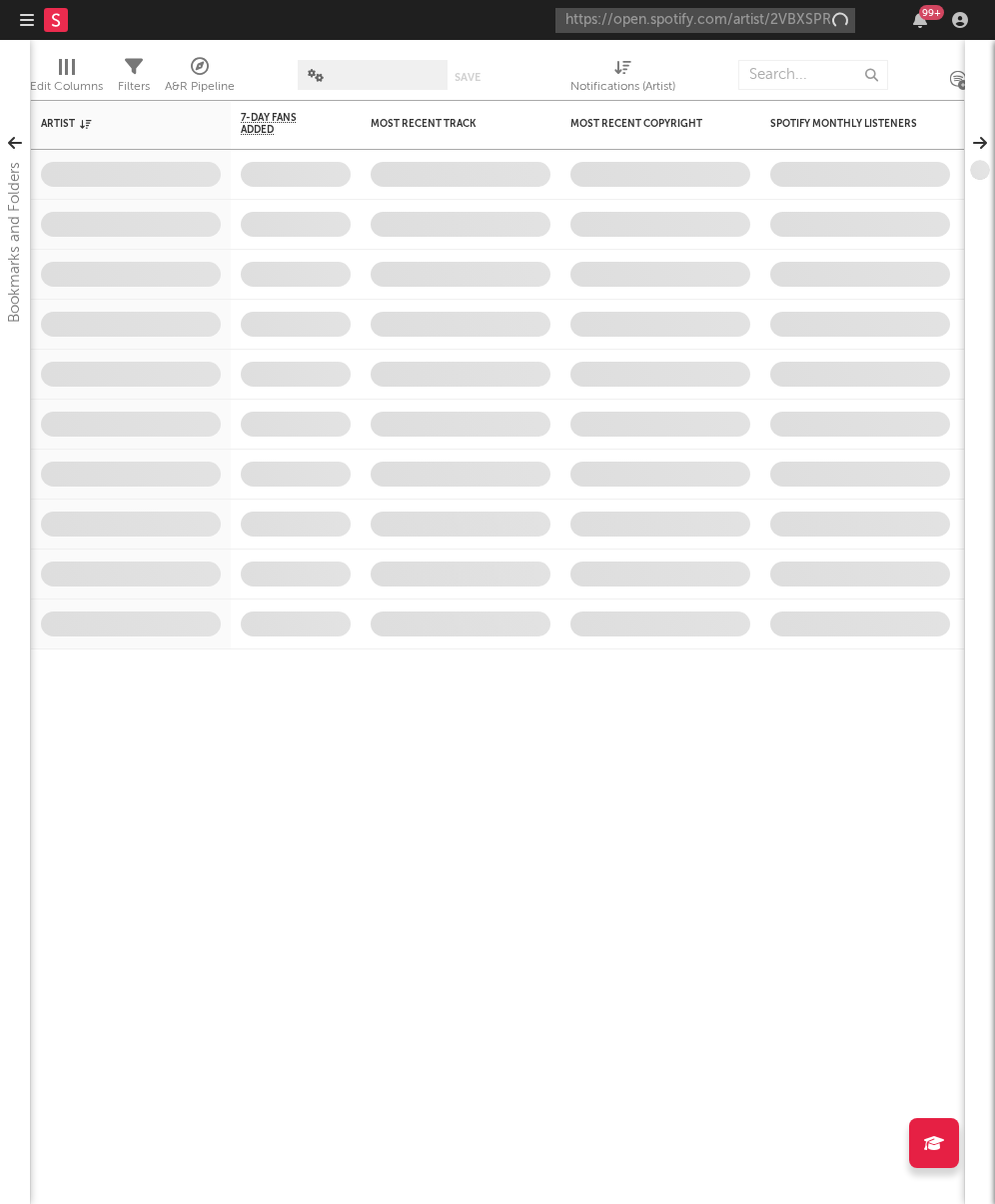 click on "https://open.spotify.com/artist/2VBXSPRE2S0cljz94I1EeP?si=[ALPHANUMERIC]" at bounding box center [705, 20] 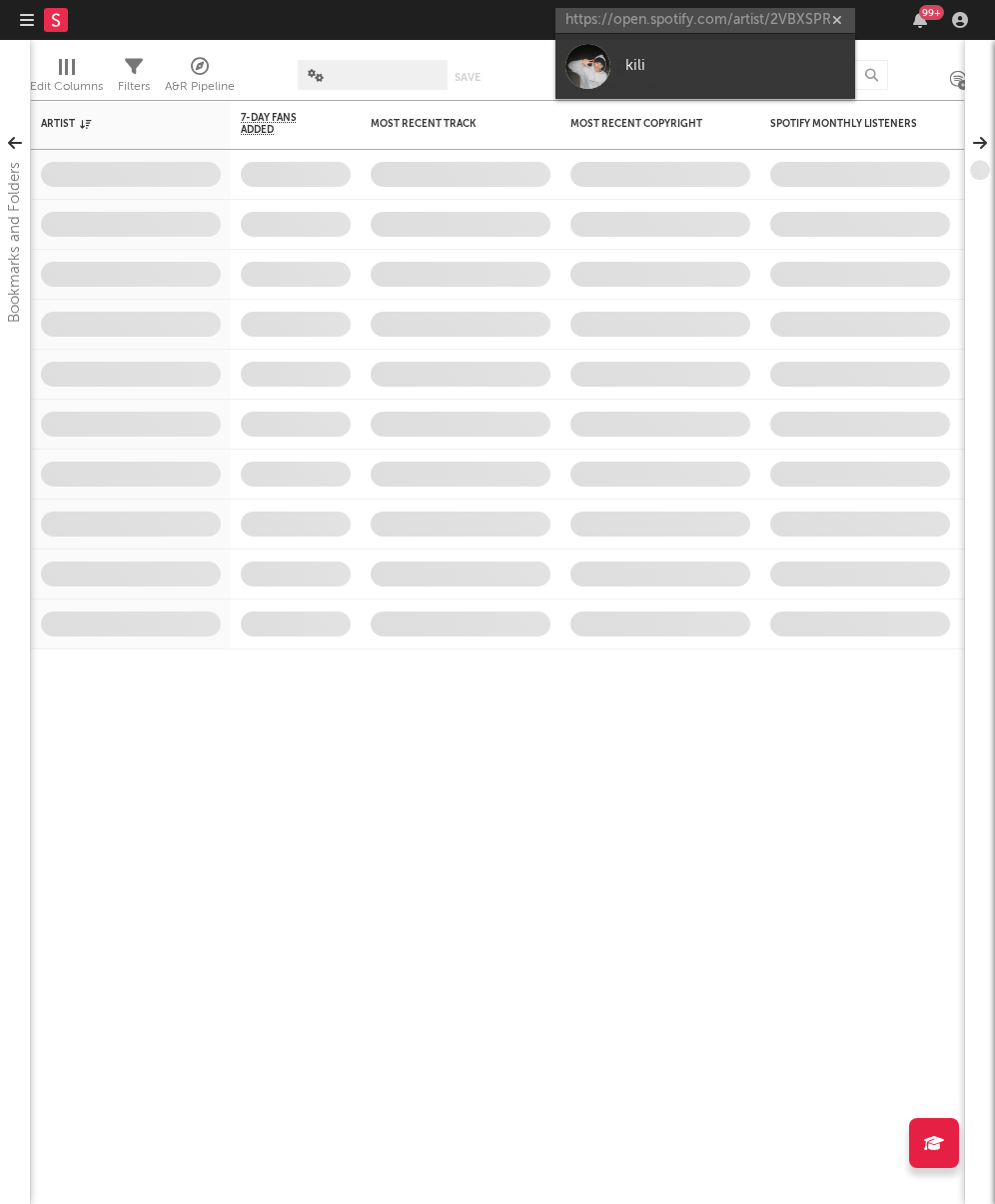 click on "https://open.spotify.com/artist/2VBXSPRE2S0cljz94I1EeP?si=[ALPHANUMERIC]" at bounding box center [705, 20] 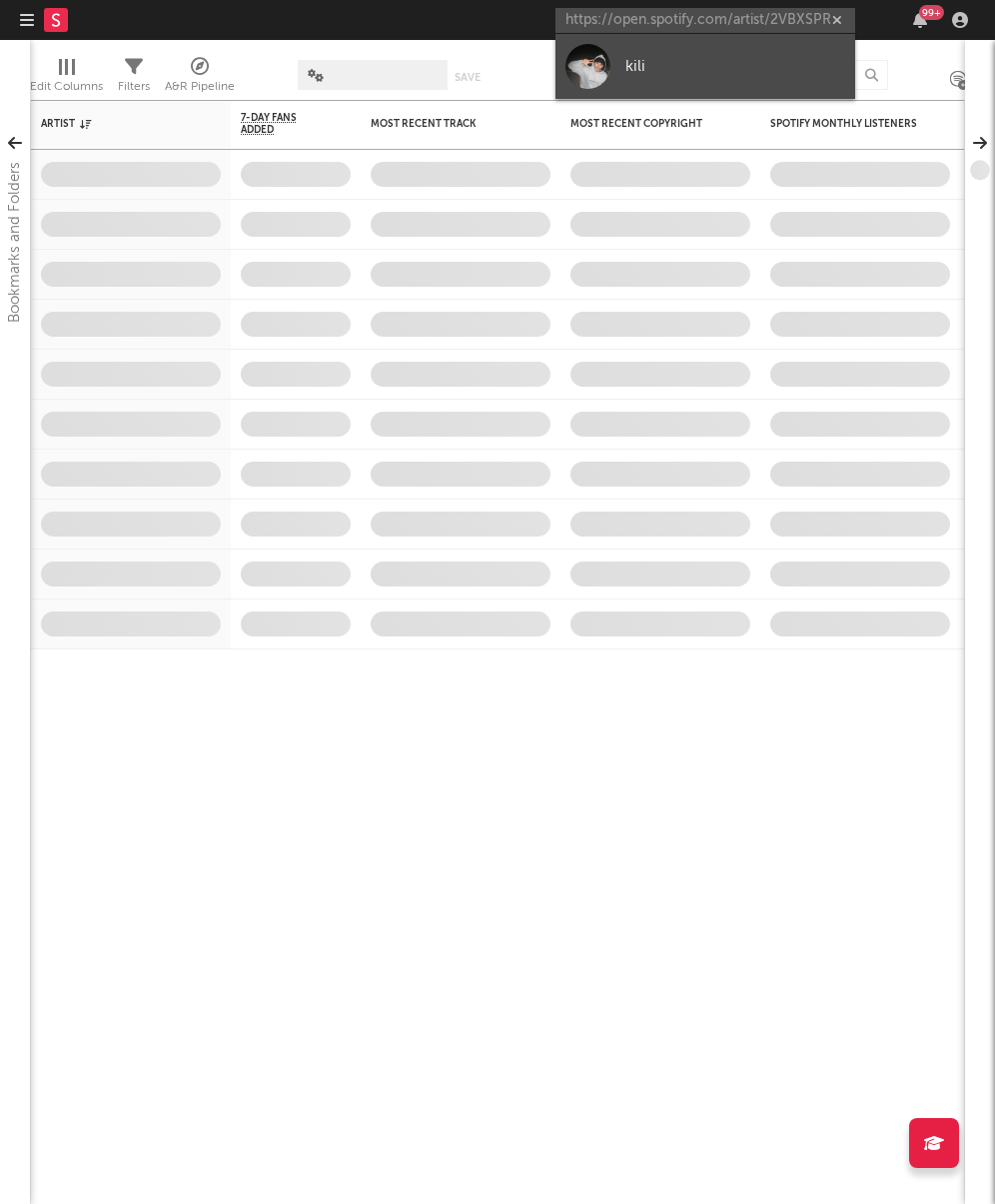 type on "https://open.spotify.com/artist/2VBXSPRE2S0cljz94I1EeP?si=[ALPHANUMERIC]" 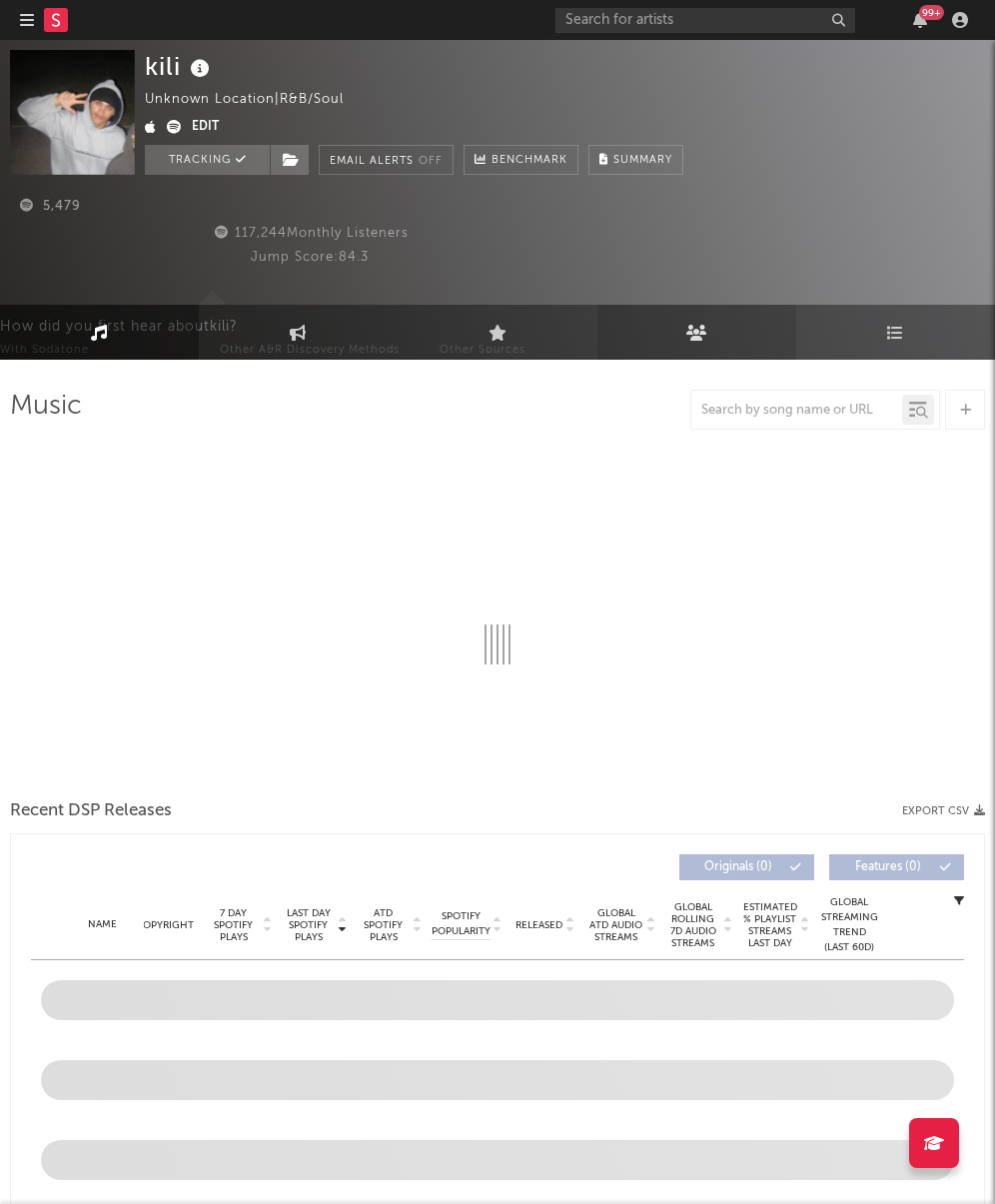 select on "6m" 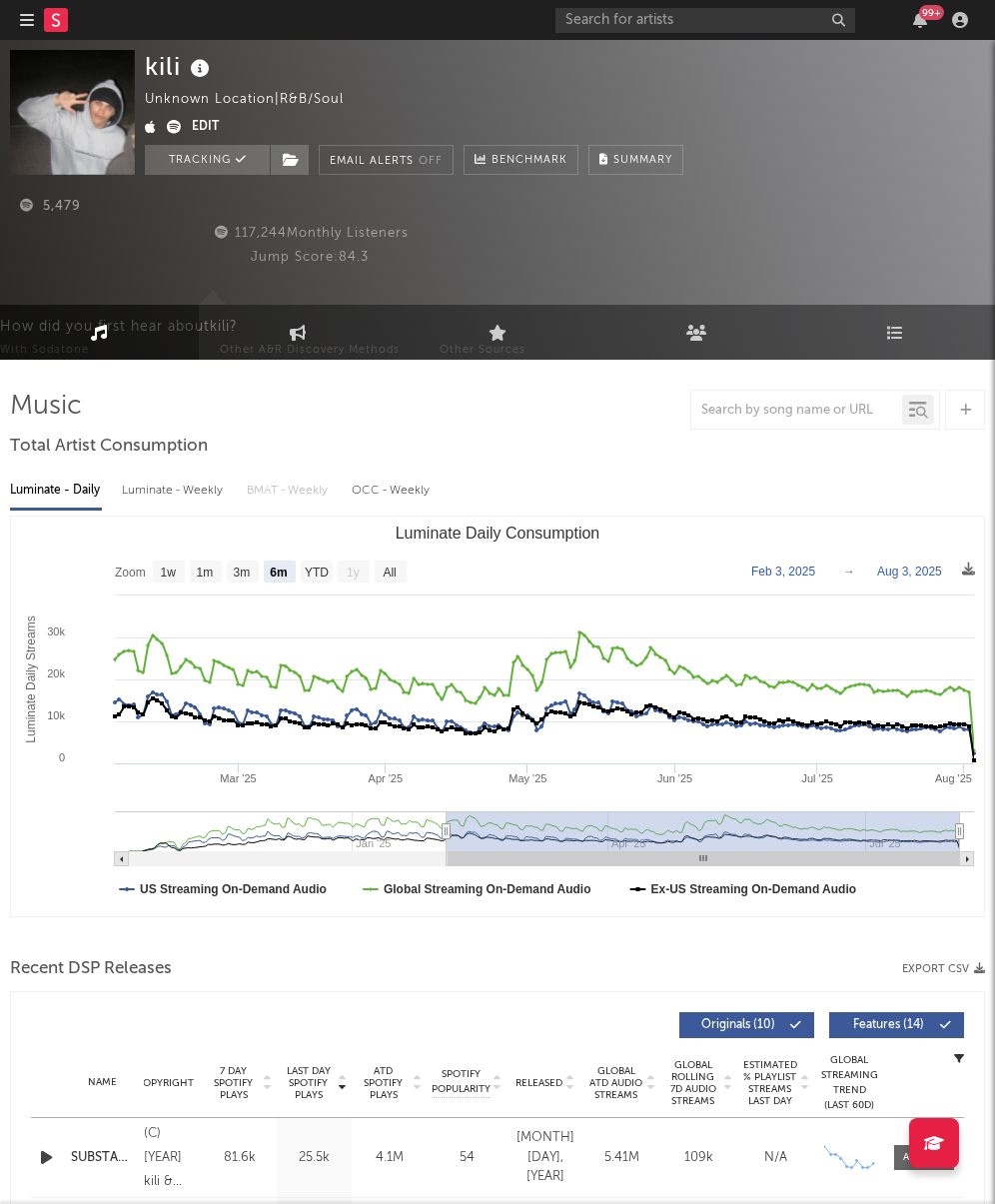 click on "Luminate - Daily Luminate - Weekly BMAT - Weekly OCC - Weekly Zoom 1w 1m 3m 6m YTD 1y All 2025-02-03 2025-08-03 Created with Highcharts 10.3.3 Luminate Daily Streams Luminate Daily Consumption Mar '25 Apr '25 May '25 Jun '25 Jul '25 Aug '25 Jan '25 Jul '25 Apr '25 0 10k 20k 30k 40k Zoom 1w 1m 3m 6m YTD 1y All Feb  3, 2025 → Aug  3, 2025 US Streaming On-Demand Audio Global Streaming On-Demand Audio Ex-US Streaming On-Demand Audio" at bounding box center (498, 692) 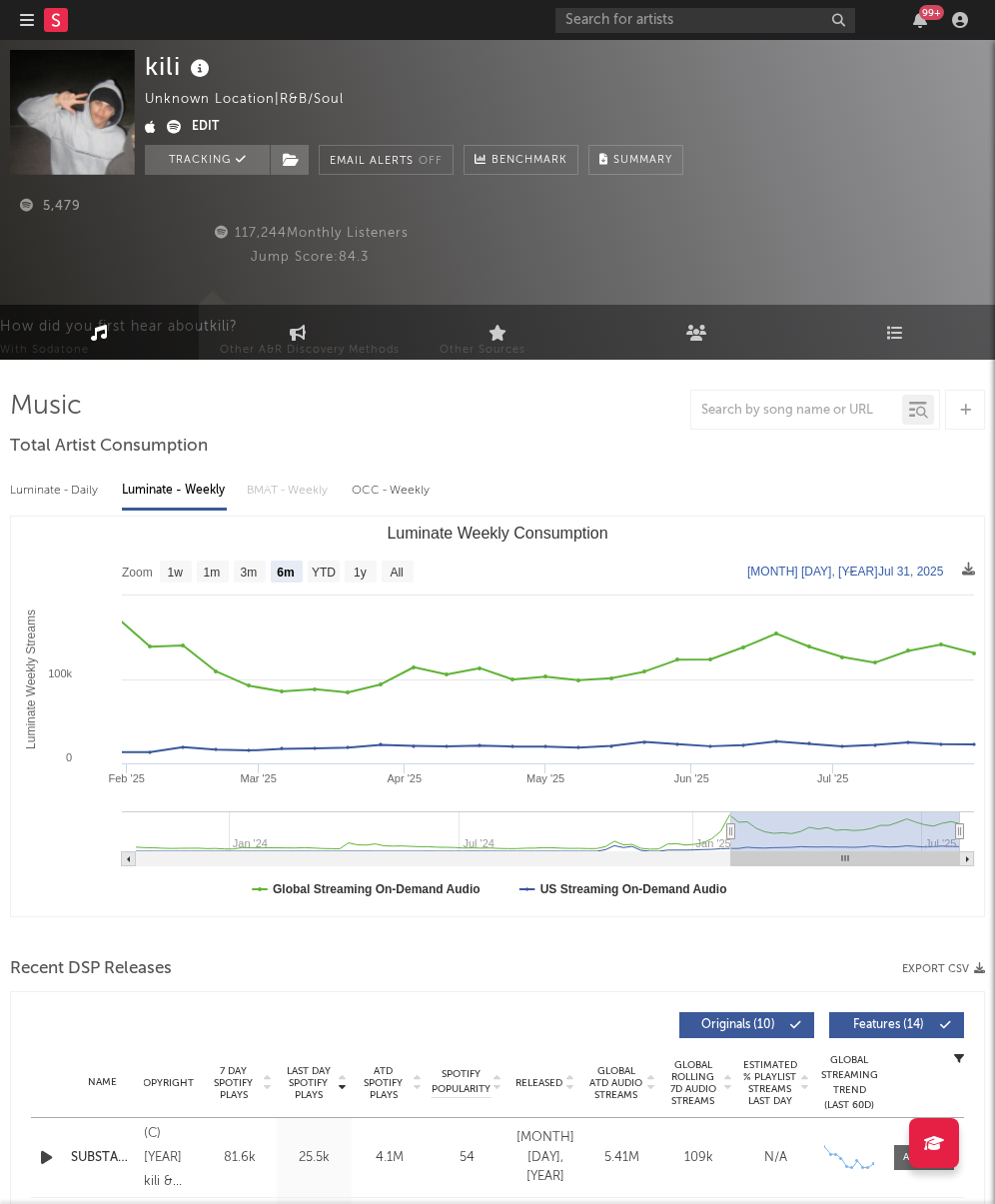 click on "Luminate - Daily" at bounding box center [56, 491] 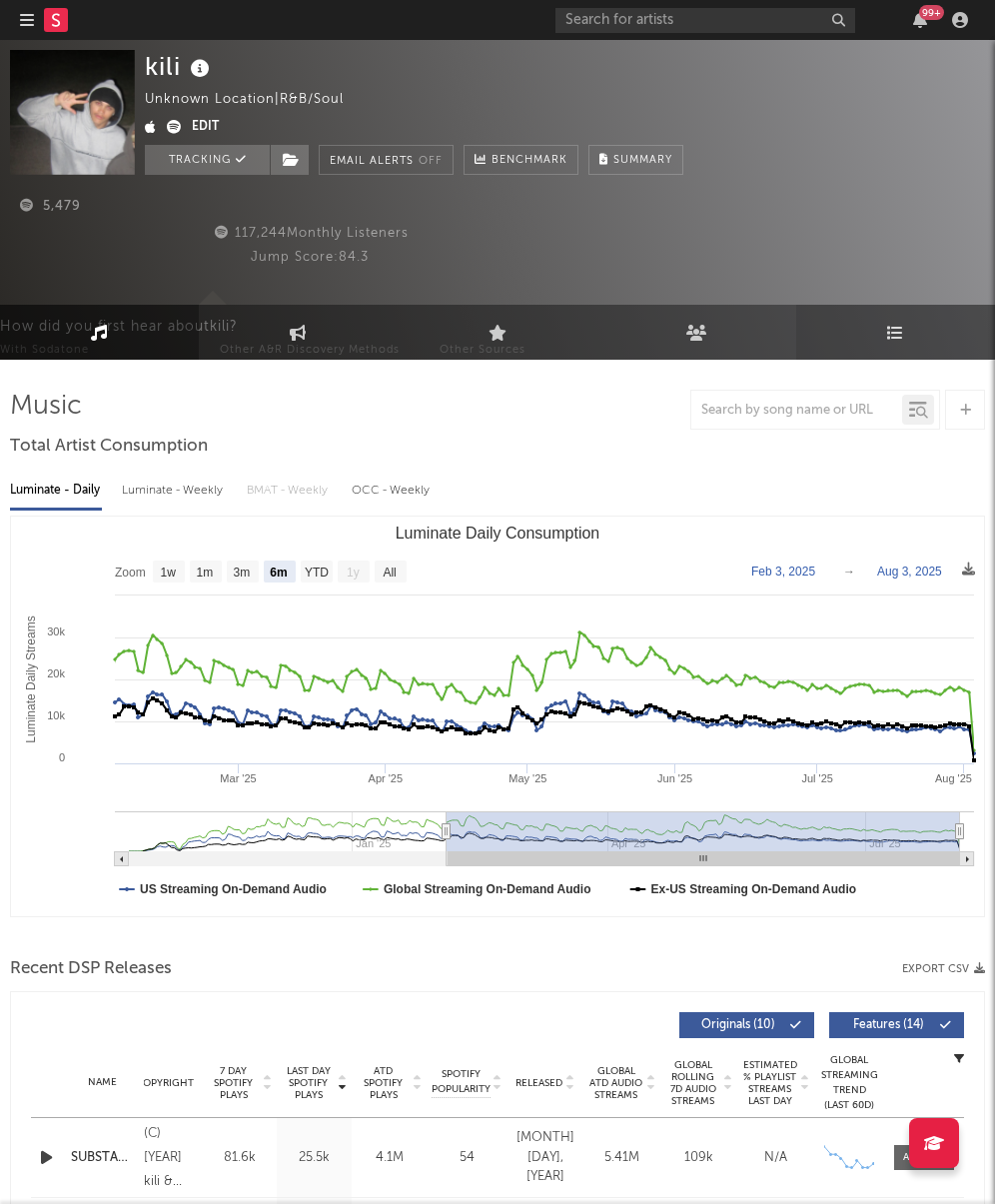 click on "Playlists/Charts" at bounding box center [895, 332] 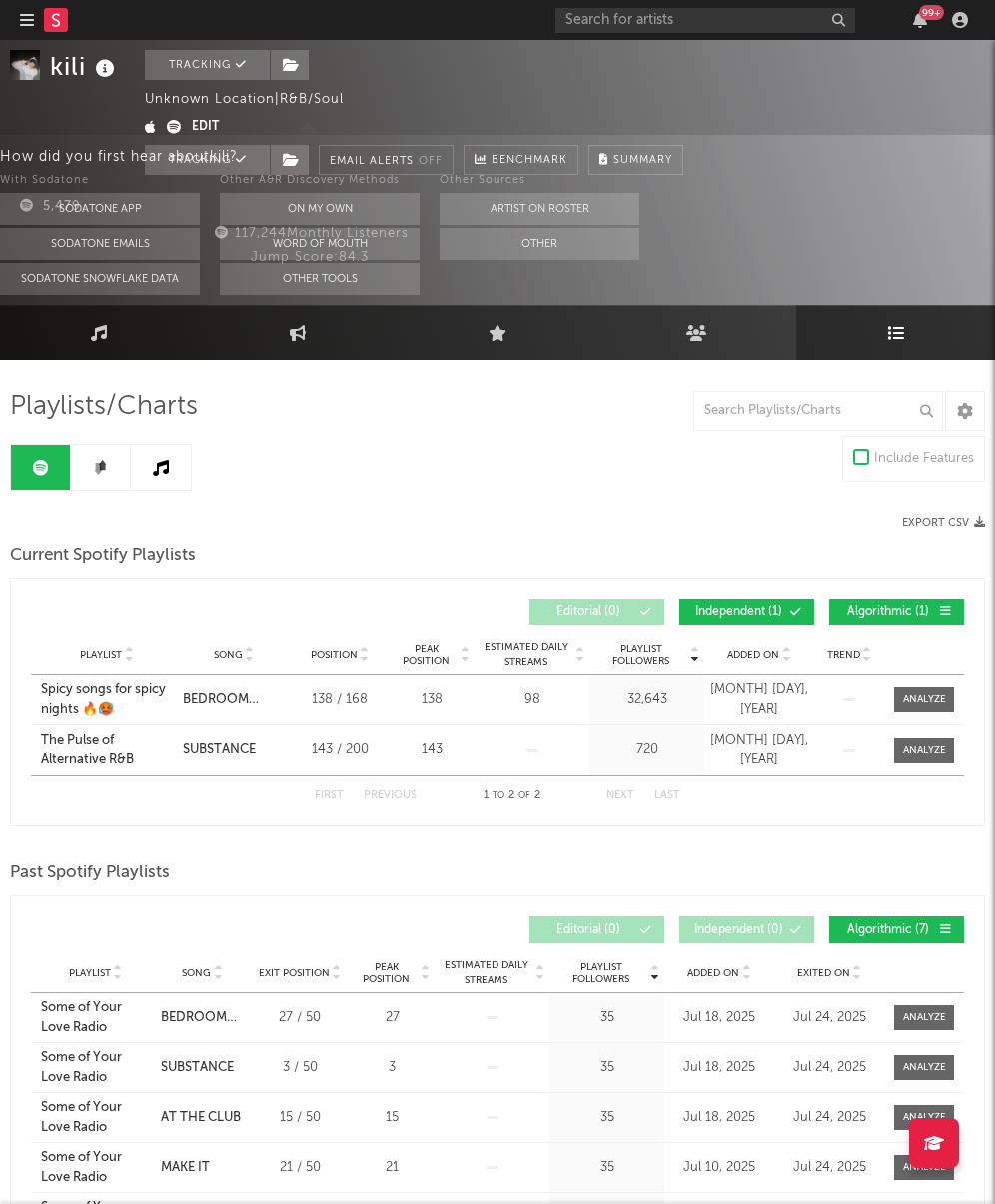 scroll, scrollTop: 30, scrollLeft: 0, axis: vertical 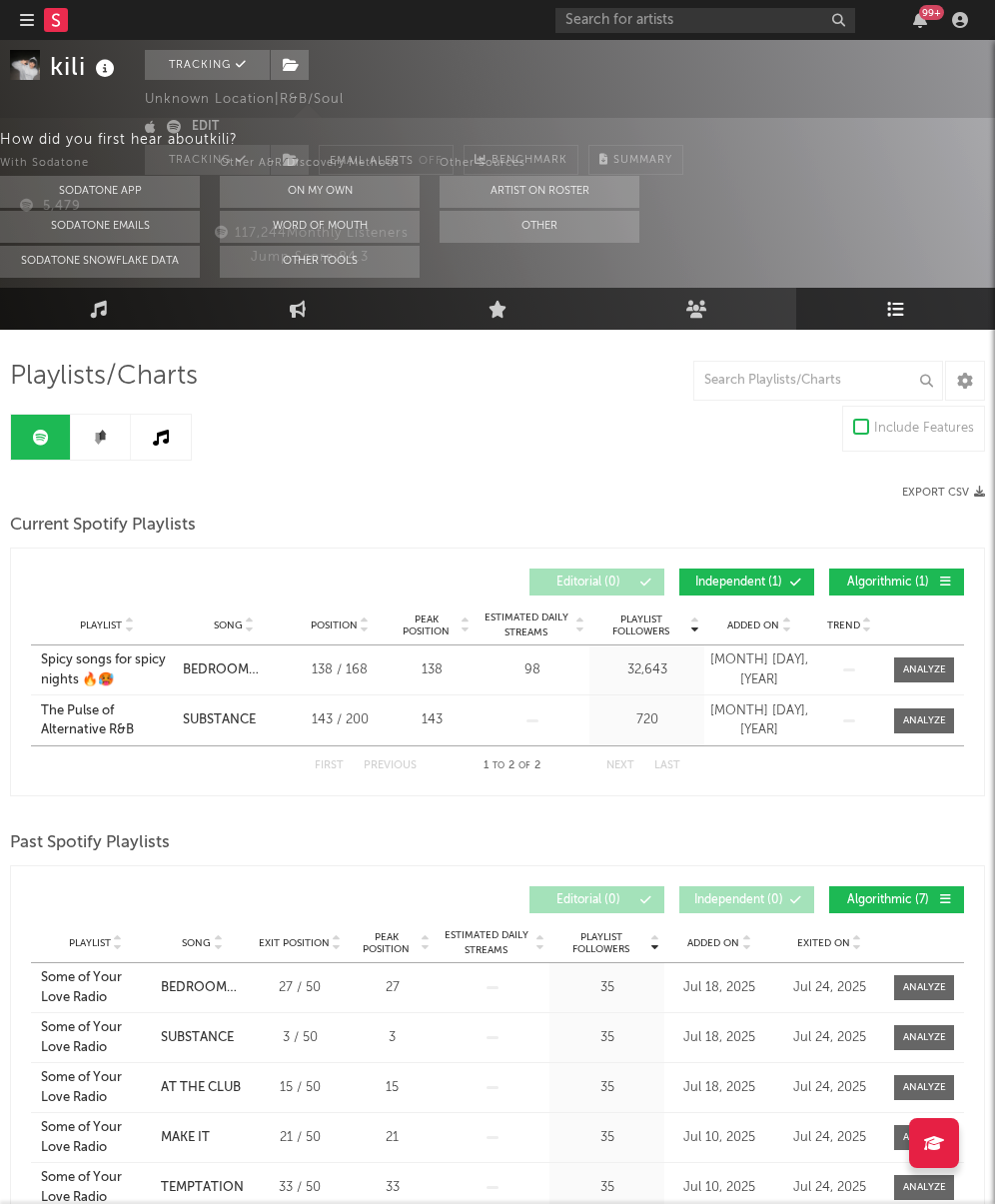 click at bounding box center (101, 437) 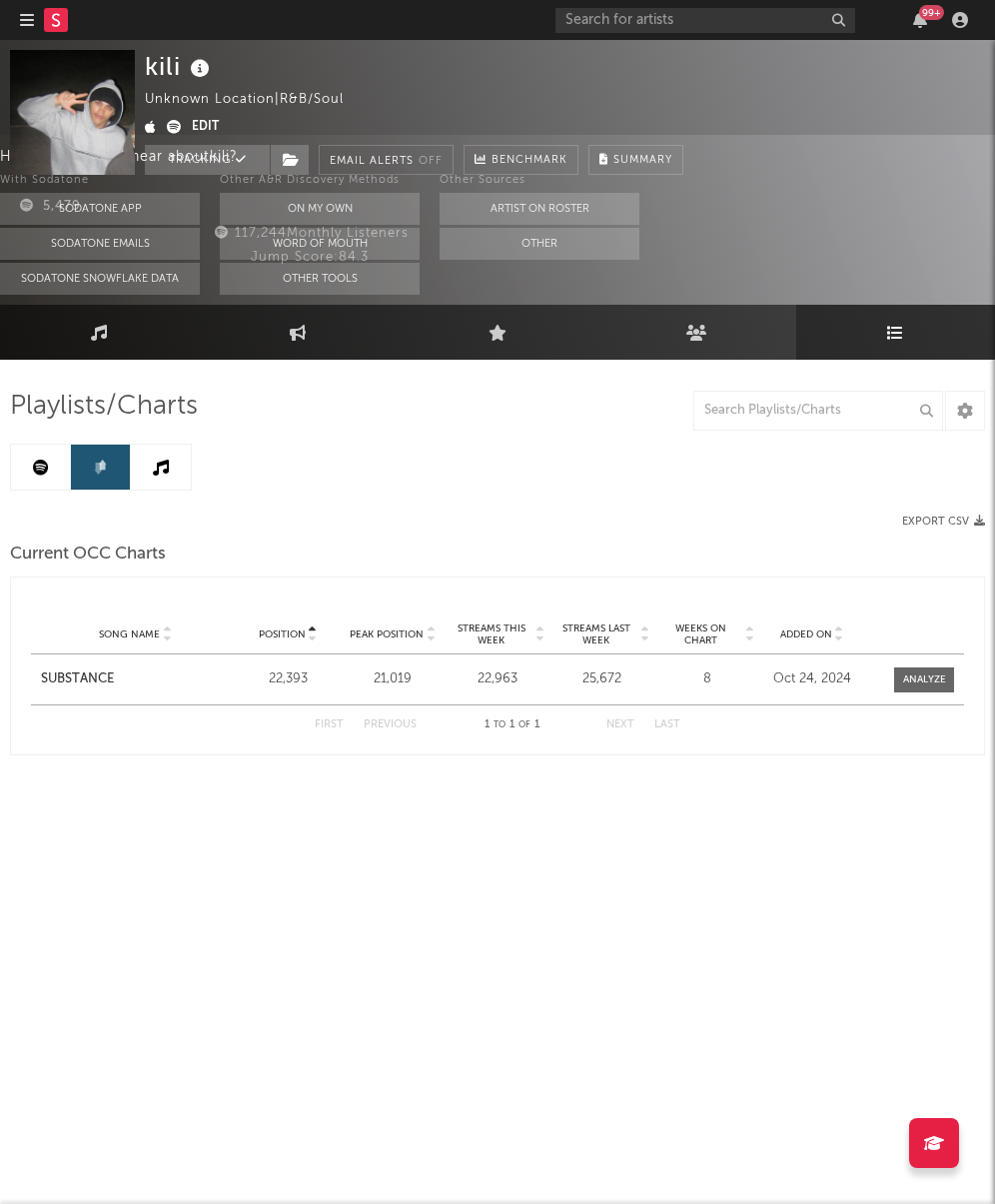 scroll, scrollTop: 0, scrollLeft: 0, axis: both 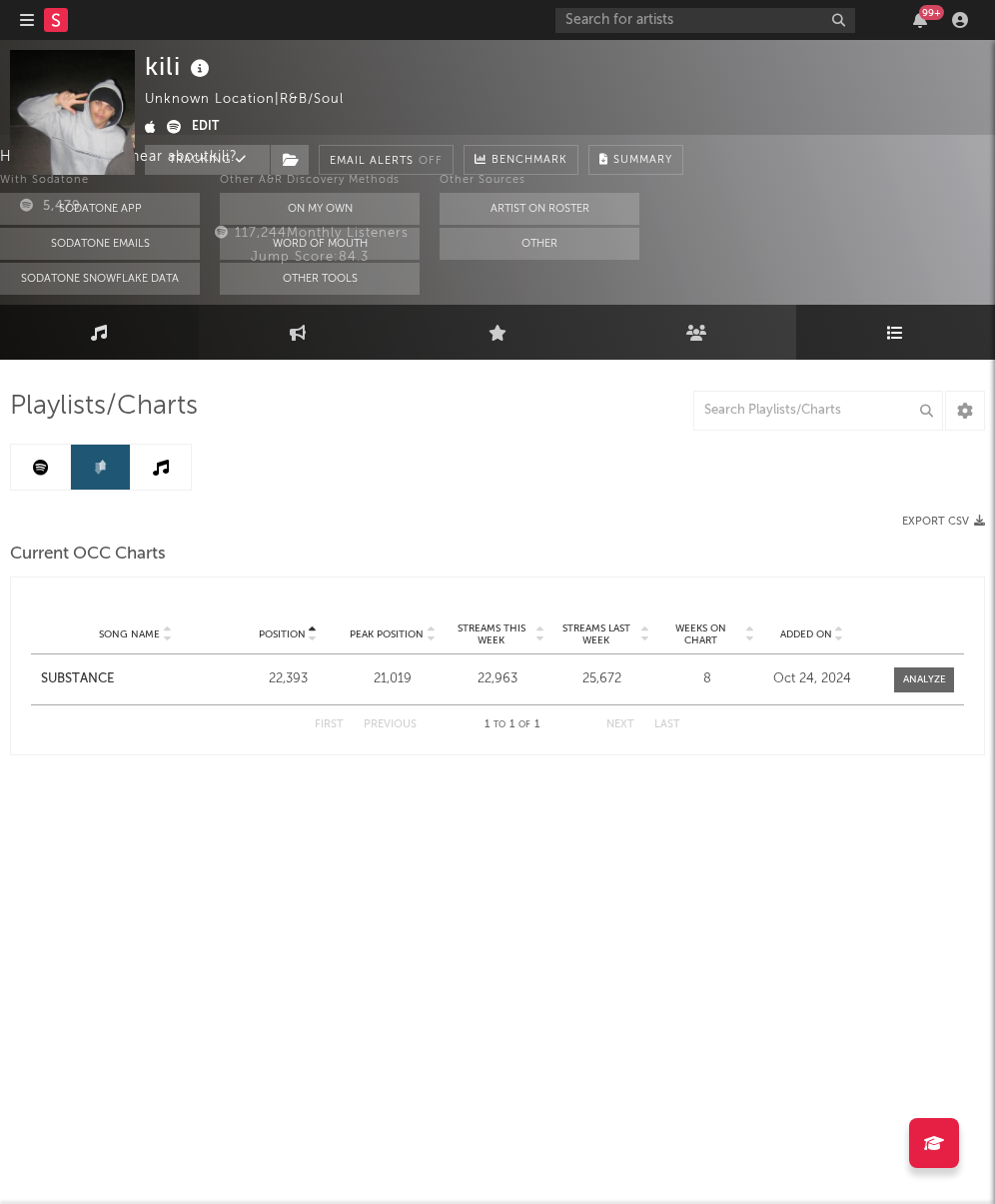 click on "Music" at bounding box center (99, 332) 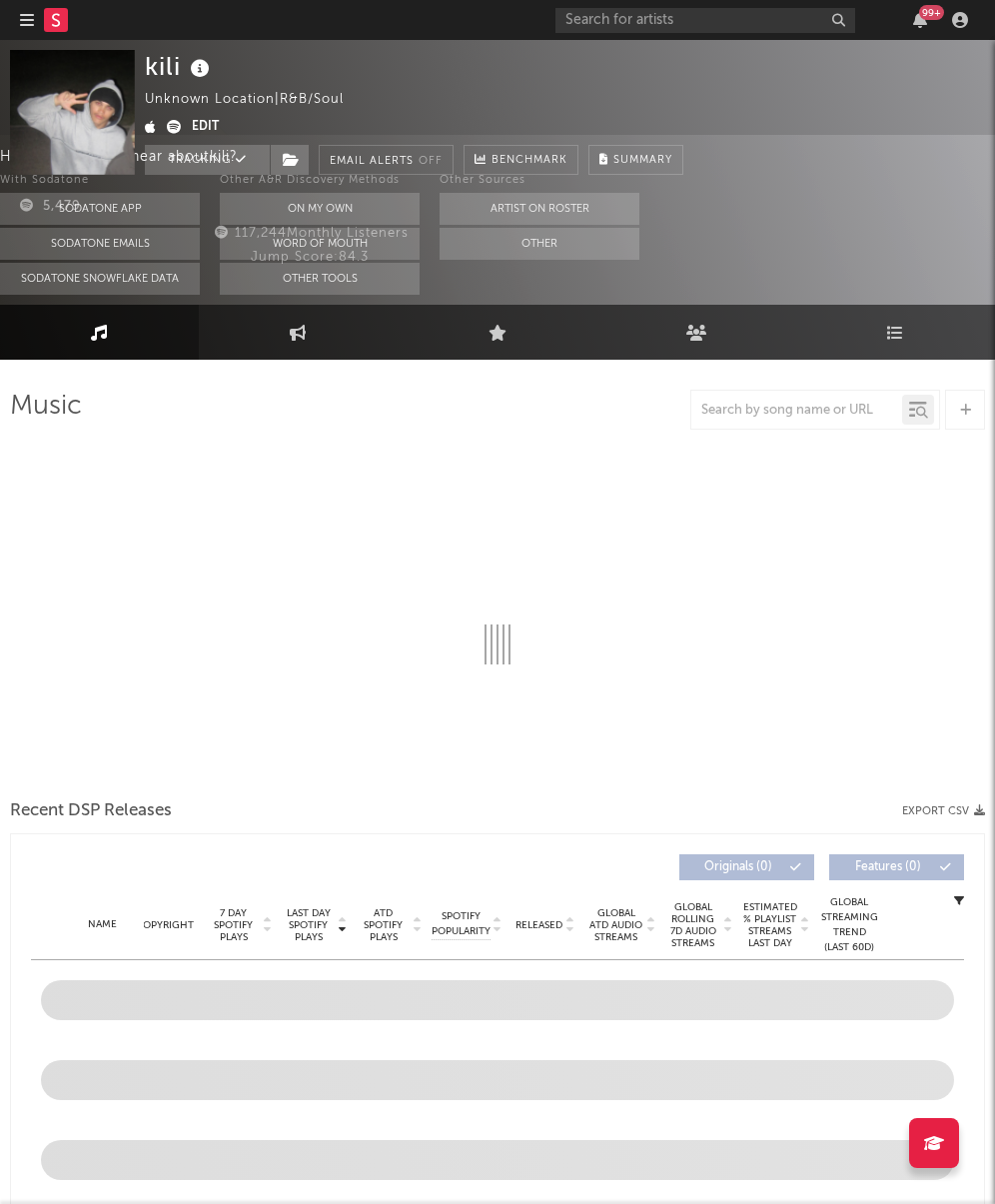 select on "6m" 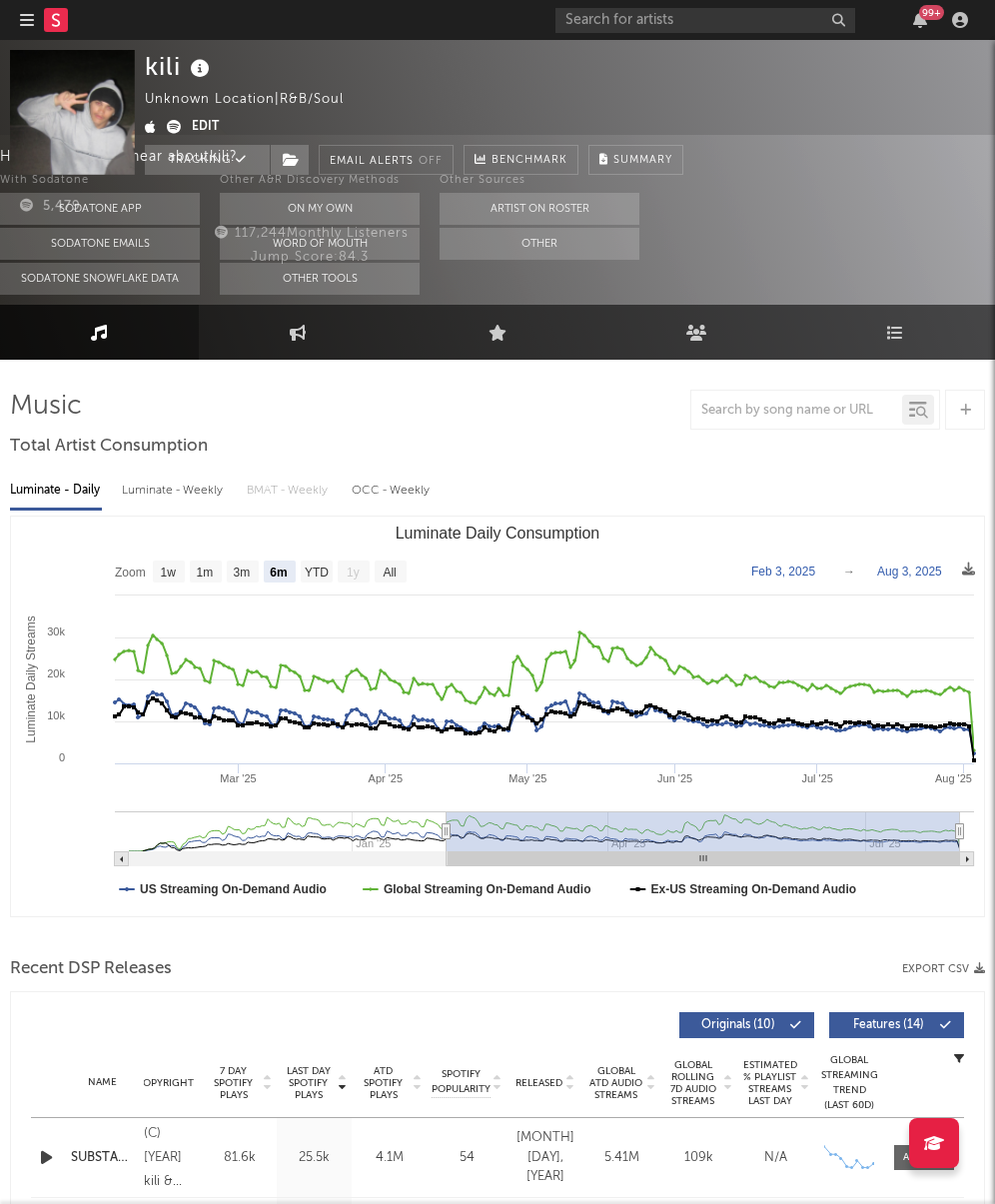 click on "Edit" at bounding box center (205, 128) 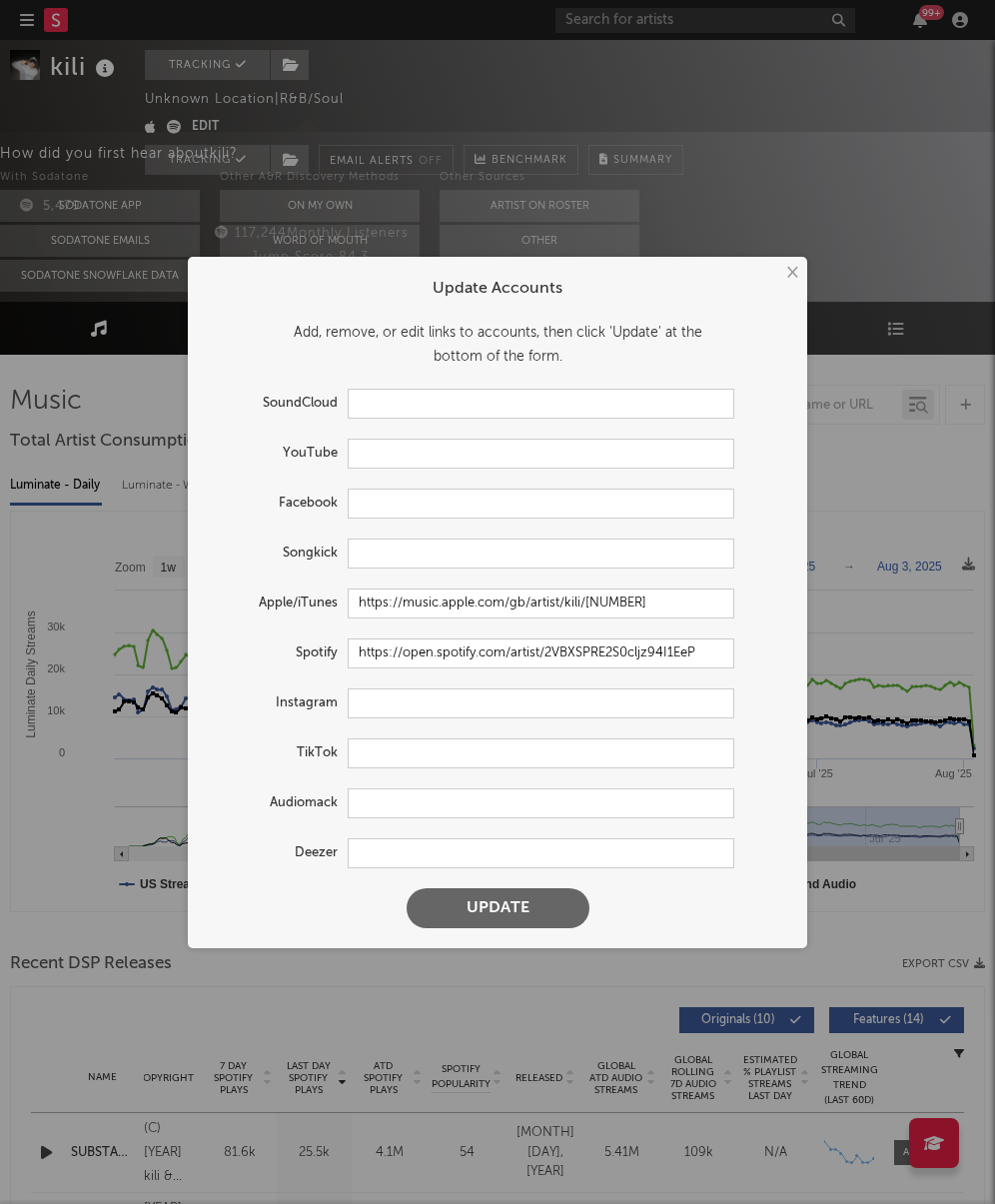 scroll, scrollTop: 37, scrollLeft: 0, axis: vertical 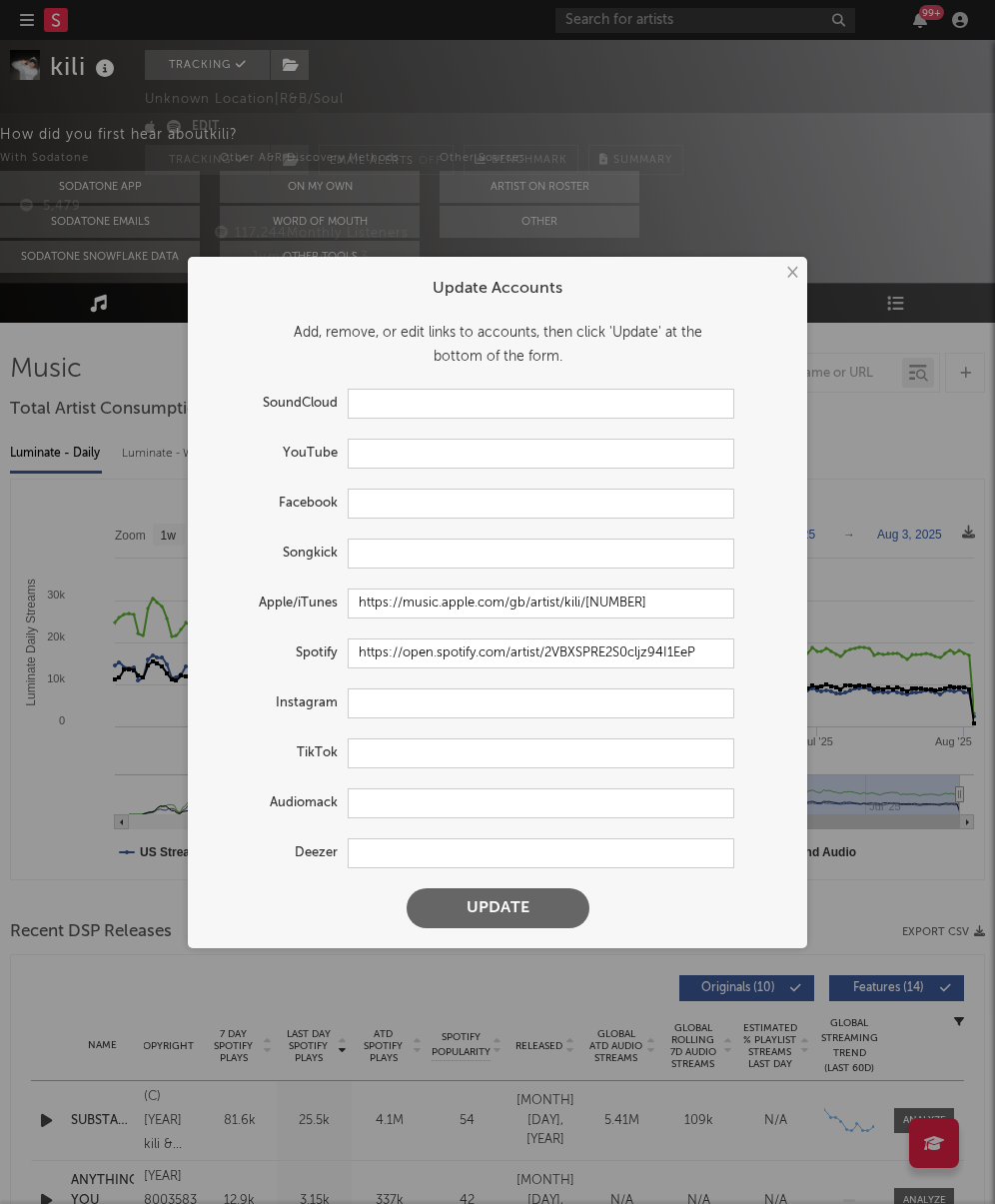 click on "× Update Accounts Add, remove, or edit links to accounts, then click 'Update' at the bottom of the form. SoundCloud YouTube Facebook Songkick Apple/iTunes https://music.apple.com/gb/artist/kili/1774744815 Spotify https://open.spotify.com/artist/2VBXSPRE2S0cljz94I1EeP Instagram TikTok Audiomack Deezer Update" at bounding box center [498, 602] 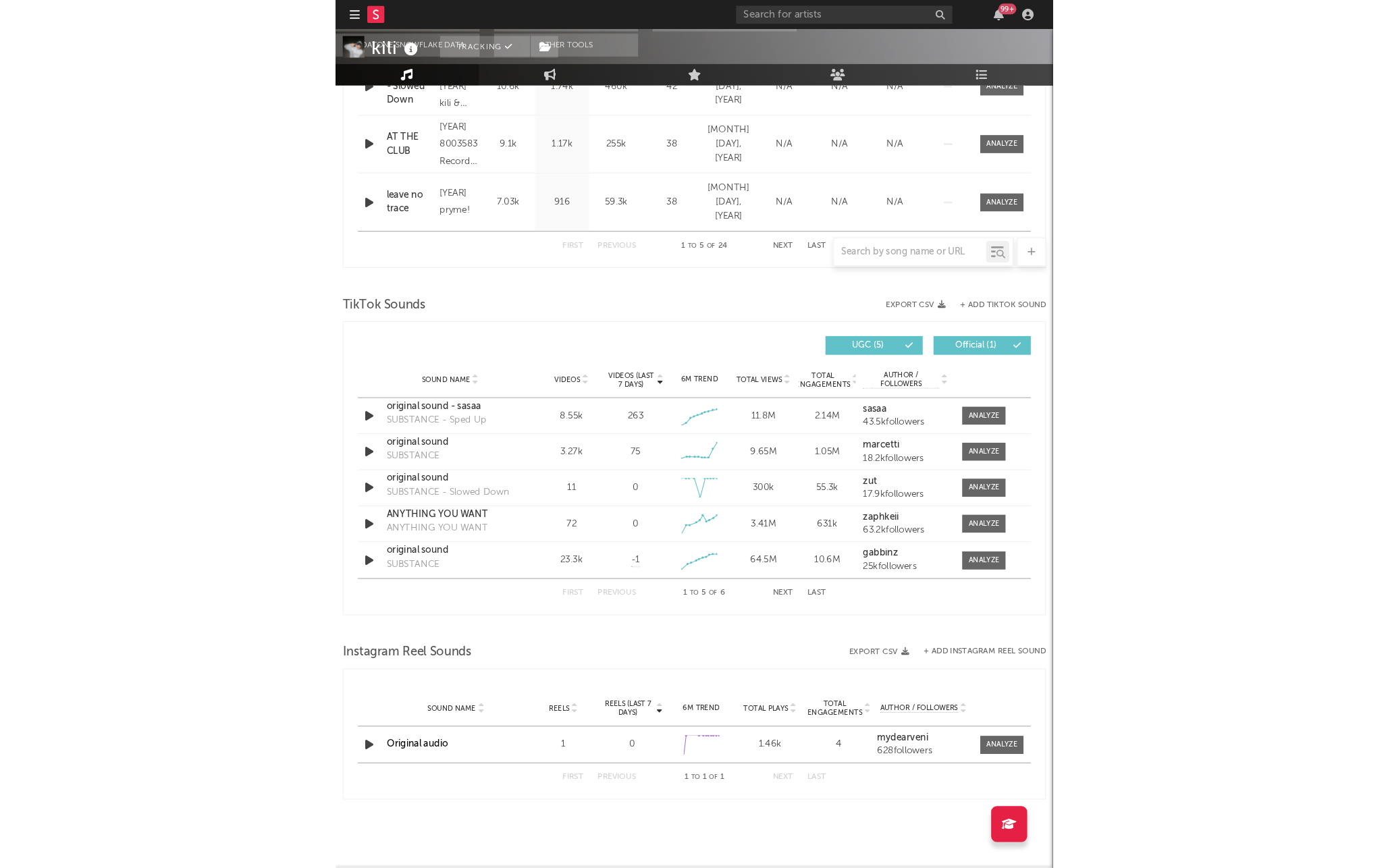 scroll, scrollTop: 754, scrollLeft: 0, axis: vertical 